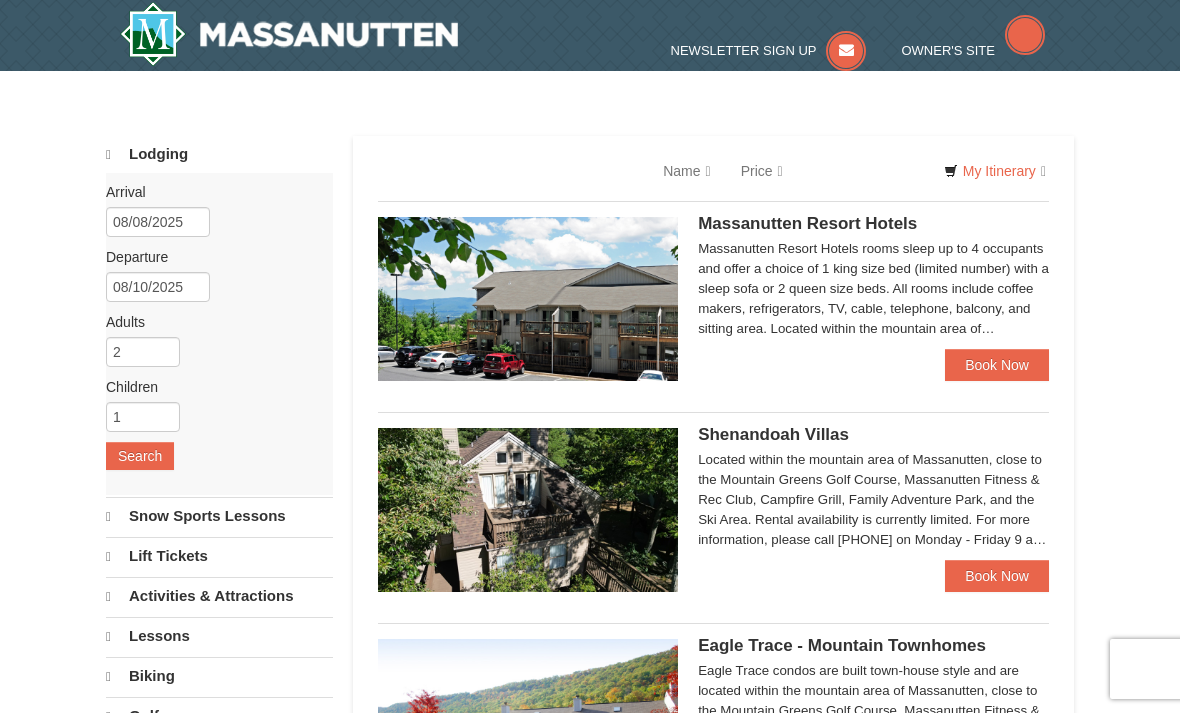 scroll, scrollTop: 0, scrollLeft: 0, axis: both 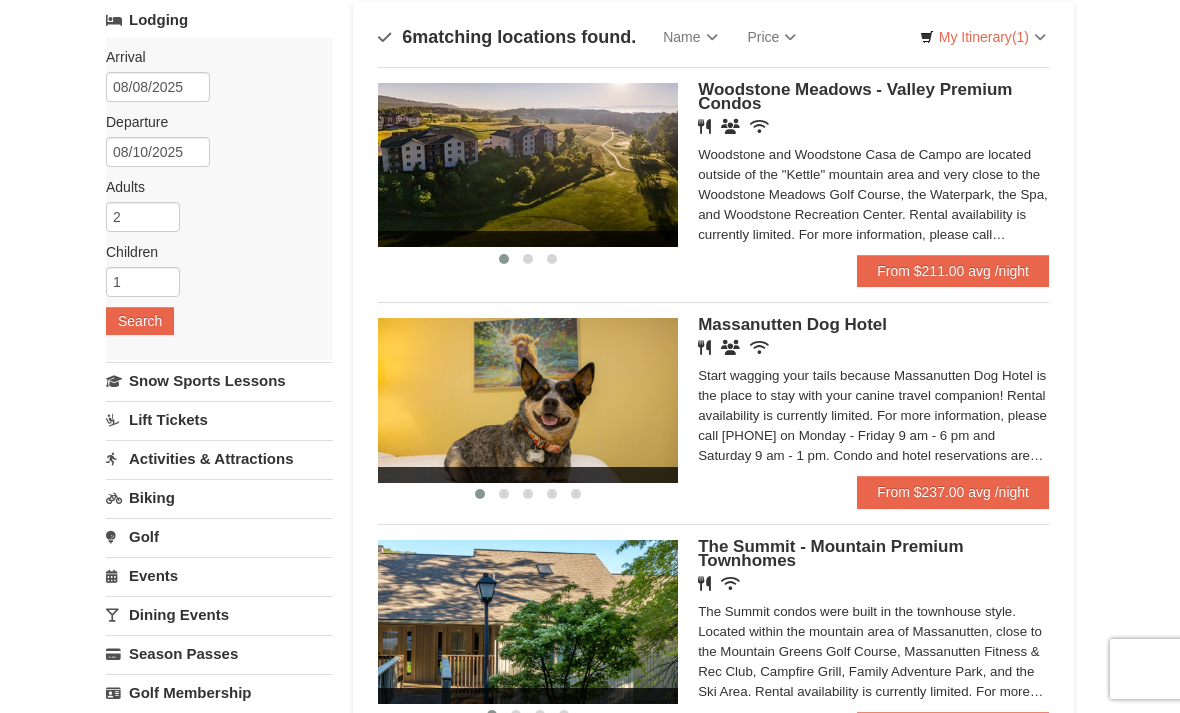 click on "From $211.00 avg /night" at bounding box center [953, 271] 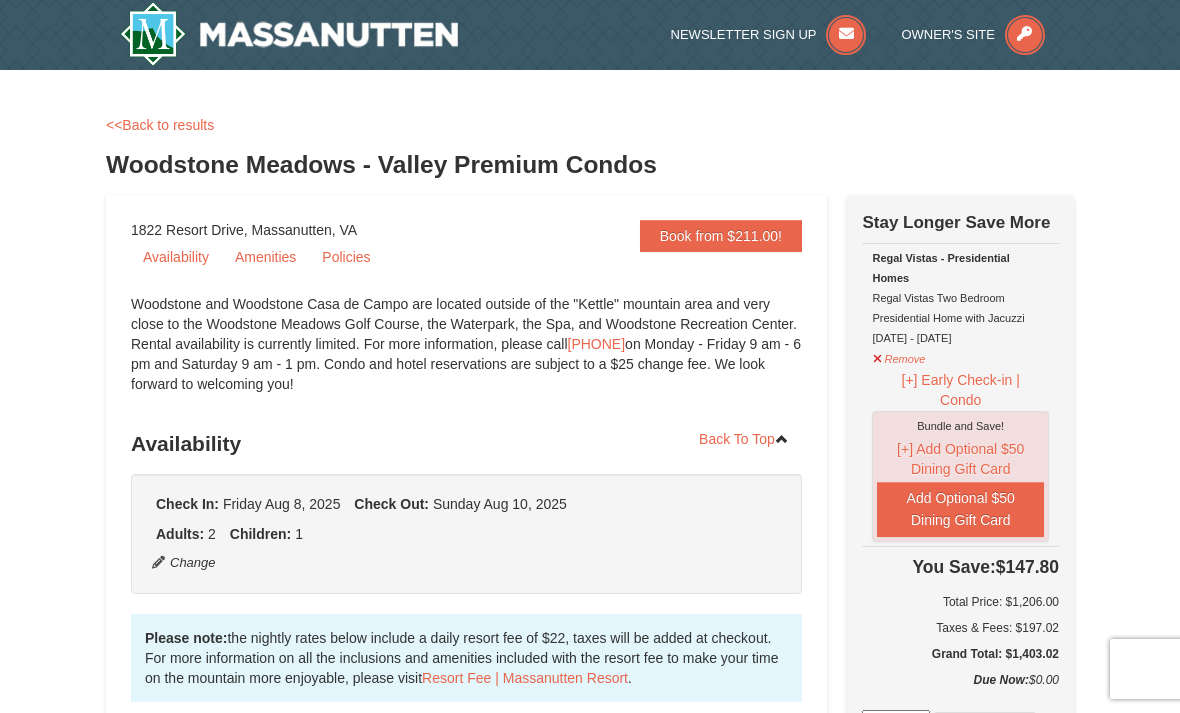 scroll, scrollTop: 0, scrollLeft: 0, axis: both 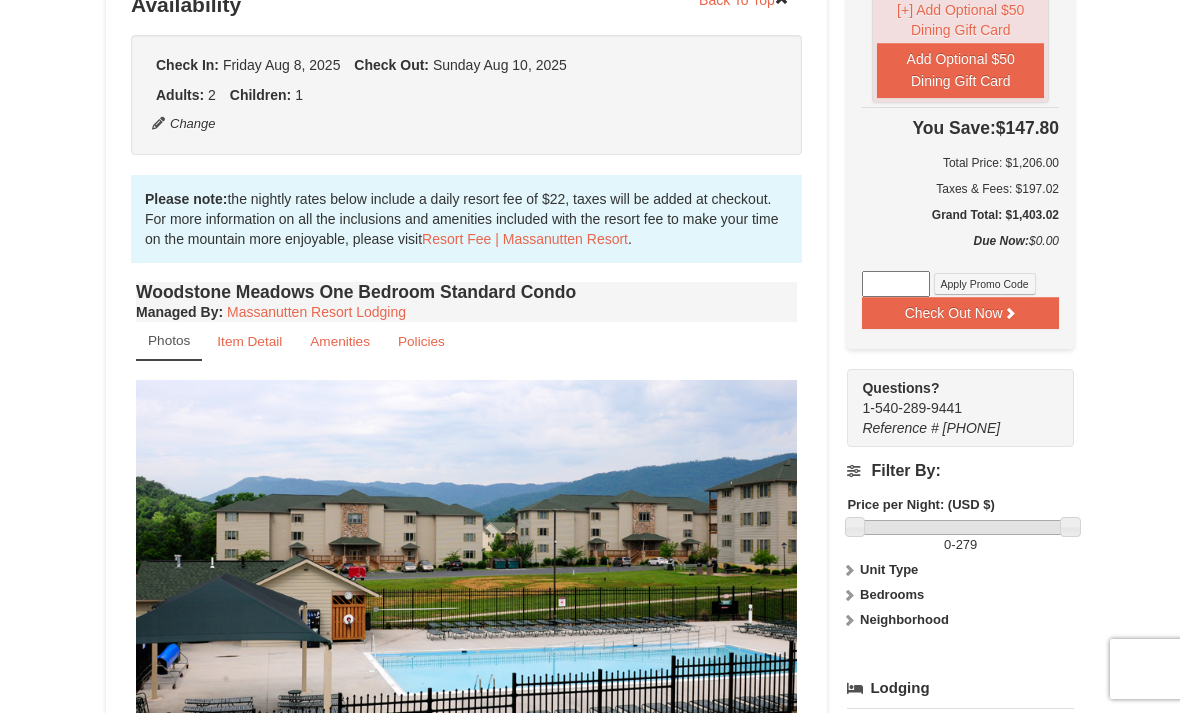click on "Grand Total:
$1,403.02" at bounding box center (960, 215) 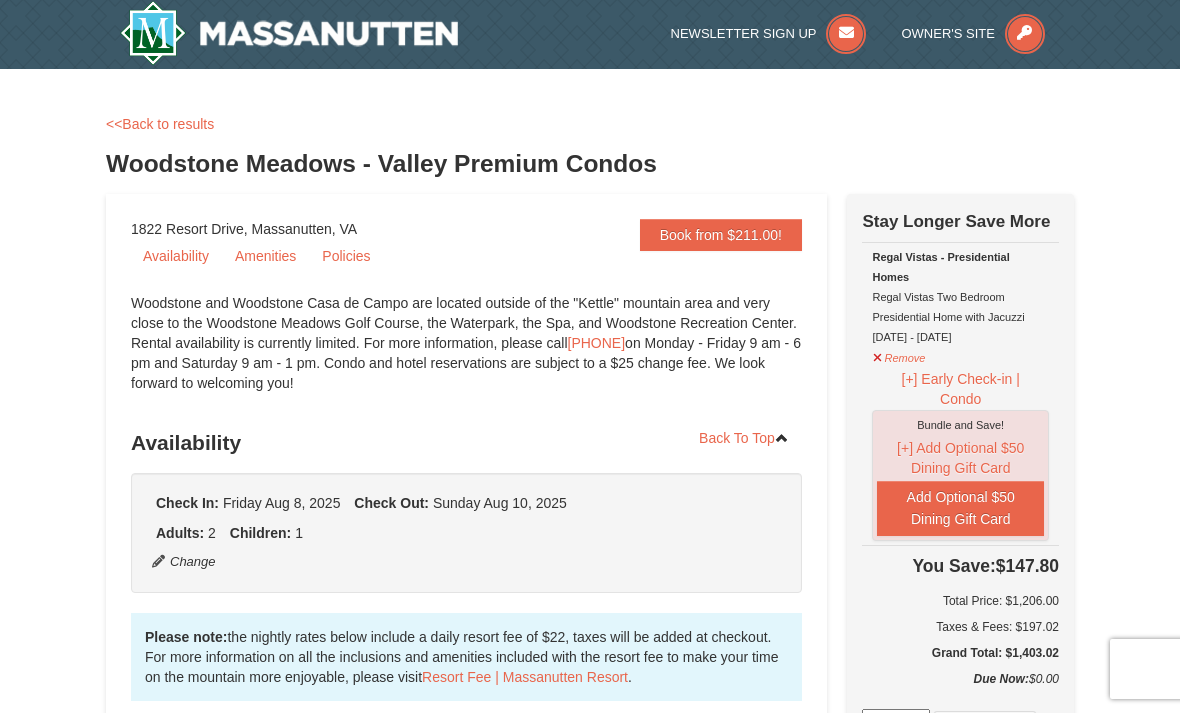 scroll, scrollTop: 0, scrollLeft: 0, axis: both 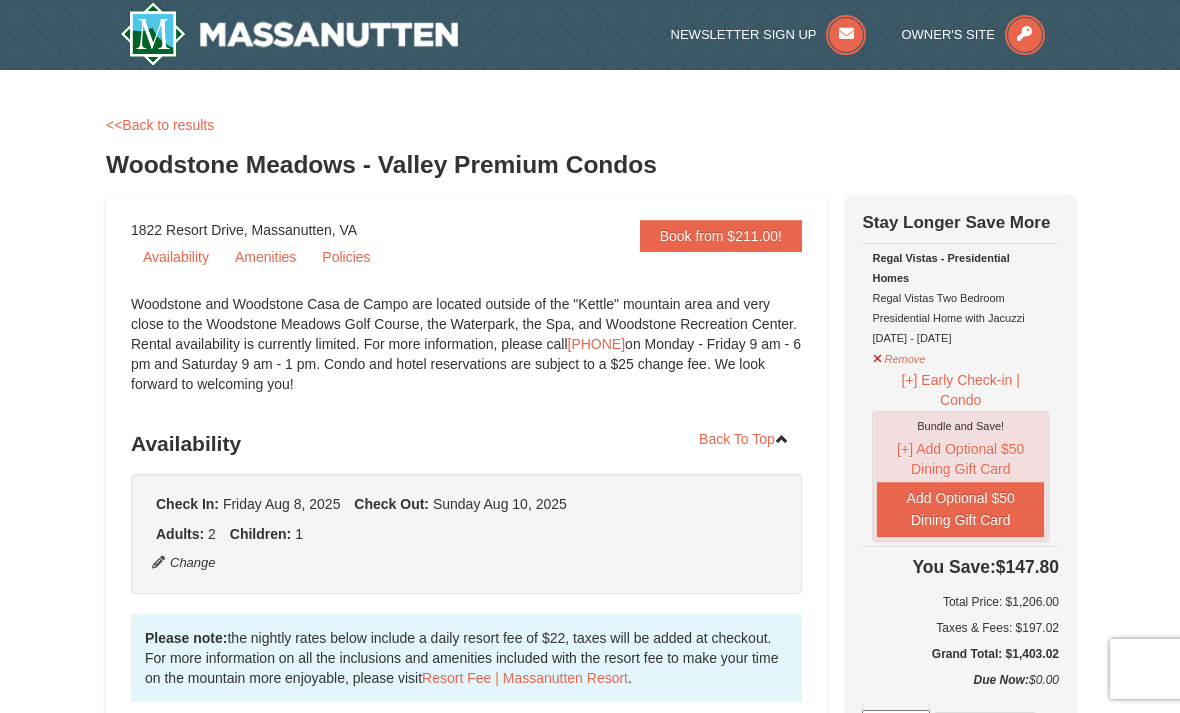 click on "<<Back to results" at bounding box center (160, 125) 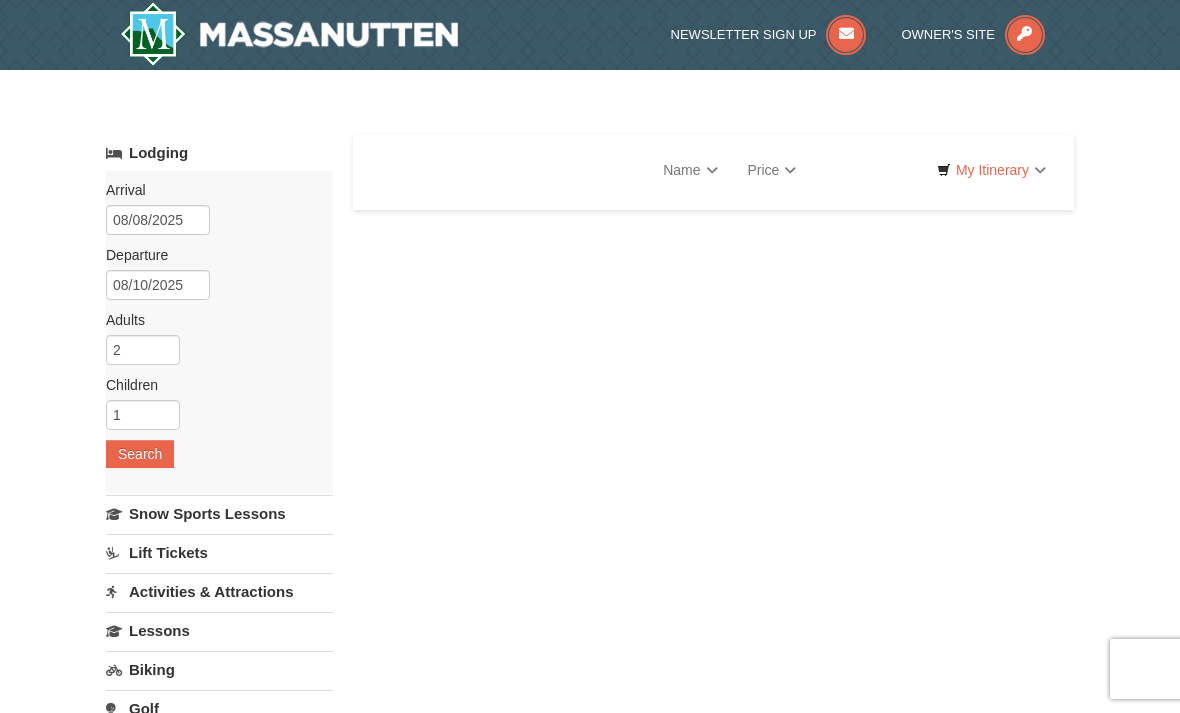 scroll, scrollTop: 0, scrollLeft: 0, axis: both 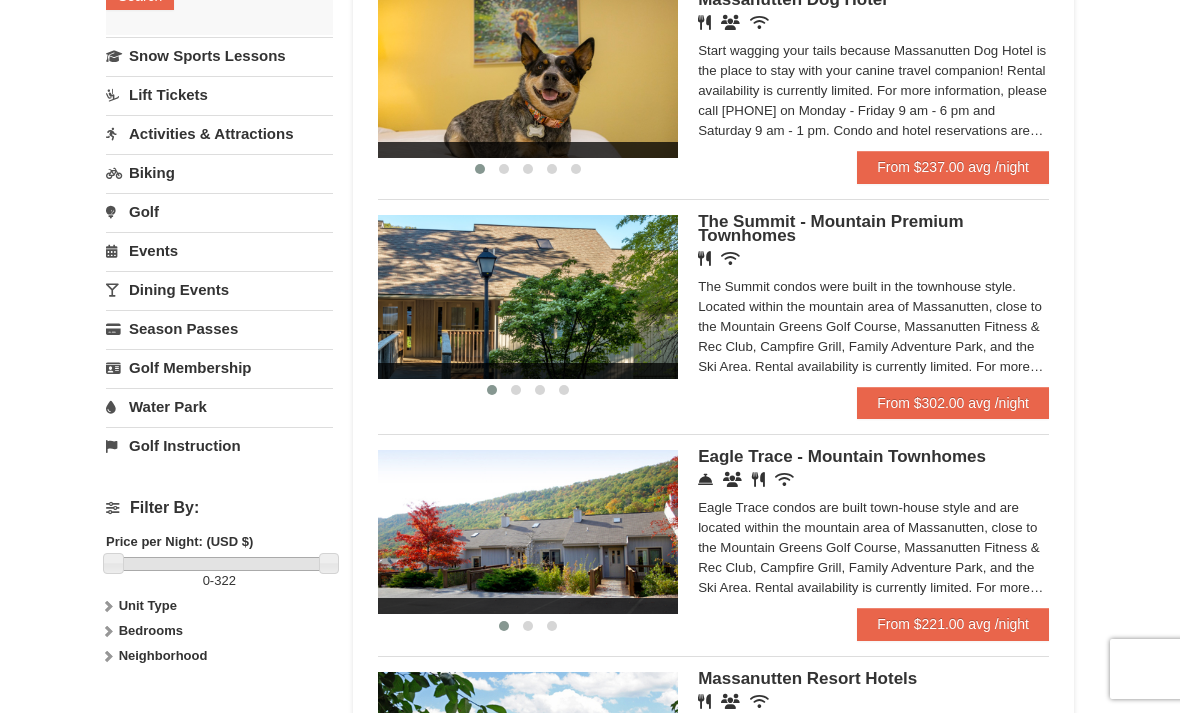 click on "From $302.00 avg /night" at bounding box center [953, 403] 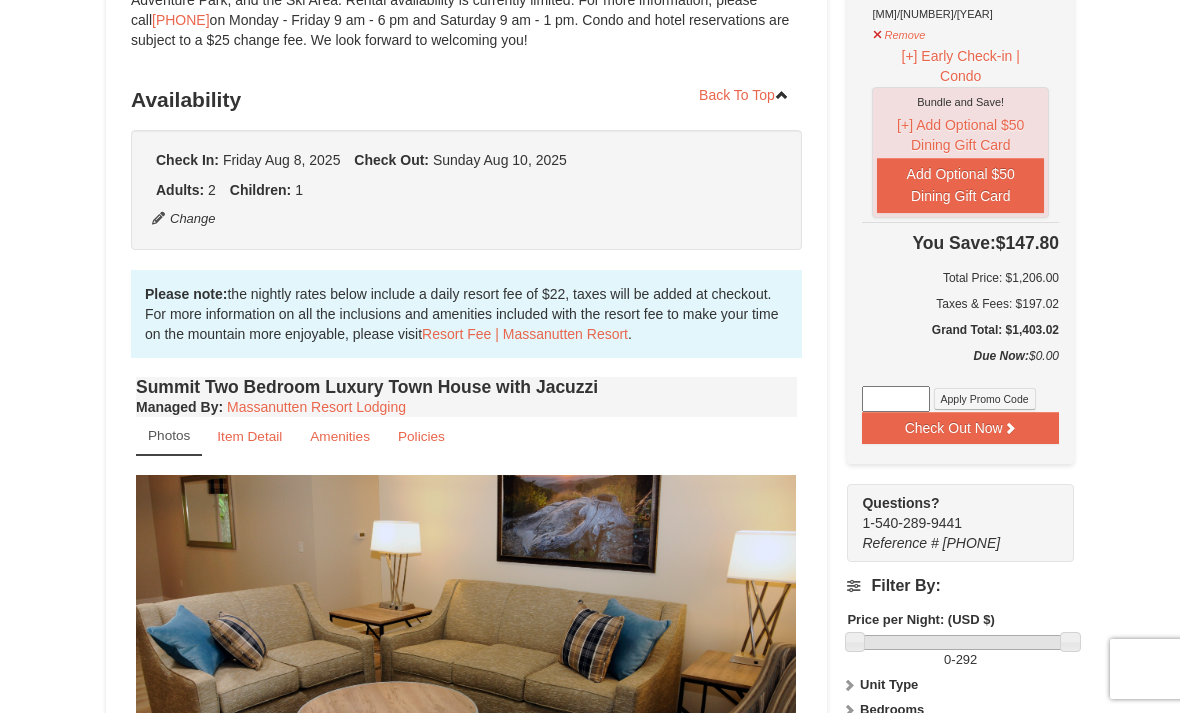 scroll, scrollTop: 0, scrollLeft: 0, axis: both 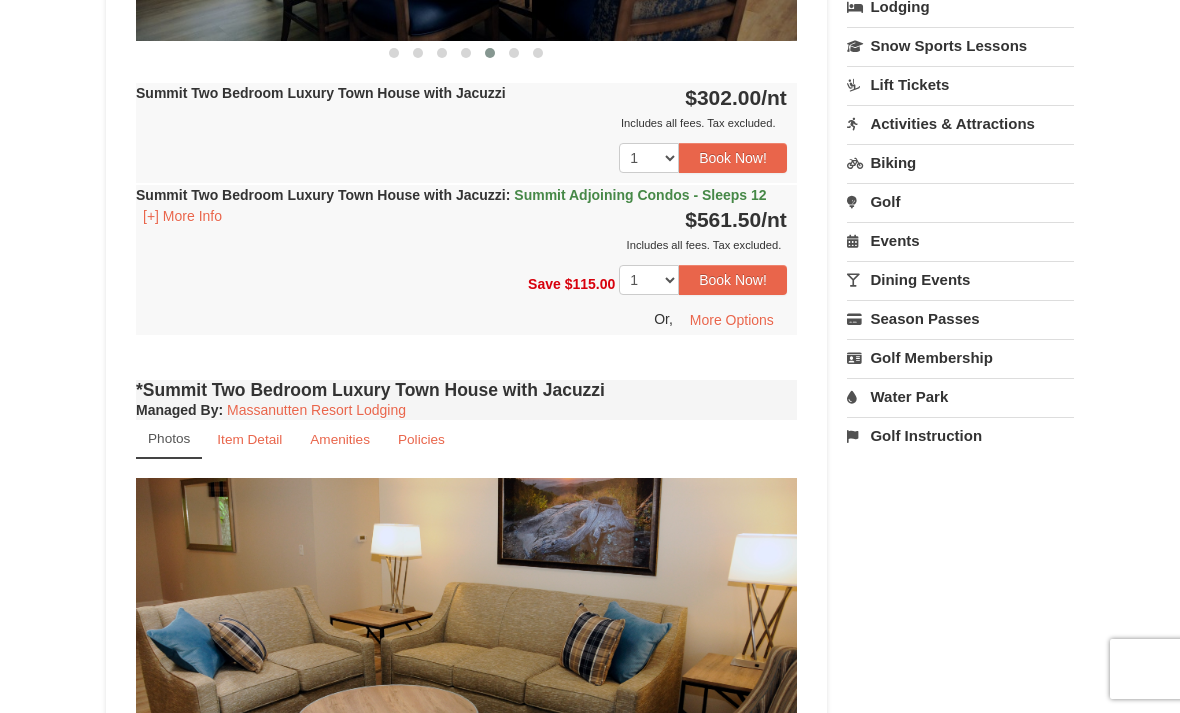 click on "[+] More Info" at bounding box center [182, 216] 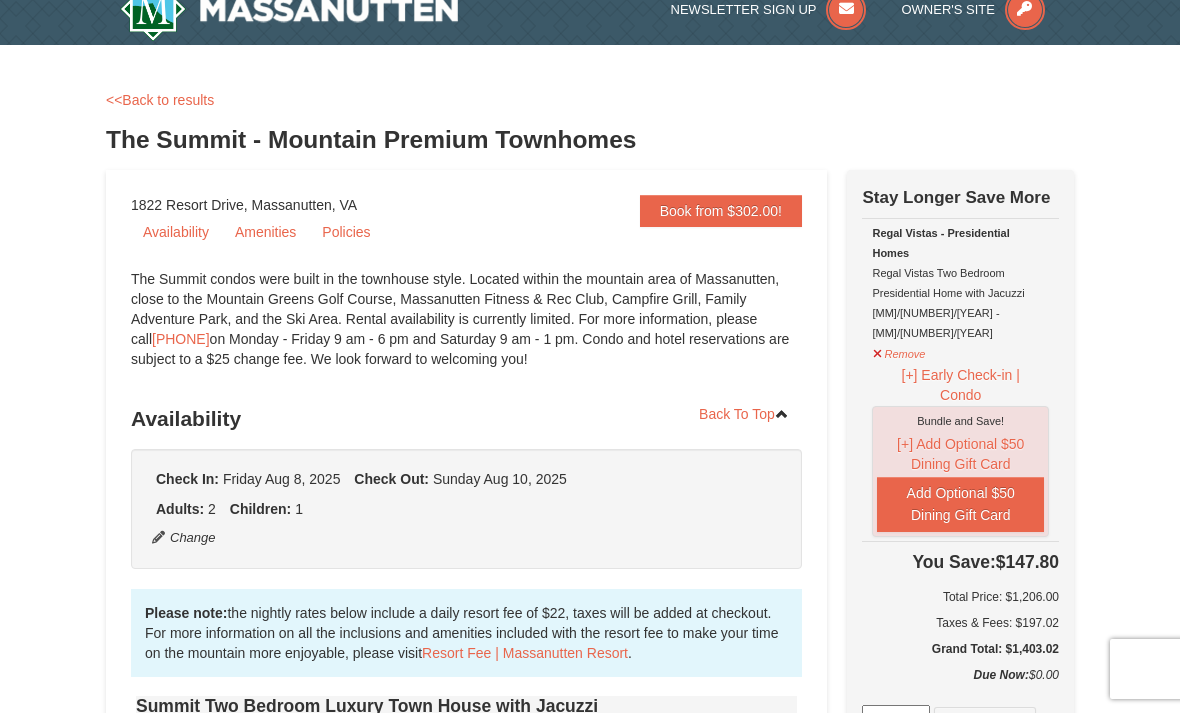 scroll, scrollTop: 0, scrollLeft: 0, axis: both 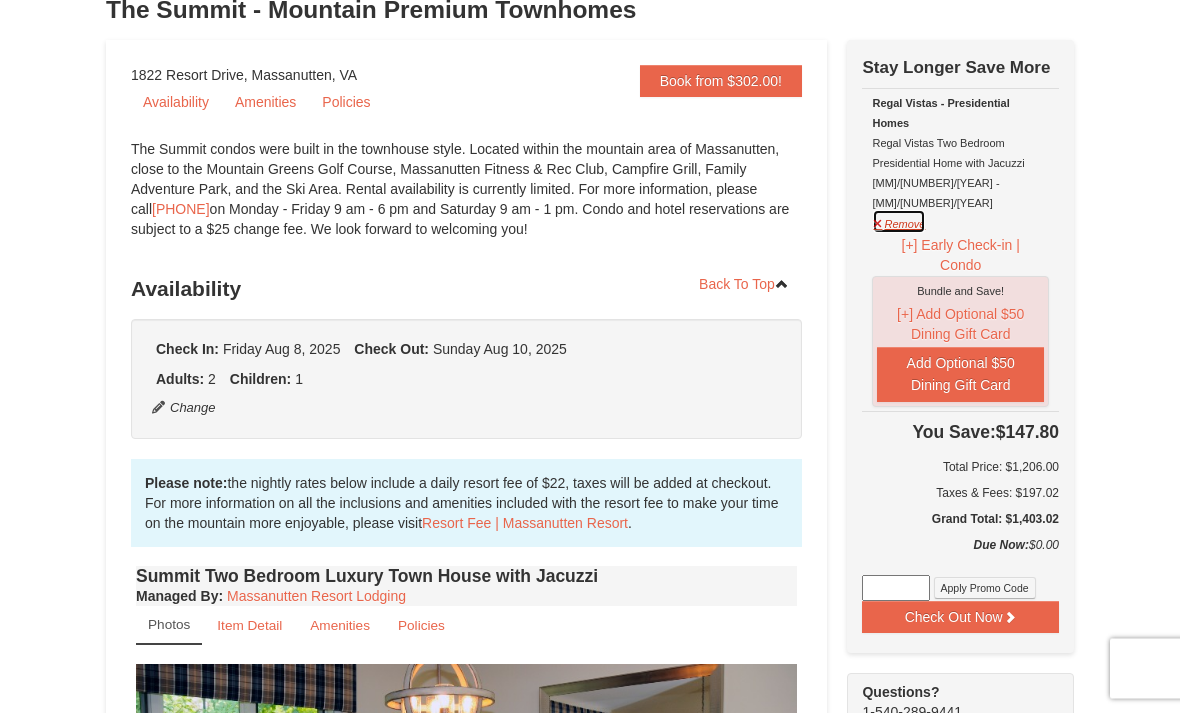 click on "Remove" at bounding box center (899, 222) 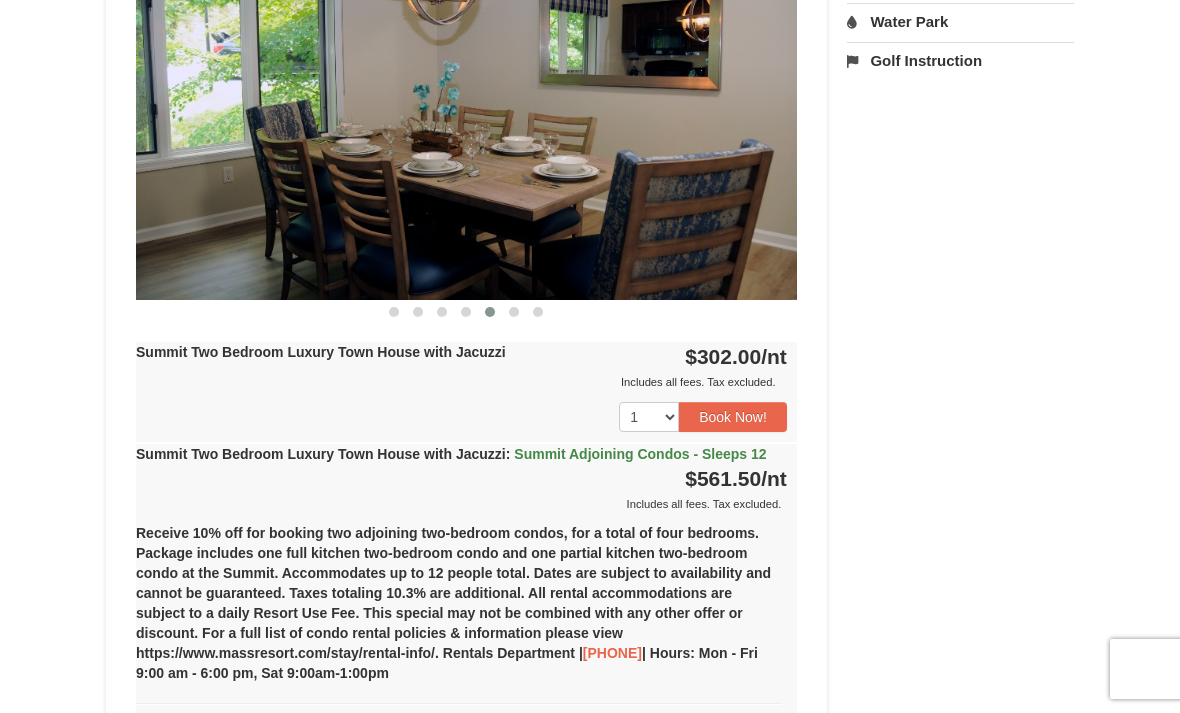scroll, scrollTop: 916, scrollLeft: 0, axis: vertical 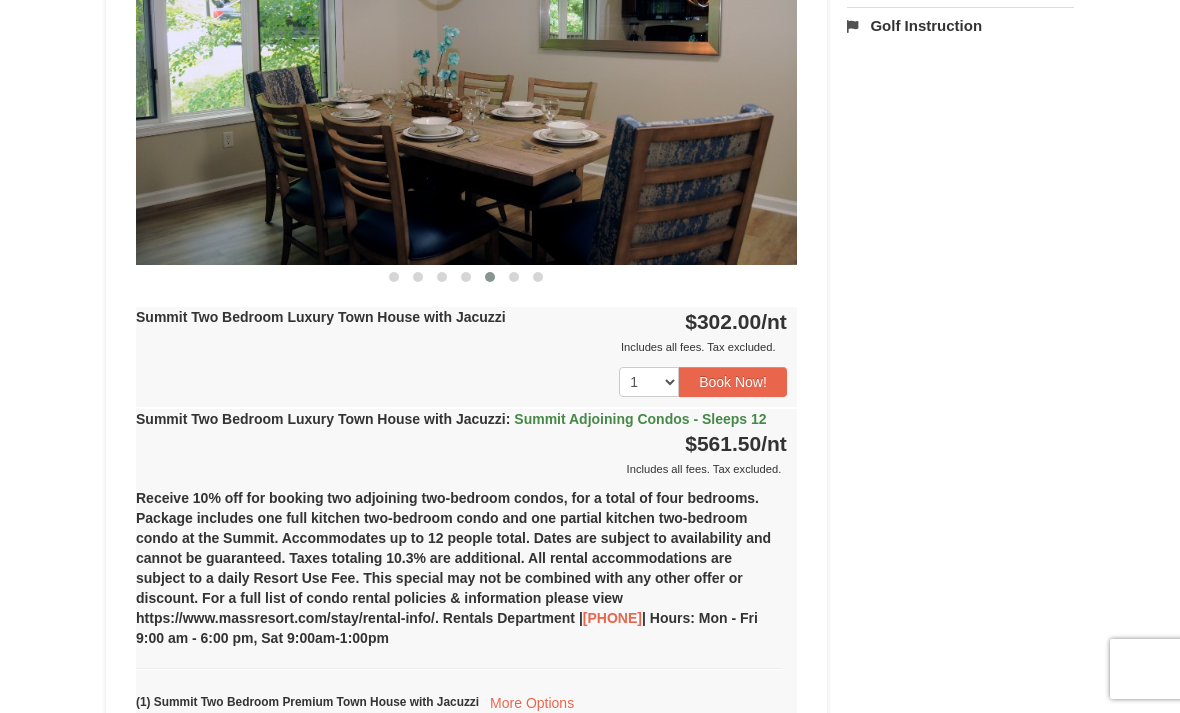 click on "Book Now!" at bounding box center (733, 382) 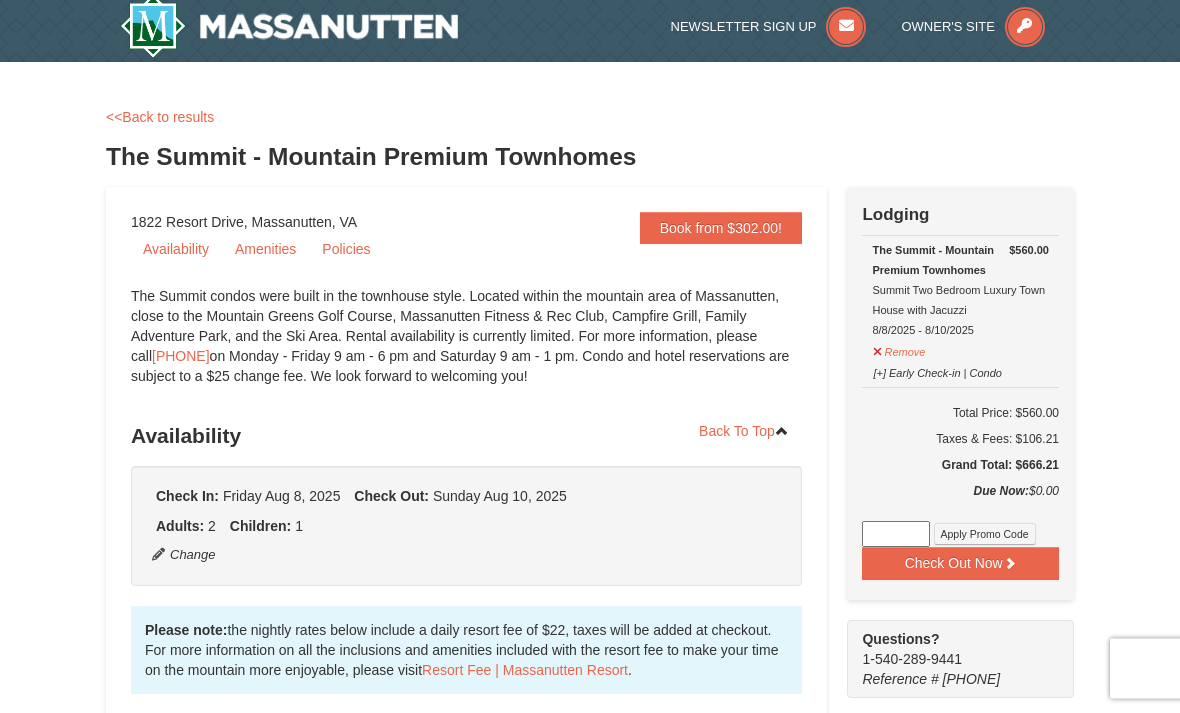 scroll, scrollTop: 0, scrollLeft: 0, axis: both 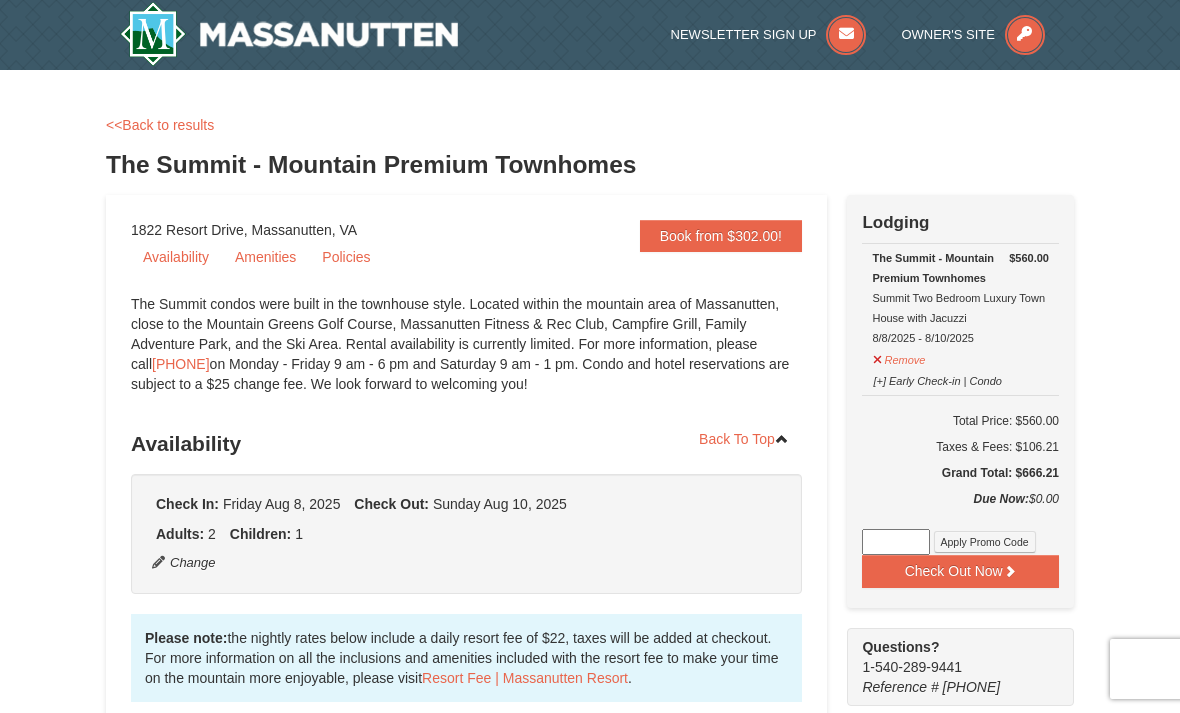 click on "Amenities" at bounding box center (265, 257) 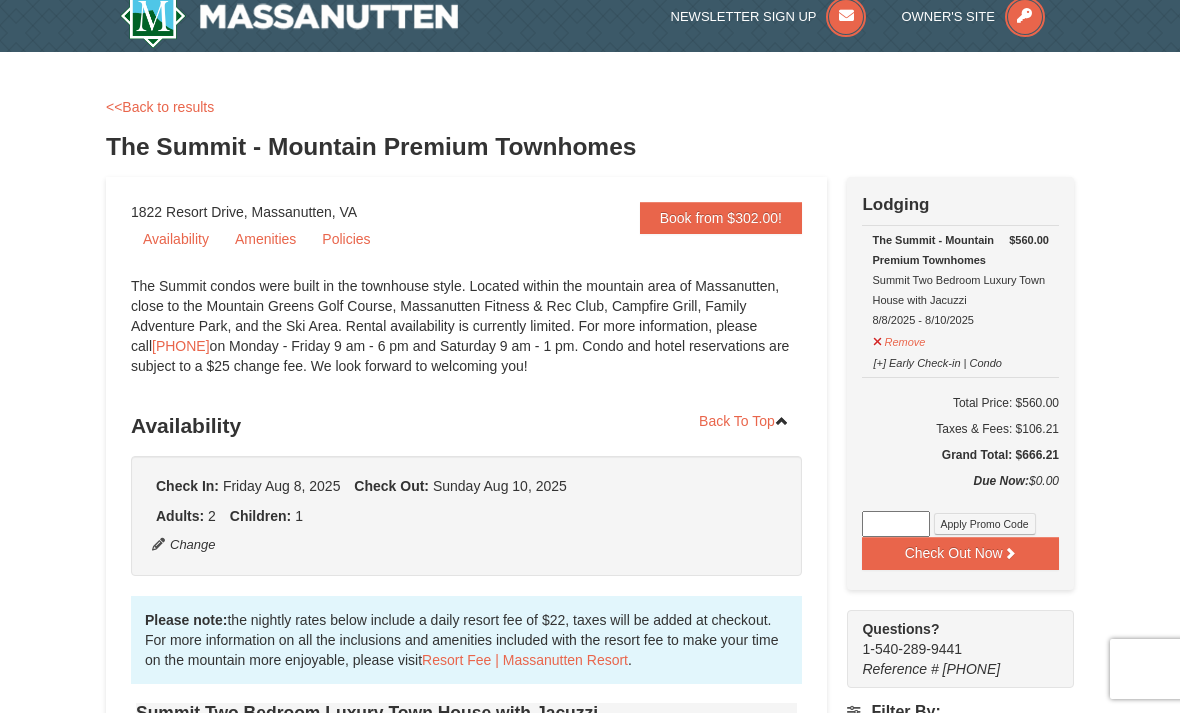 scroll, scrollTop: 0, scrollLeft: 0, axis: both 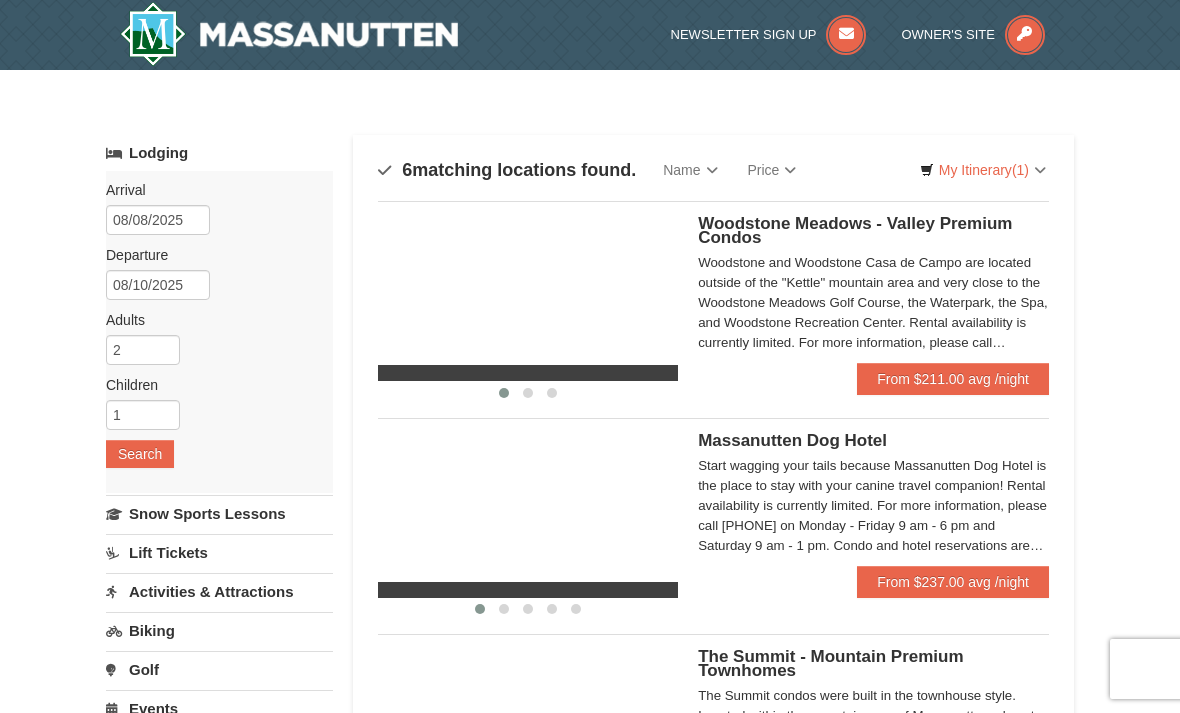 select on "8" 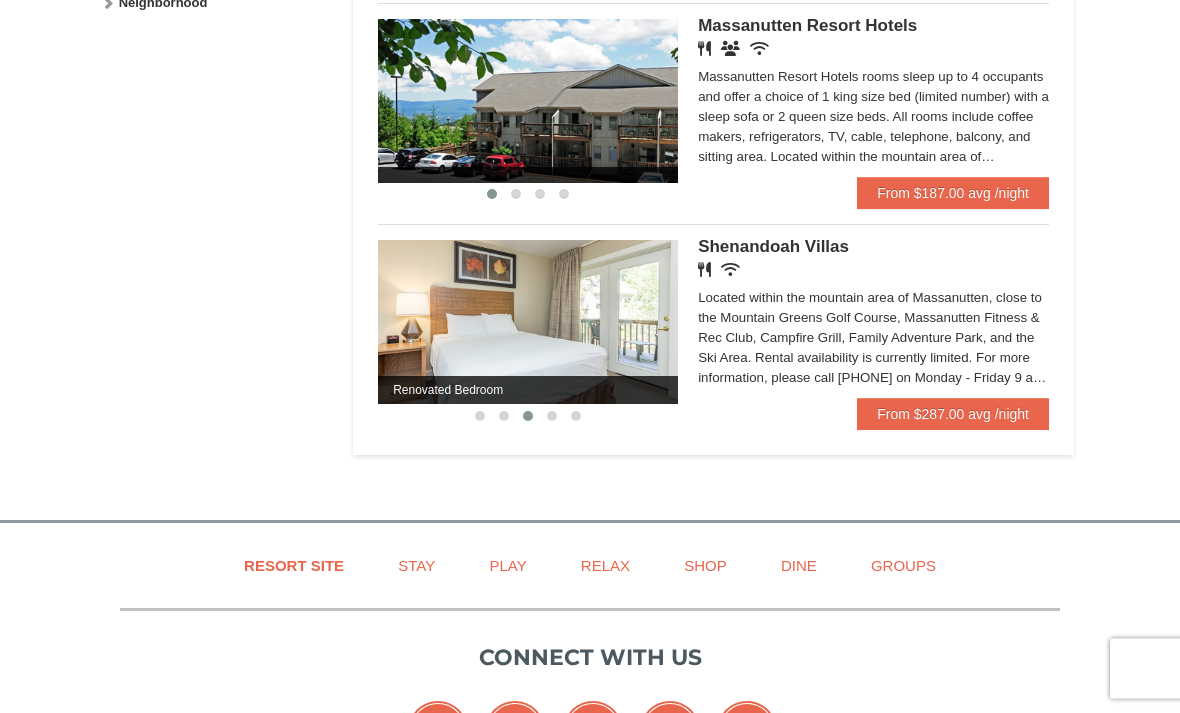 scroll, scrollTop: 1111, scrollLeft: 0, axis: vertical 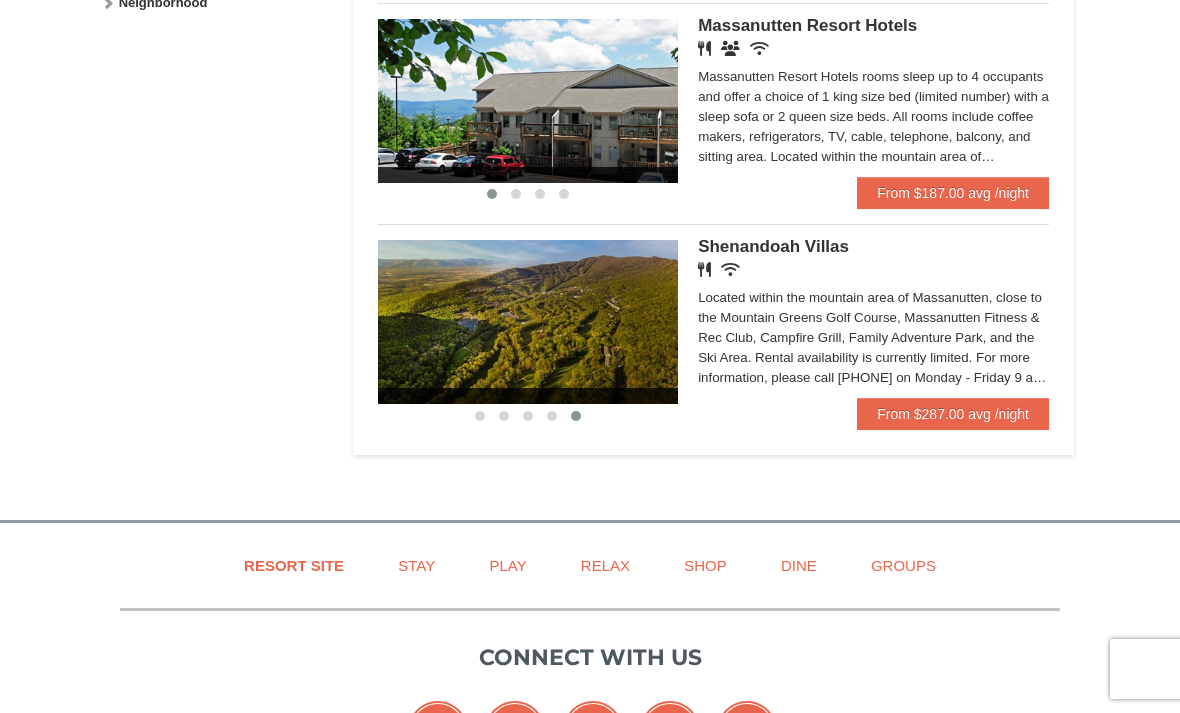 click on "From $287.00 avg /night" at bounding box center [953, 414] 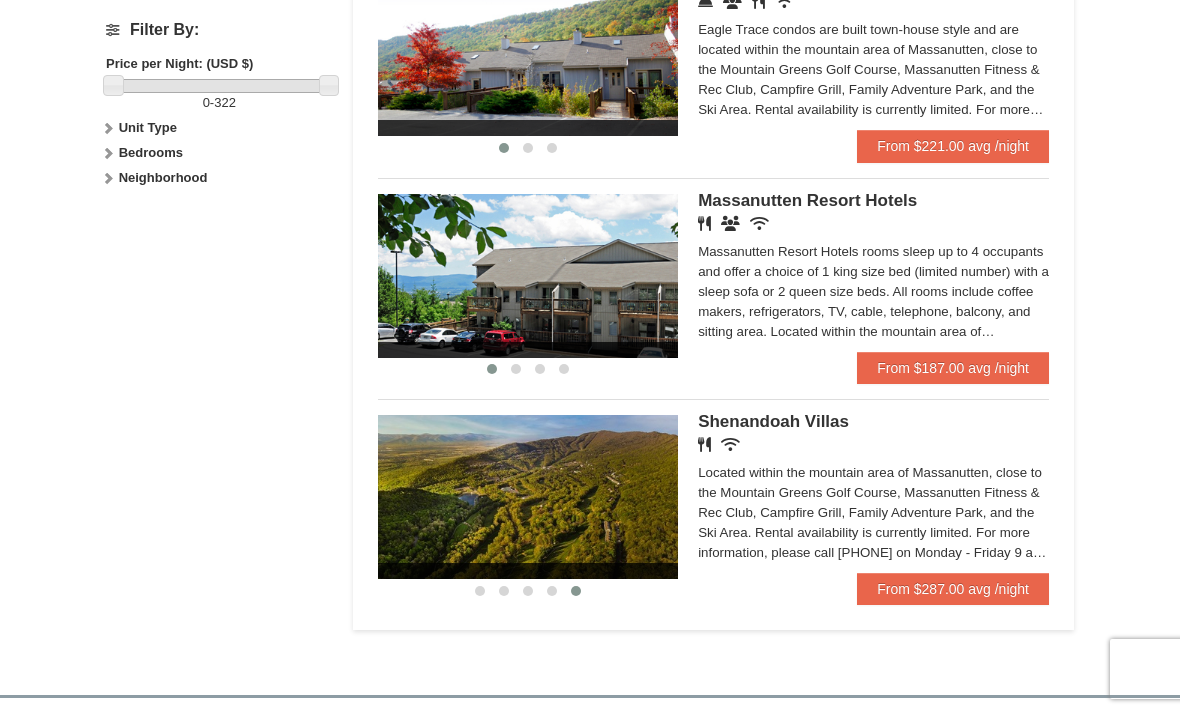 scroll, scrollTop: 937, scrollLeft: 0, axis: vertical 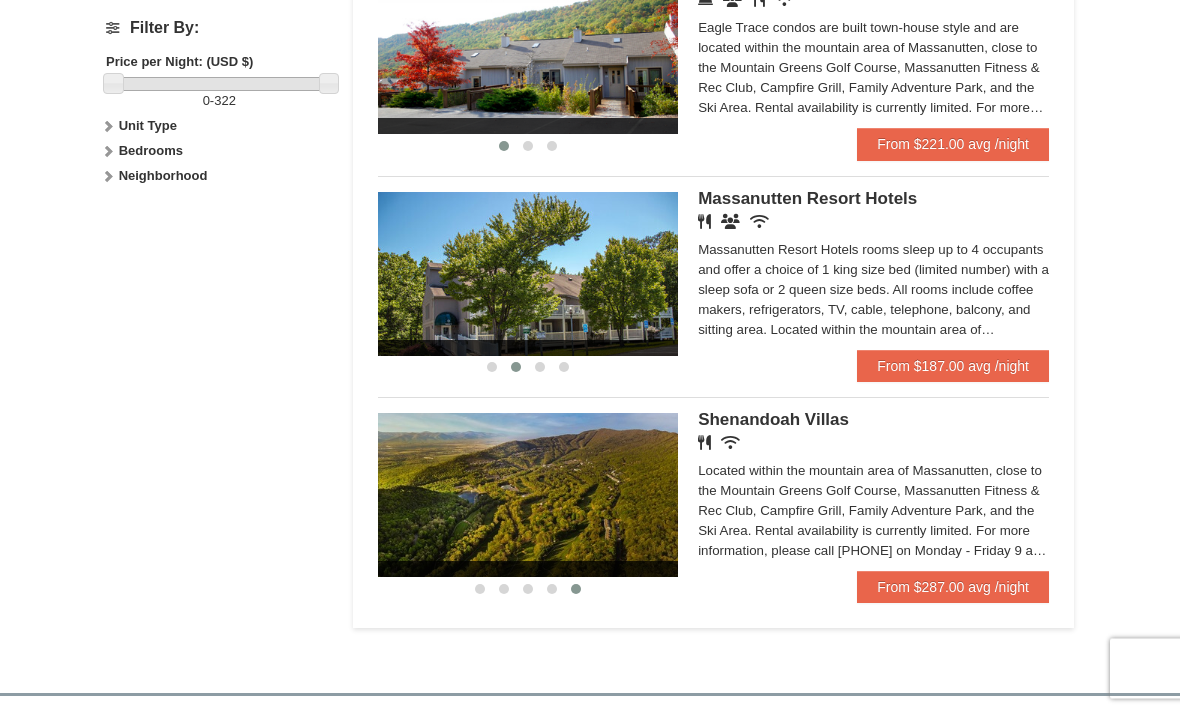 click at bounding box center (228, 275) 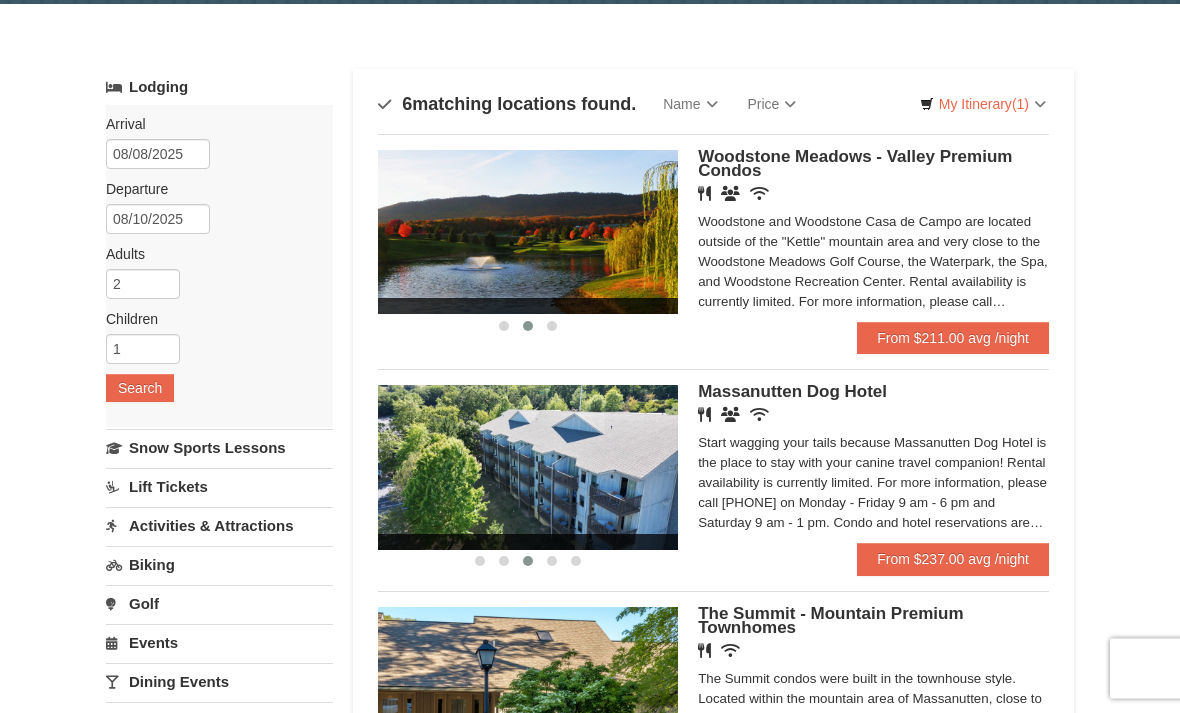 scroll, scrollTop: 66, scrollLeft: 0, axis: vertical 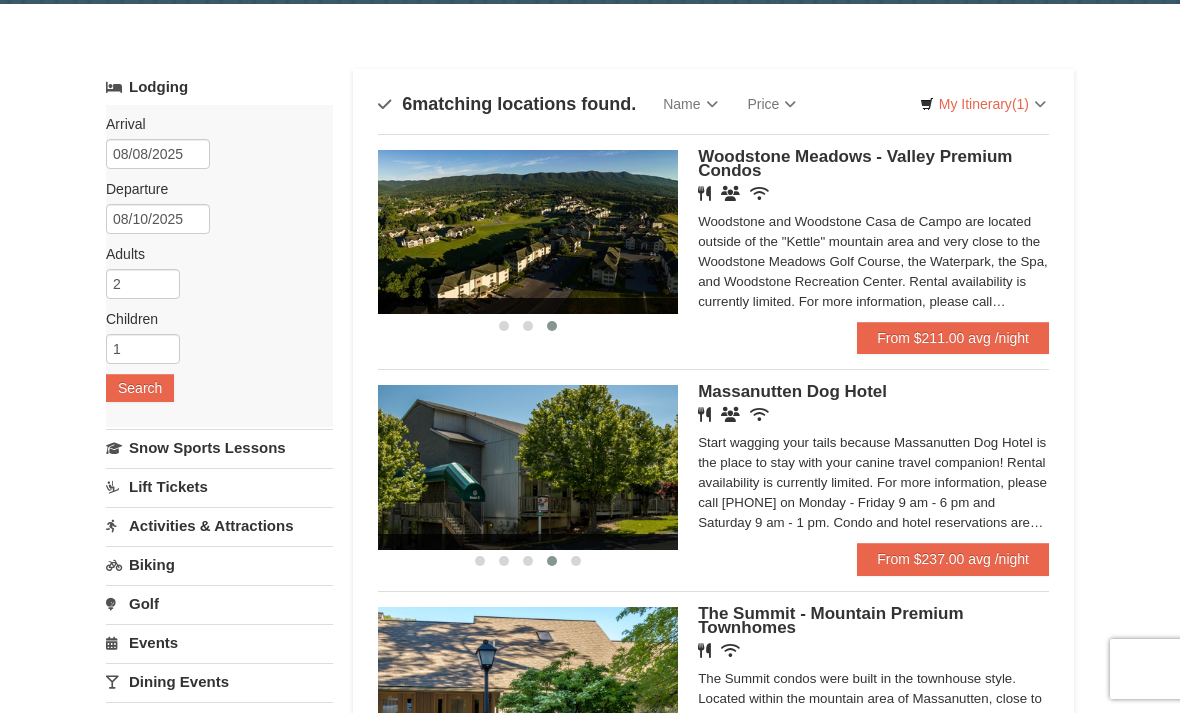click on "Woodstone Meadows - Valley Premium Condos" at bounding box center [855, 163] 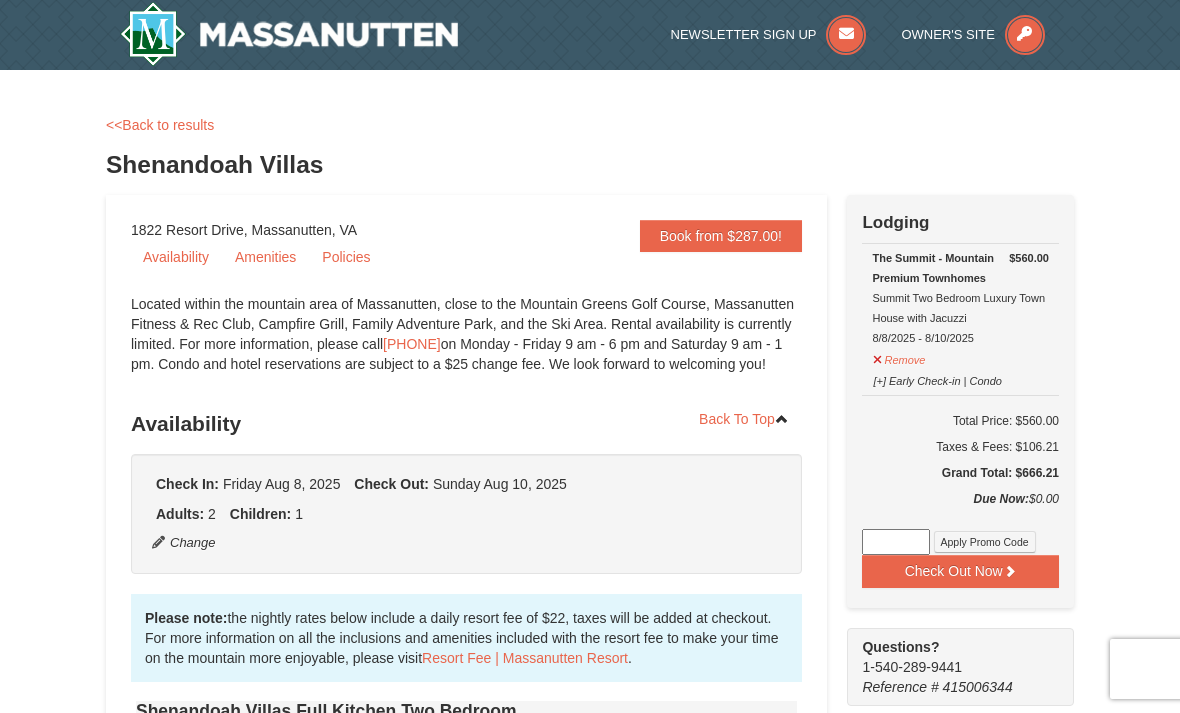 scroll, scrollTop: 155, scrollLeft: 0, axis: vertical 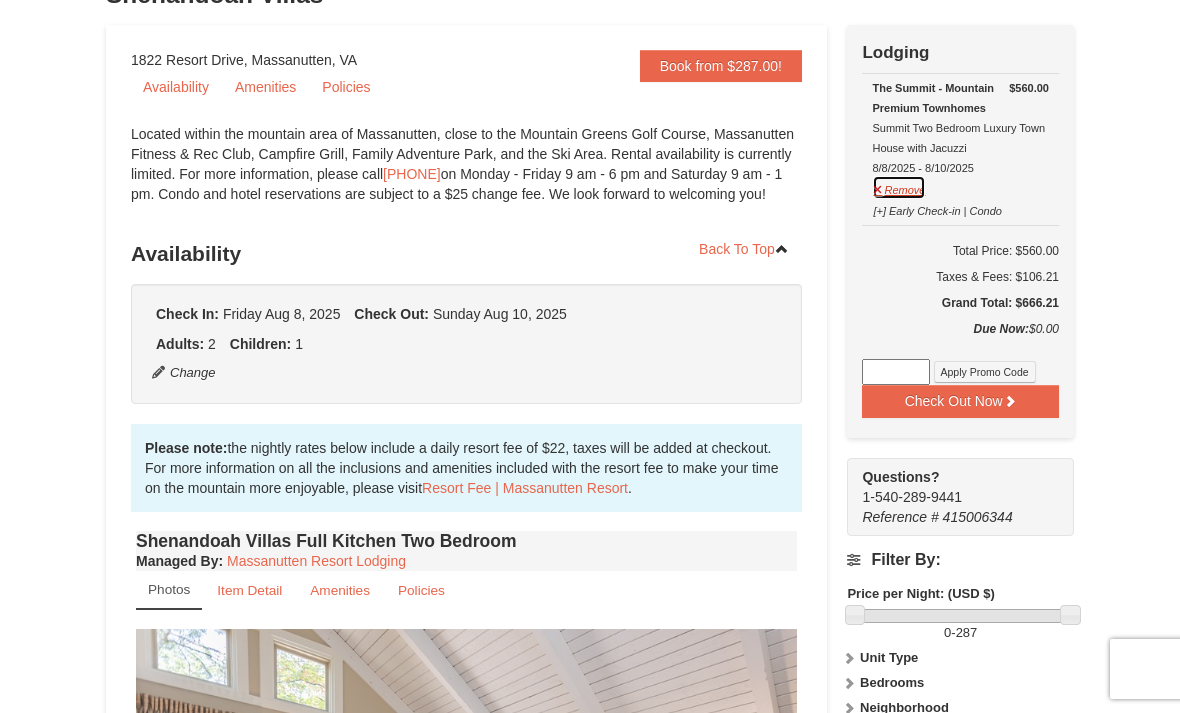 click on "Remove" at bounding box center [899, 187] 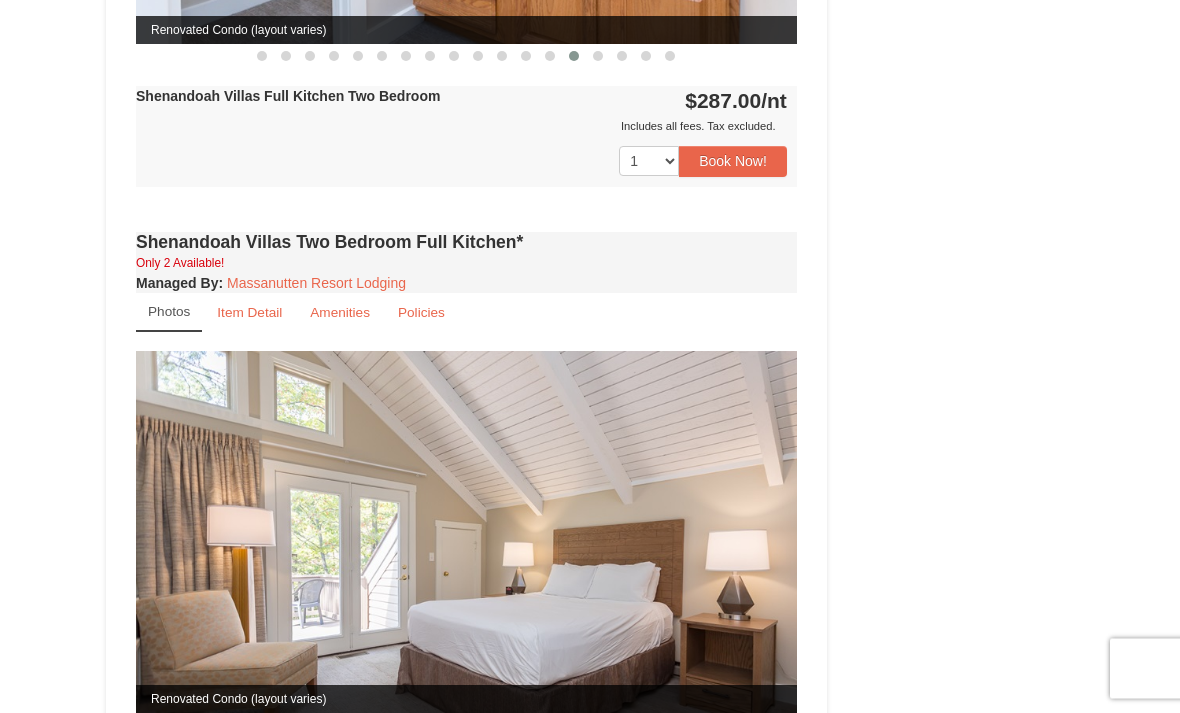 scroll, scrollTop: 1117, scrollLeft: 0, axis: vertical 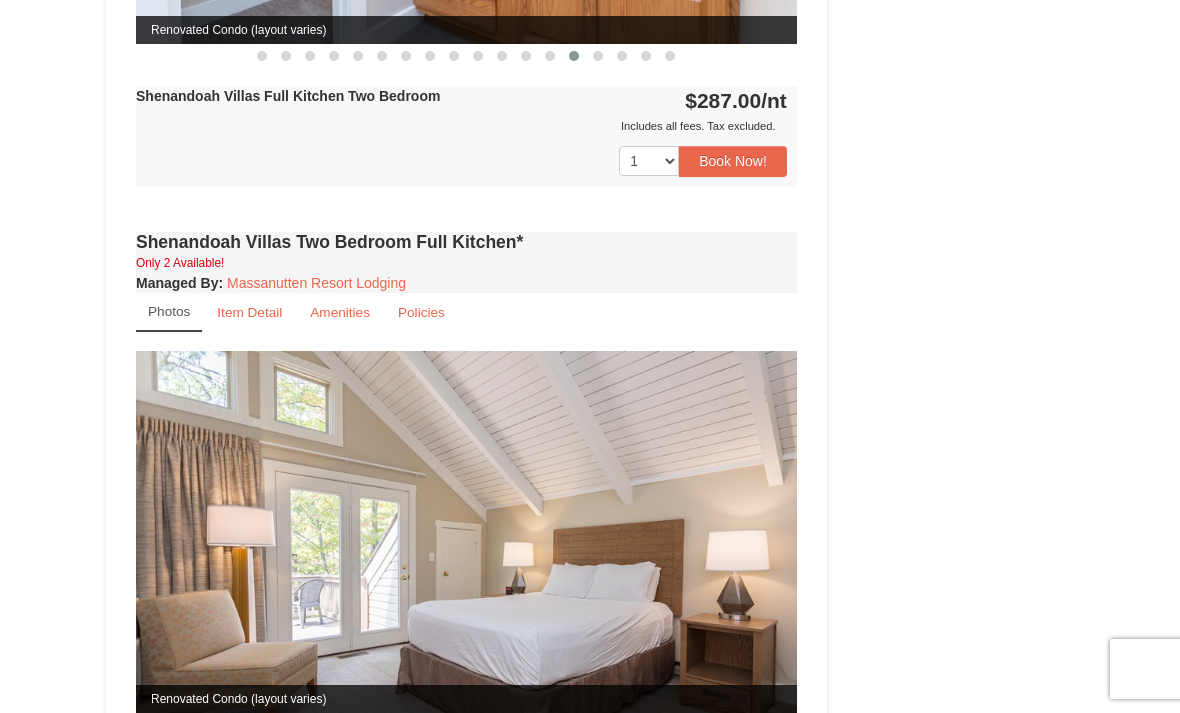 click on "Item Detail" at bounding box center [249, 312] 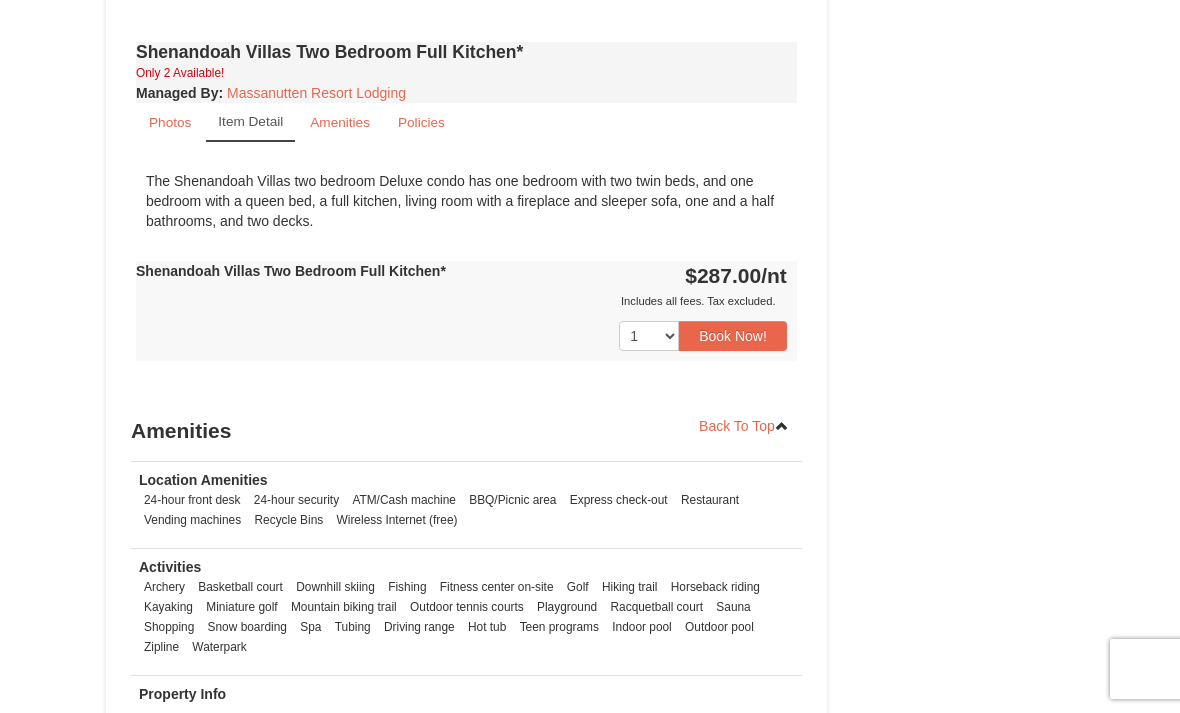 scroll, scrollTop: 1310, scrollLeft: 0, axis: vertical 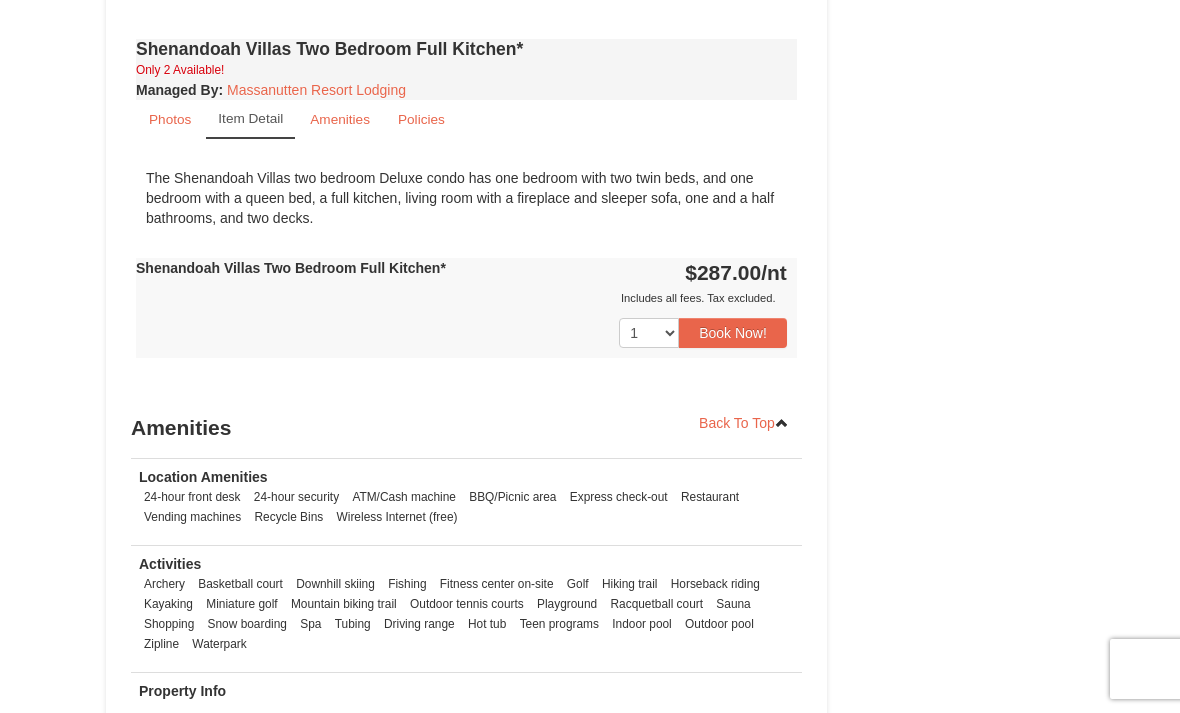click on "Amenities" at bounding box center (340, 119) 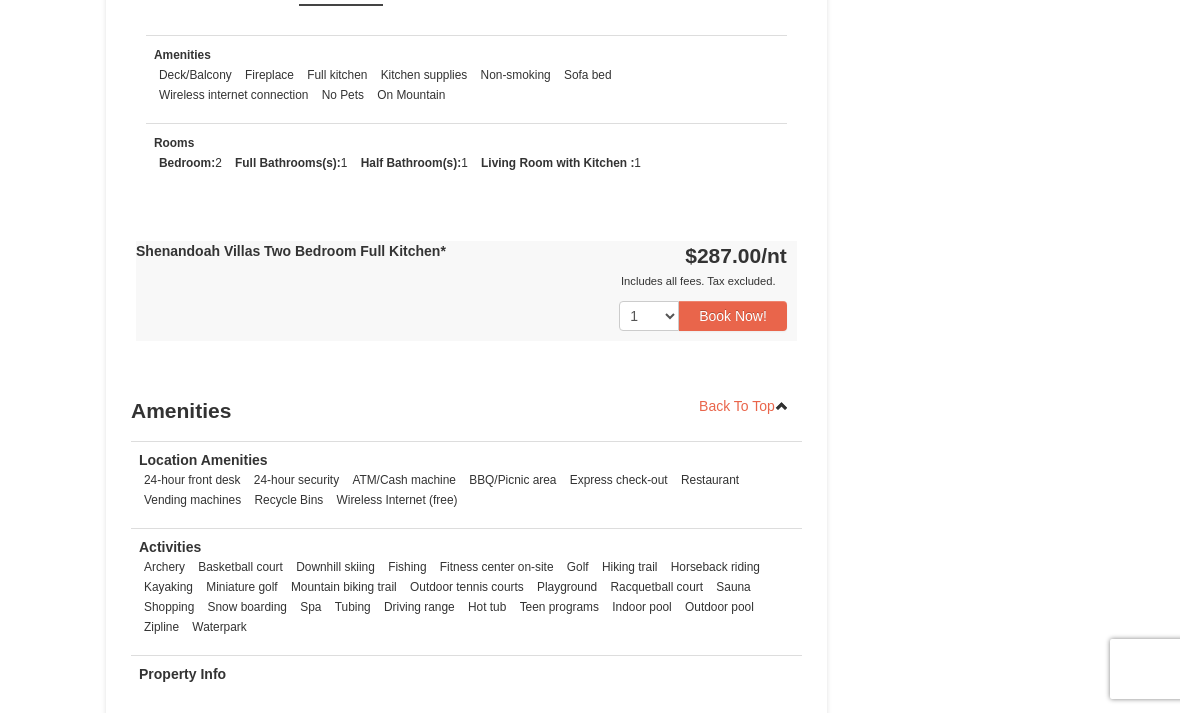 scroll, scrollTop: 1417, scrollLeft: 0, axis: vertical 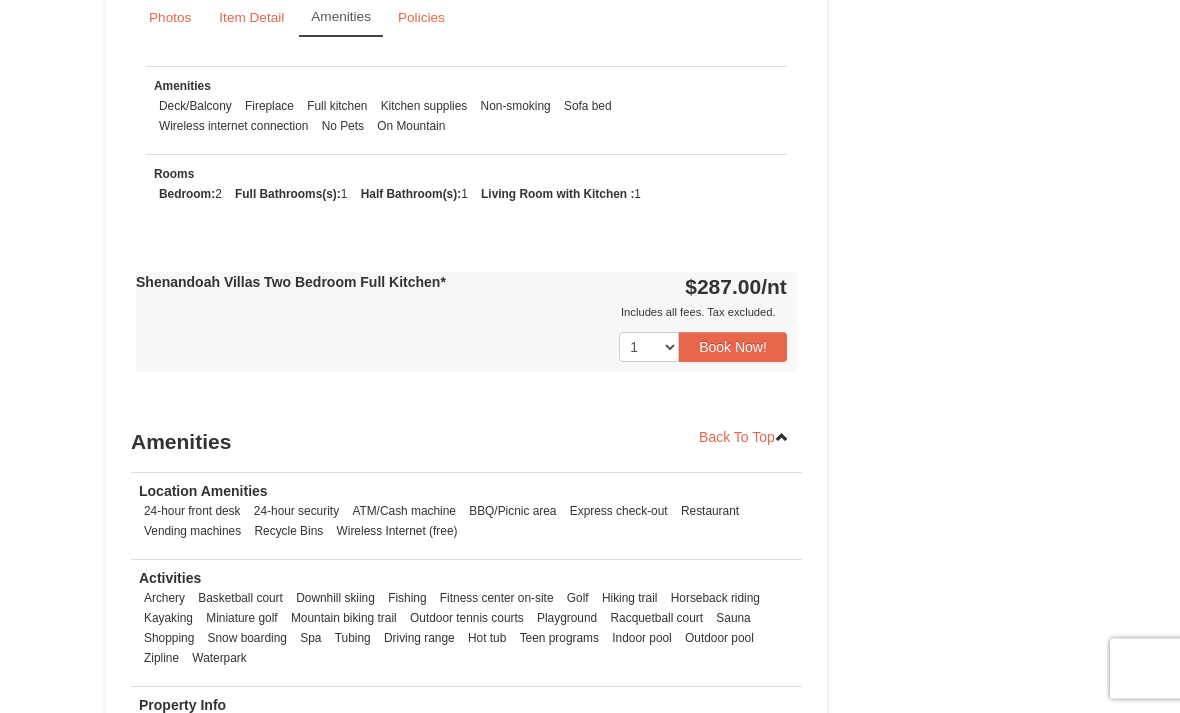 click on "Policies" at bounding box center (421, 18) 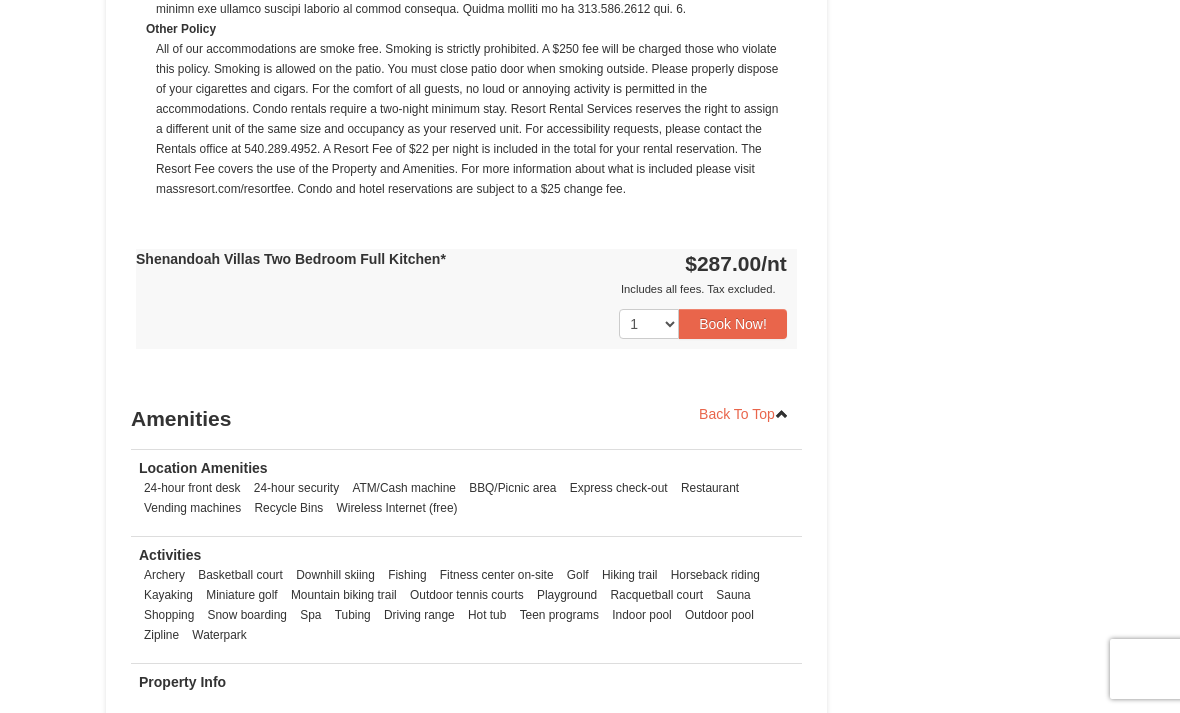 click on "Book Now!" at bounding box center [733, 324] 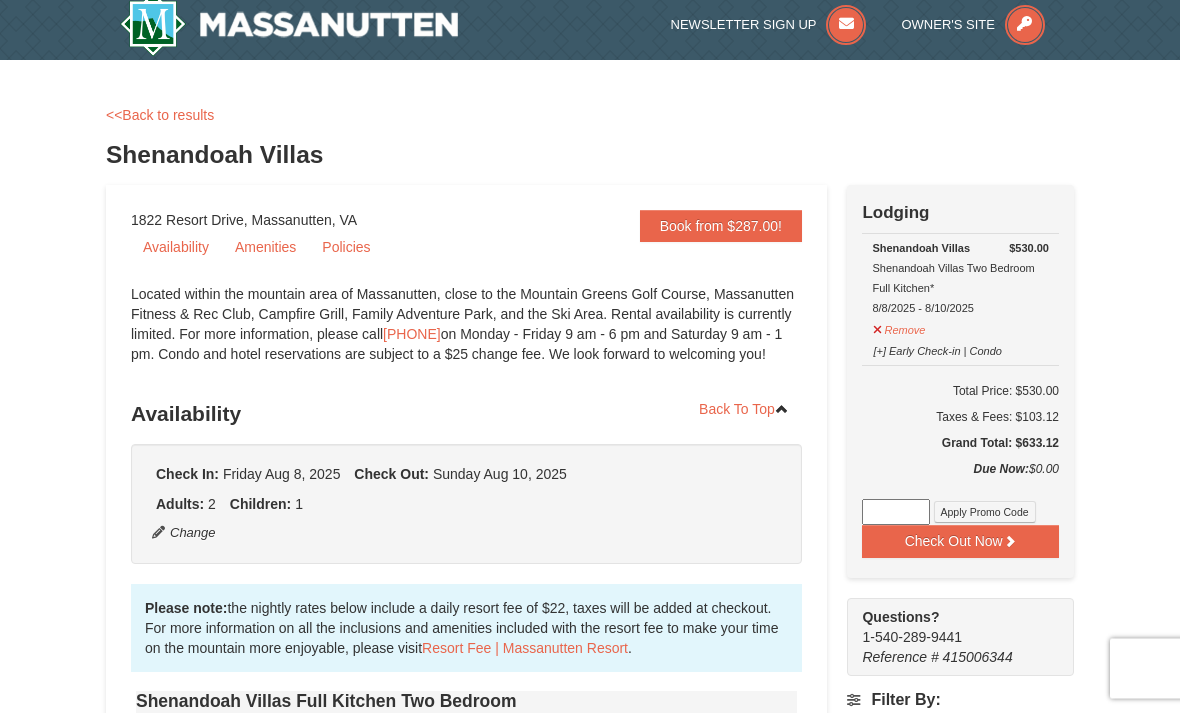 scroll, scrollTop: 10, scrollLeft: 0, axis: vertical 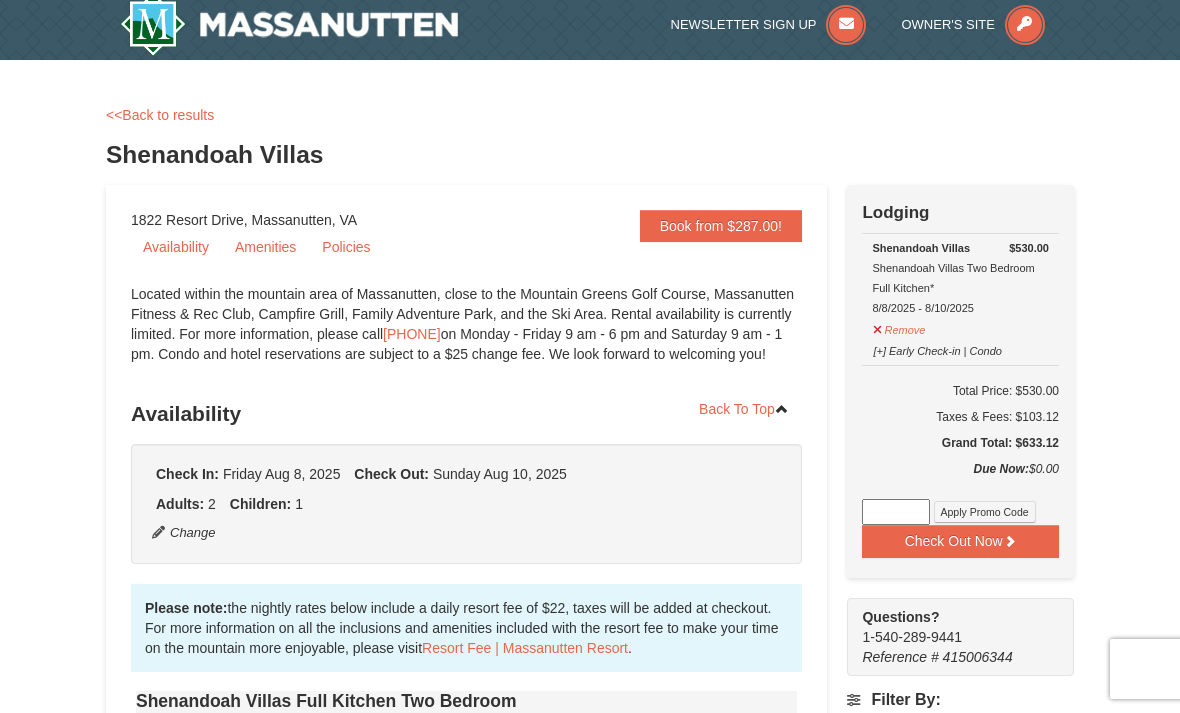 click on "<<Back to results" at bounding box center (160, 115) 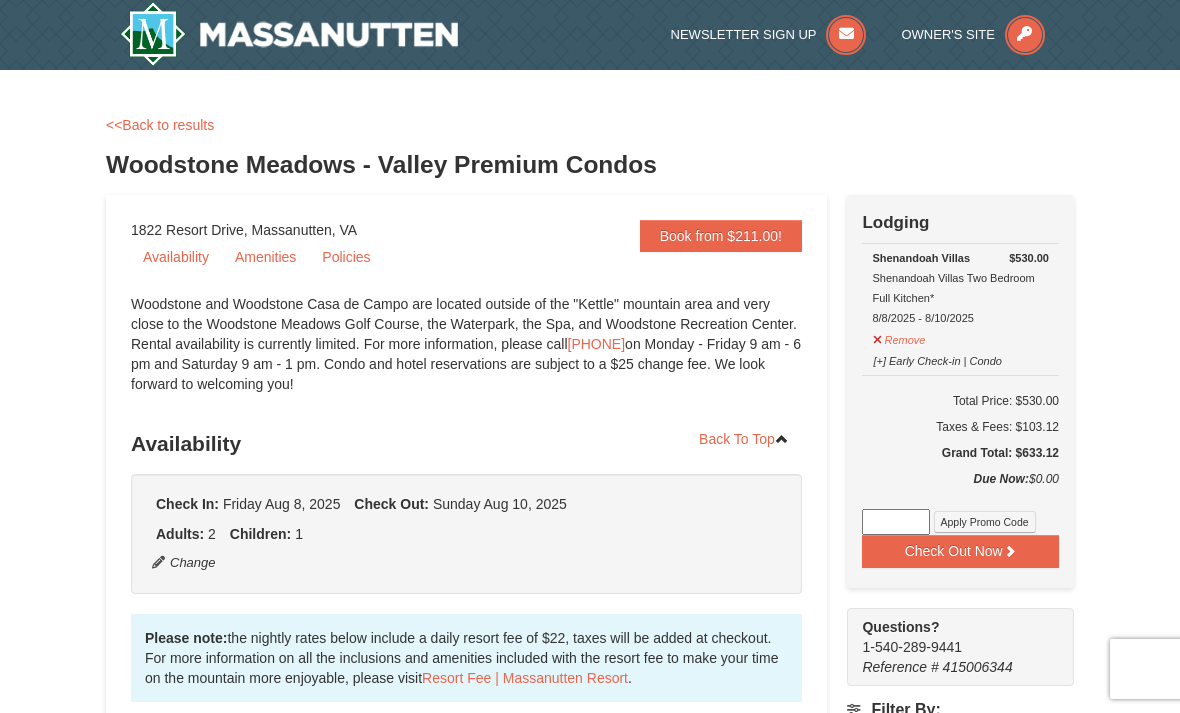 scroll, scrollTop: 58, scrollLeft: 0, axis: vertical 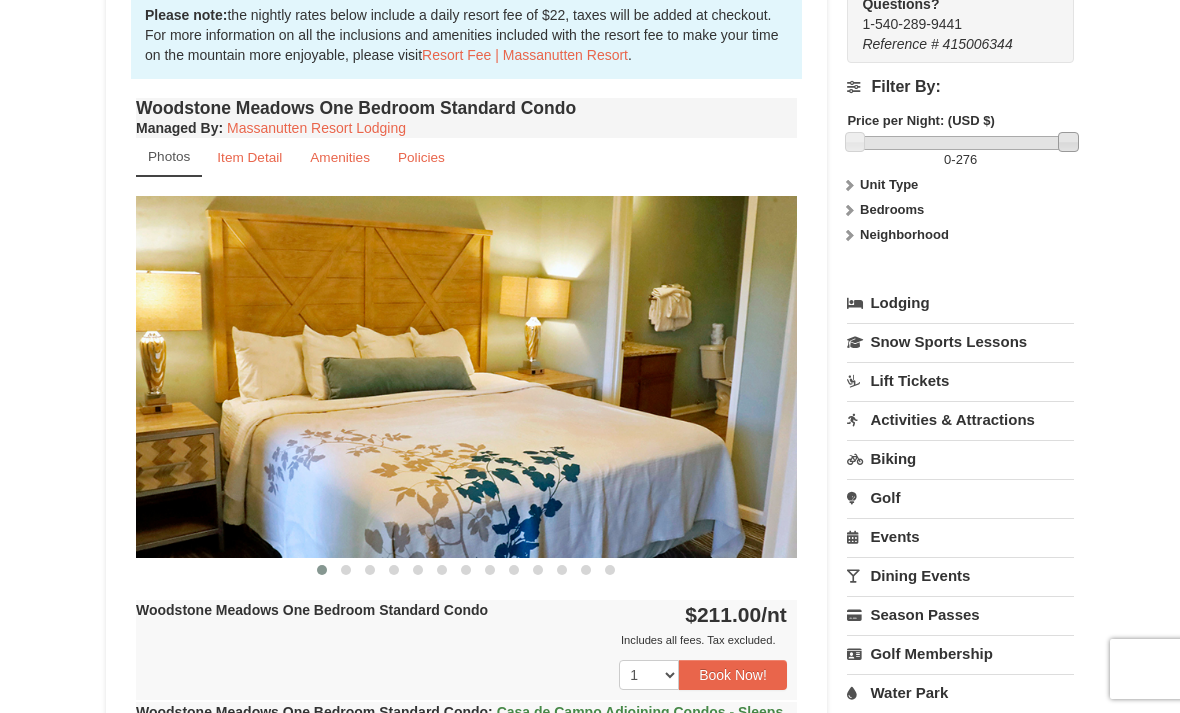 click on "Item Detail" at bounding box center (249, 157) 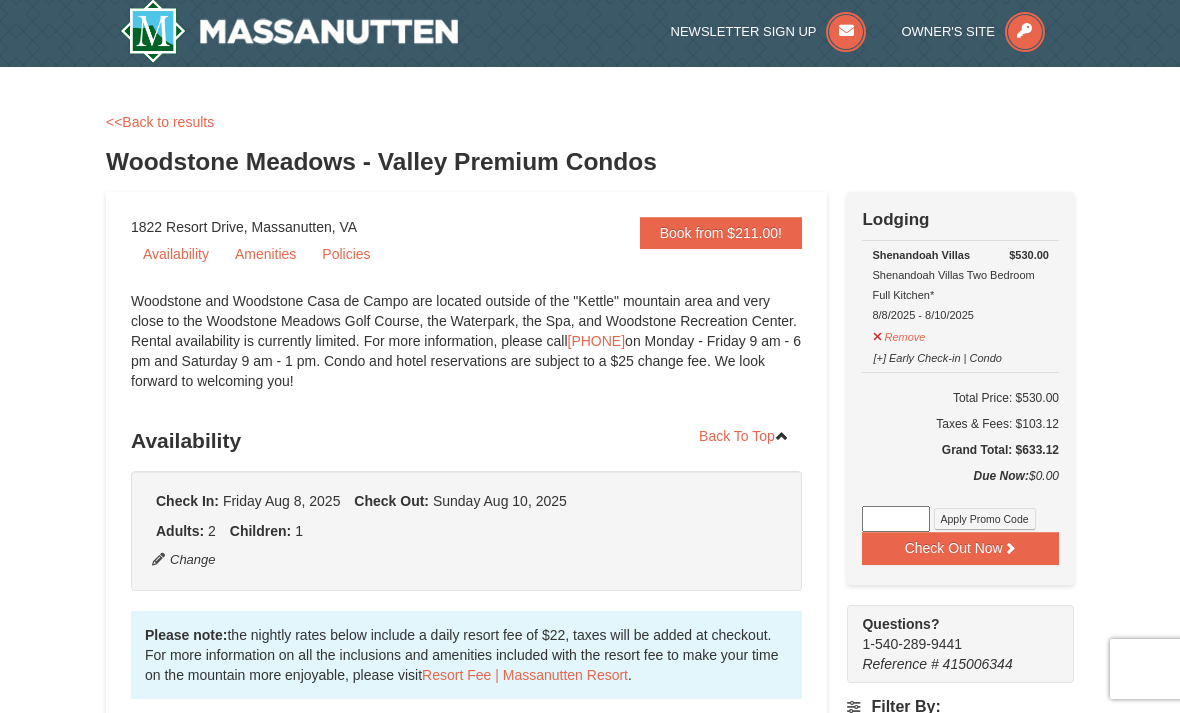 scroll, scrollTop: 13, scrollLeft: 0, axis: vertical 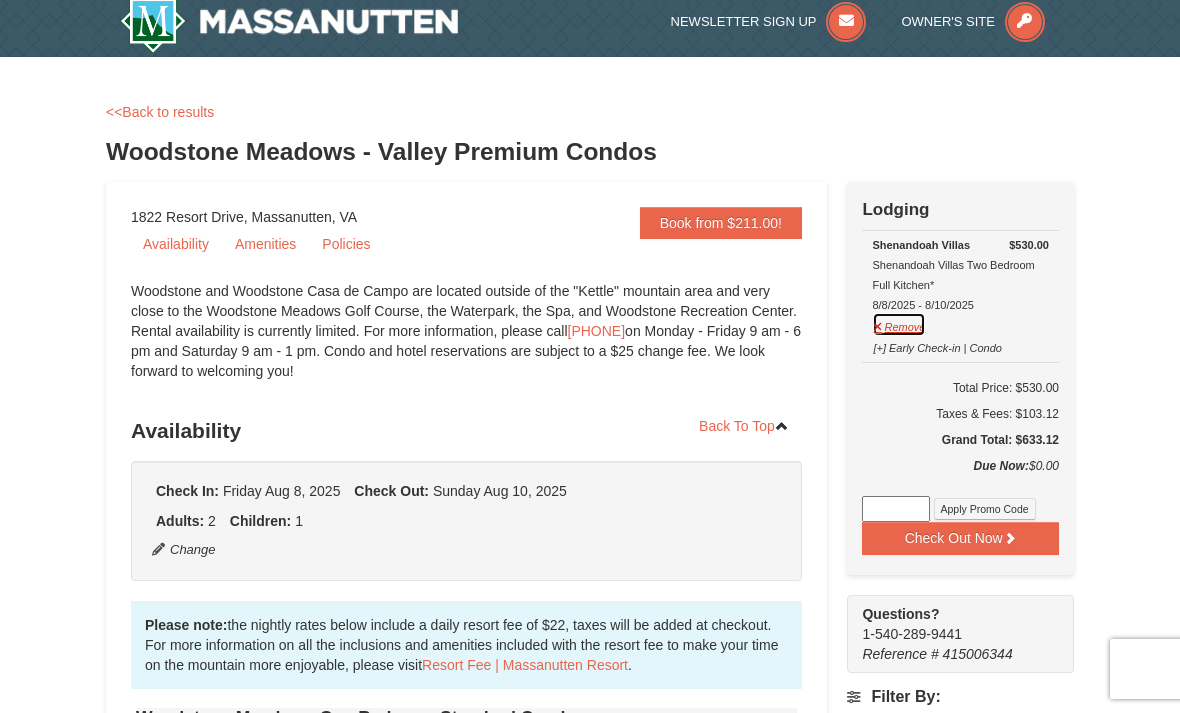 click on "Remove" at bounding box center [899, 324] 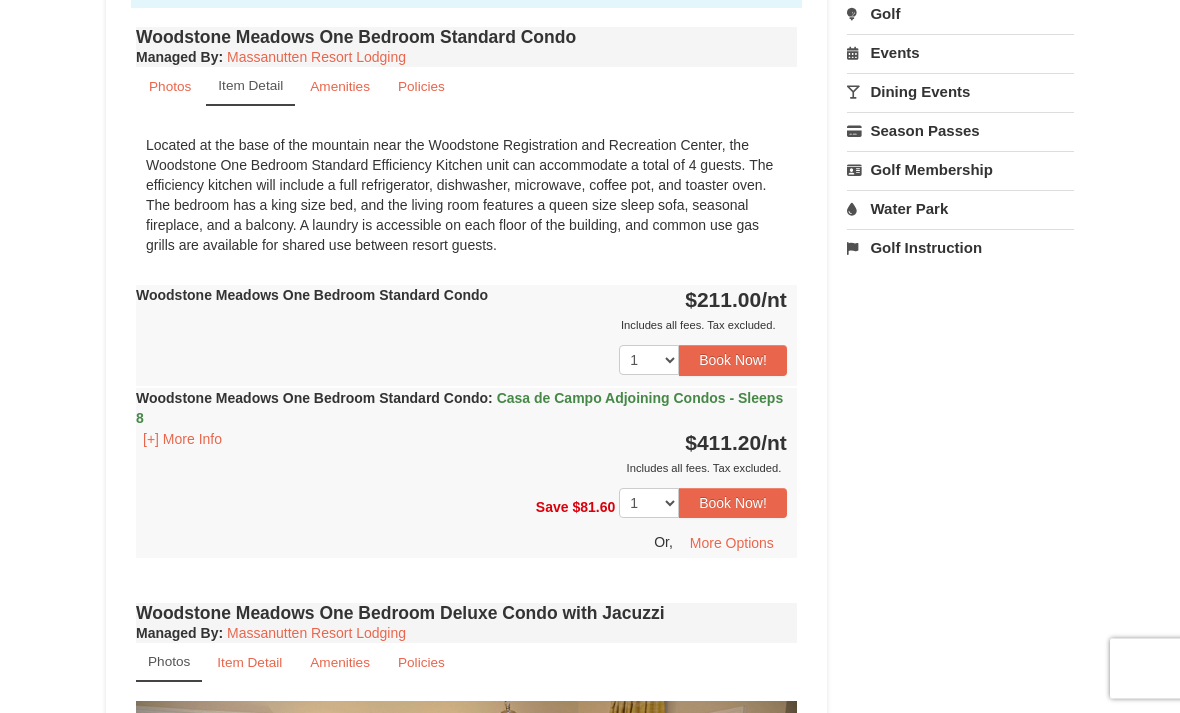scroll, scrollTop: 698, scrollLeft: 0, axis: vertical 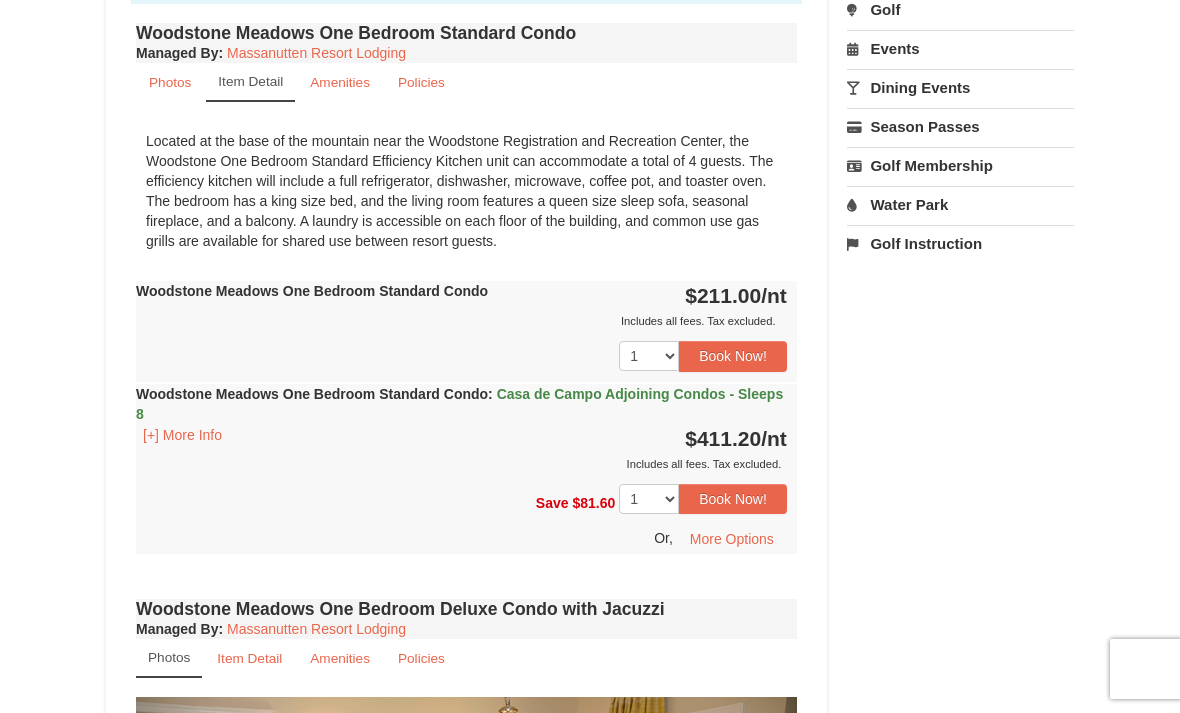 click on "Photos" at bounding box center (170, 82) 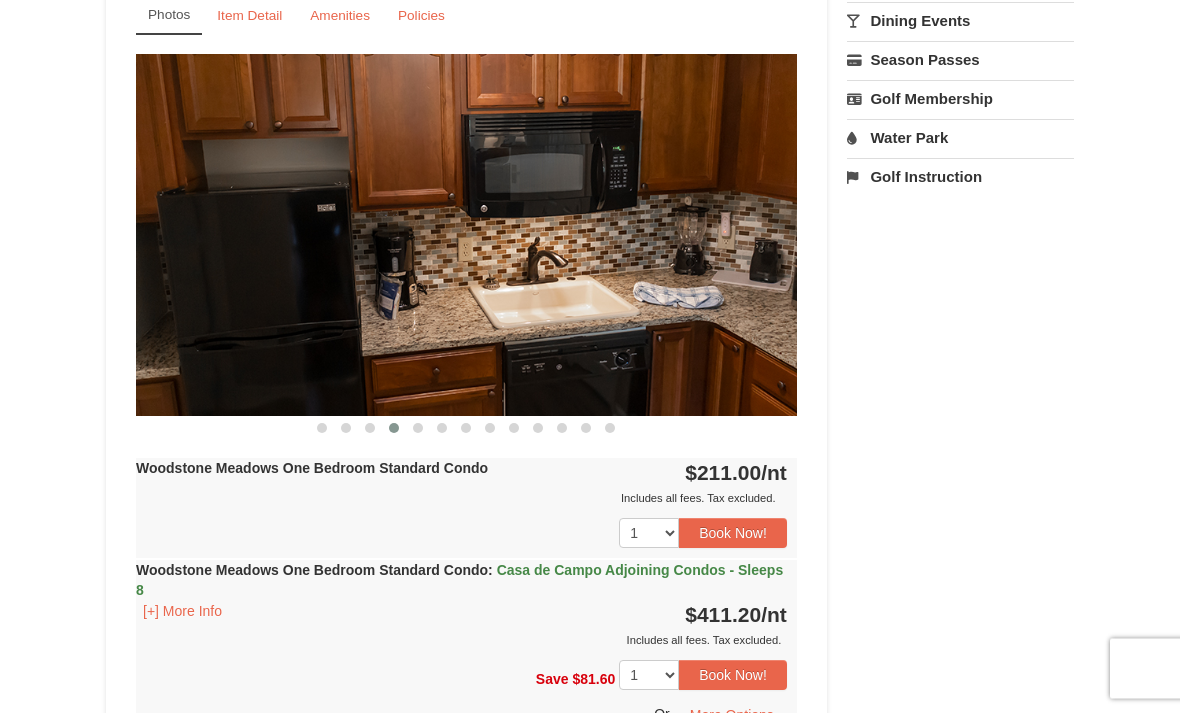 scroll, scrollTop: 765, scrollLeft: 0, axis: vertical 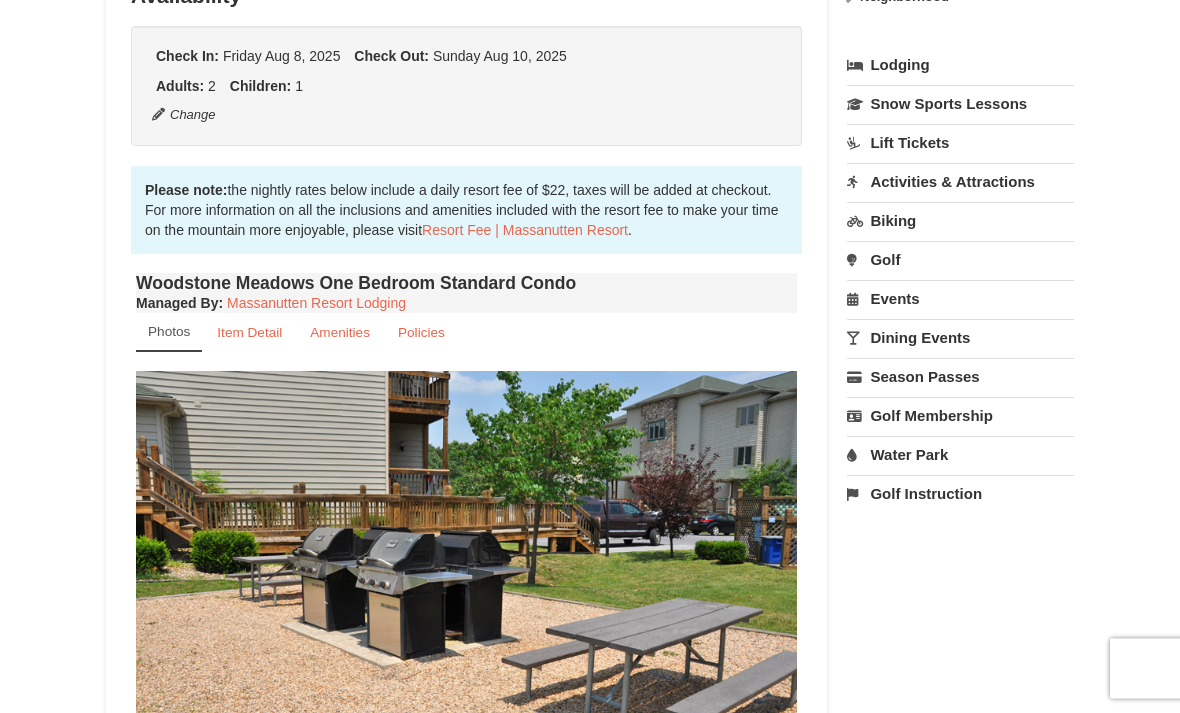 click on "Item Detail" at bounding box center (249, 333) 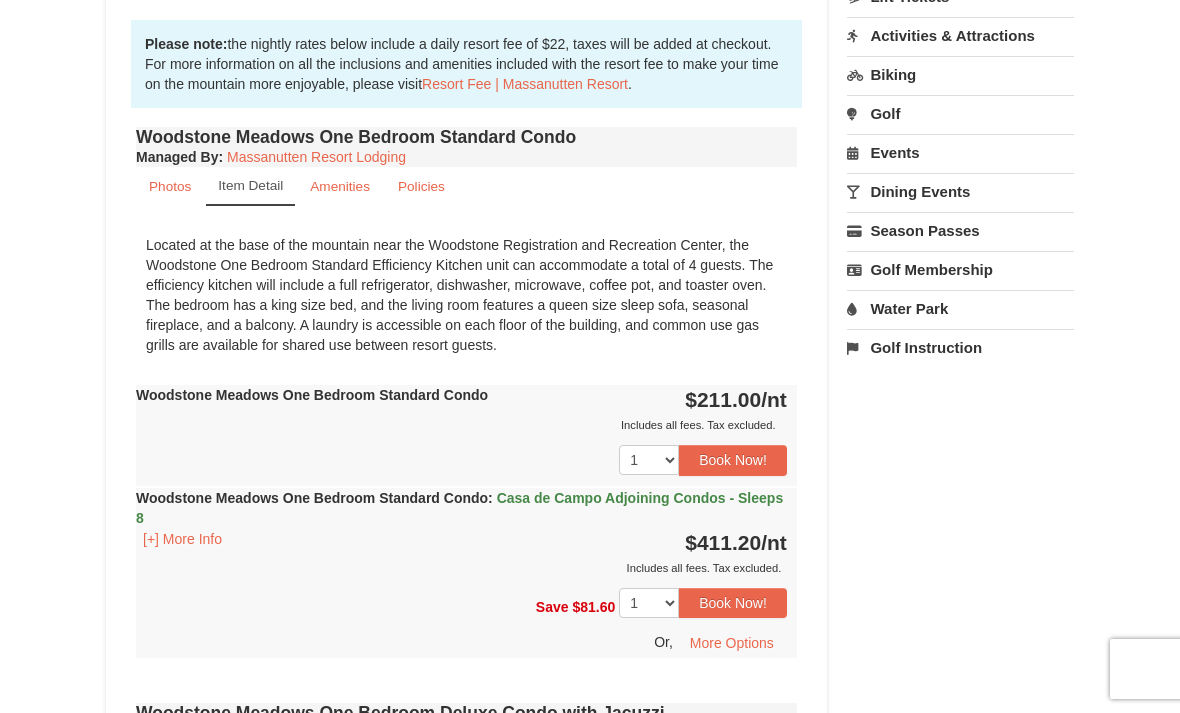 scroll, scrollTop: 593, scrollLeft: 0, axis: vertical 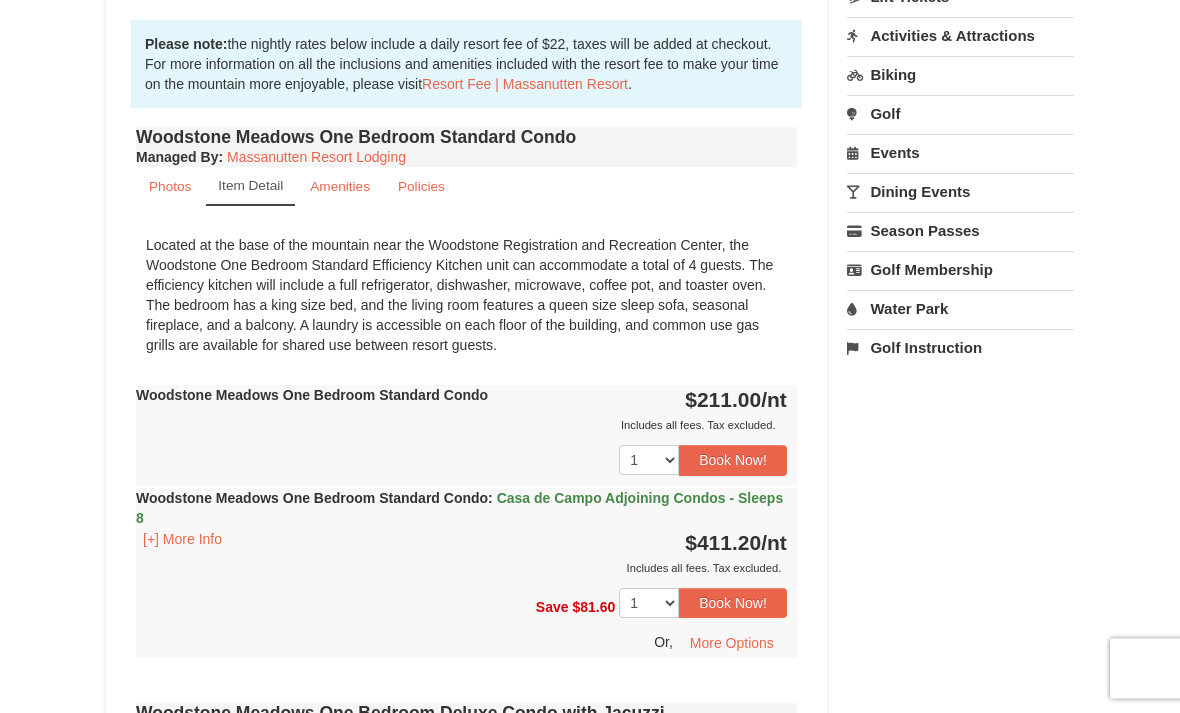 click on "Amenities" at bounding box center [340, 187] 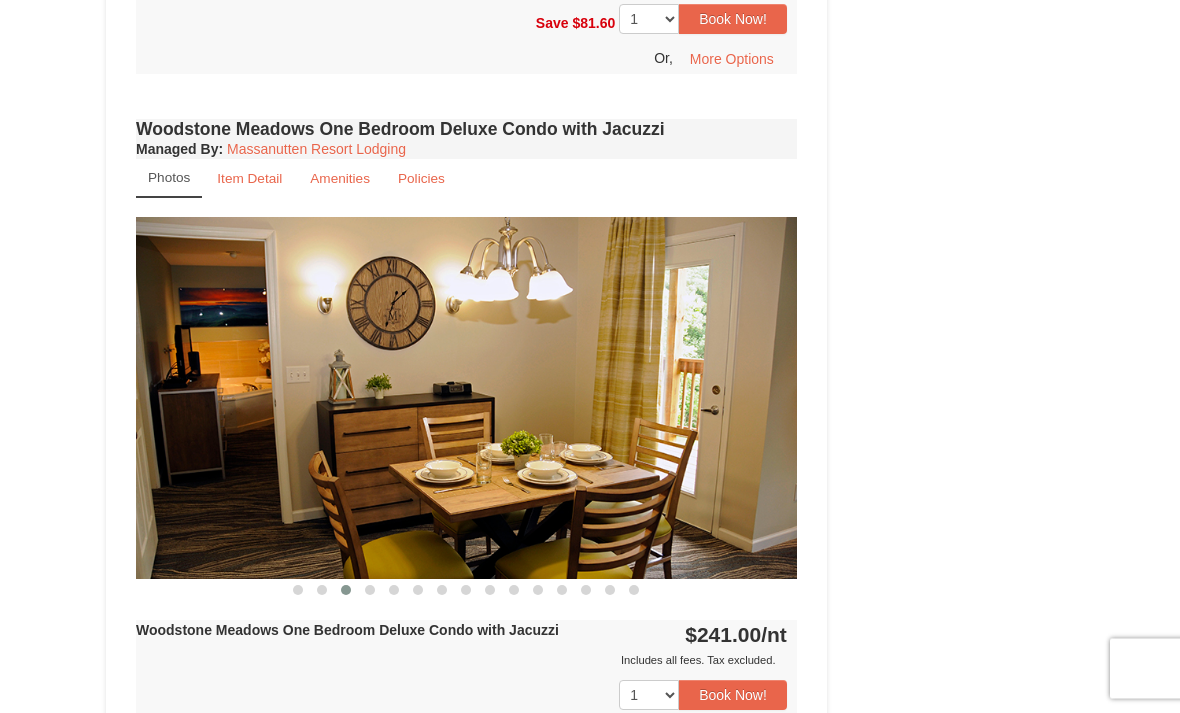 scroll, scrollTop: 1287, scrollLeft: 0, axis: vertical 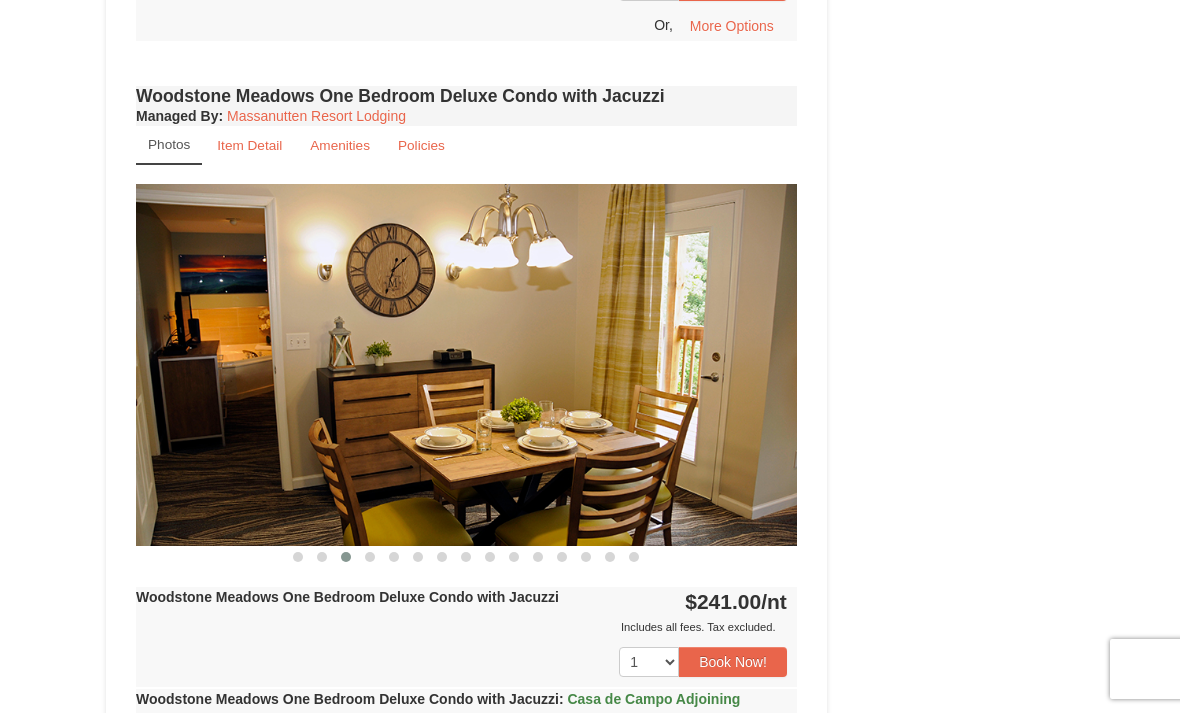 click on "Amenities" at bounding box center (340, 145) 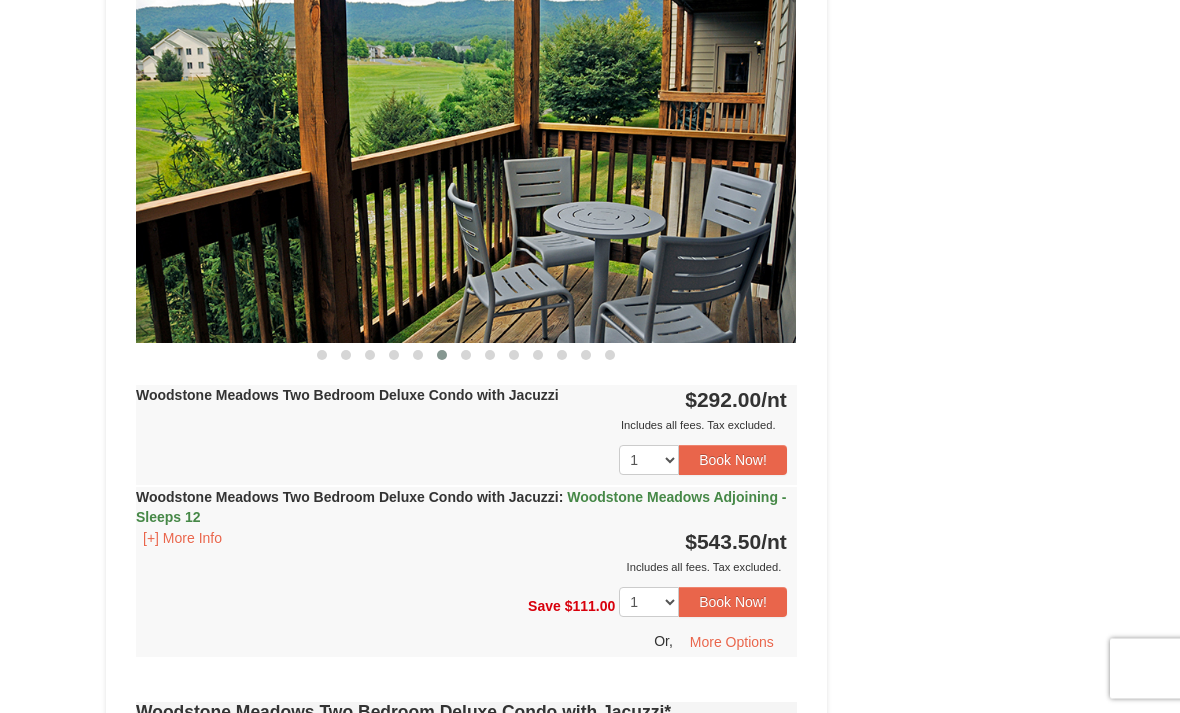 scroll, scrollTop: 2076, scrollLeft: 0, axis: vertical 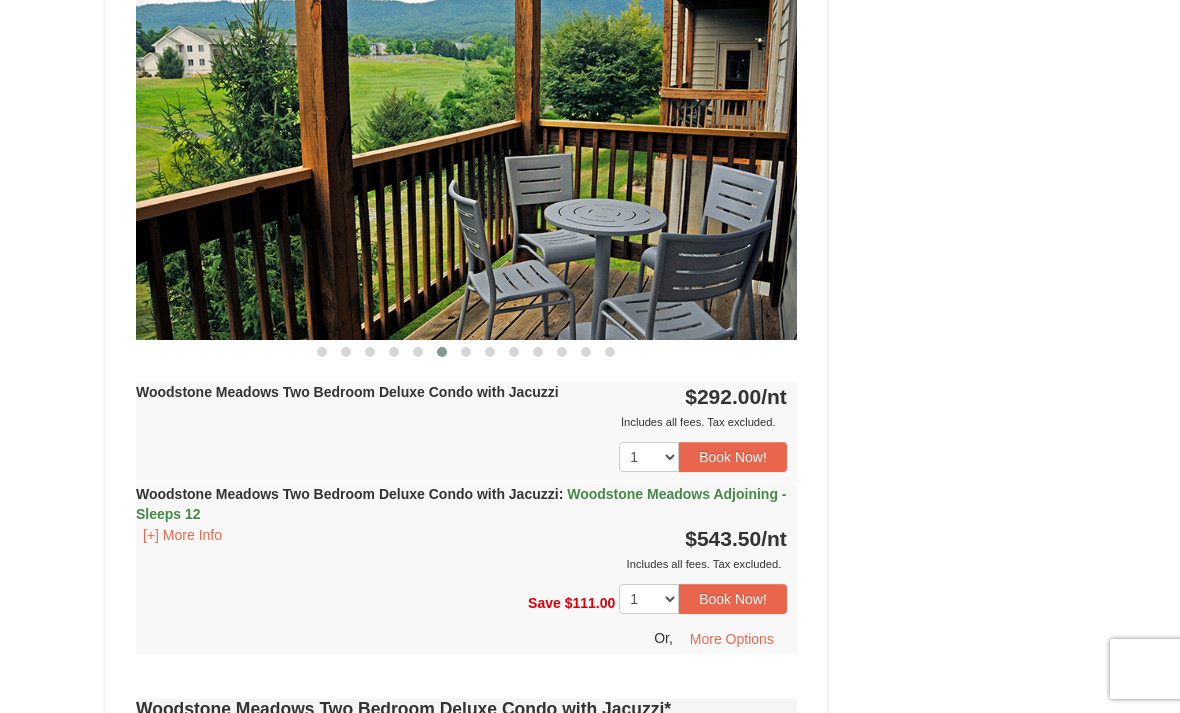 click on "Book Now!" at bounding box center (733, 457) 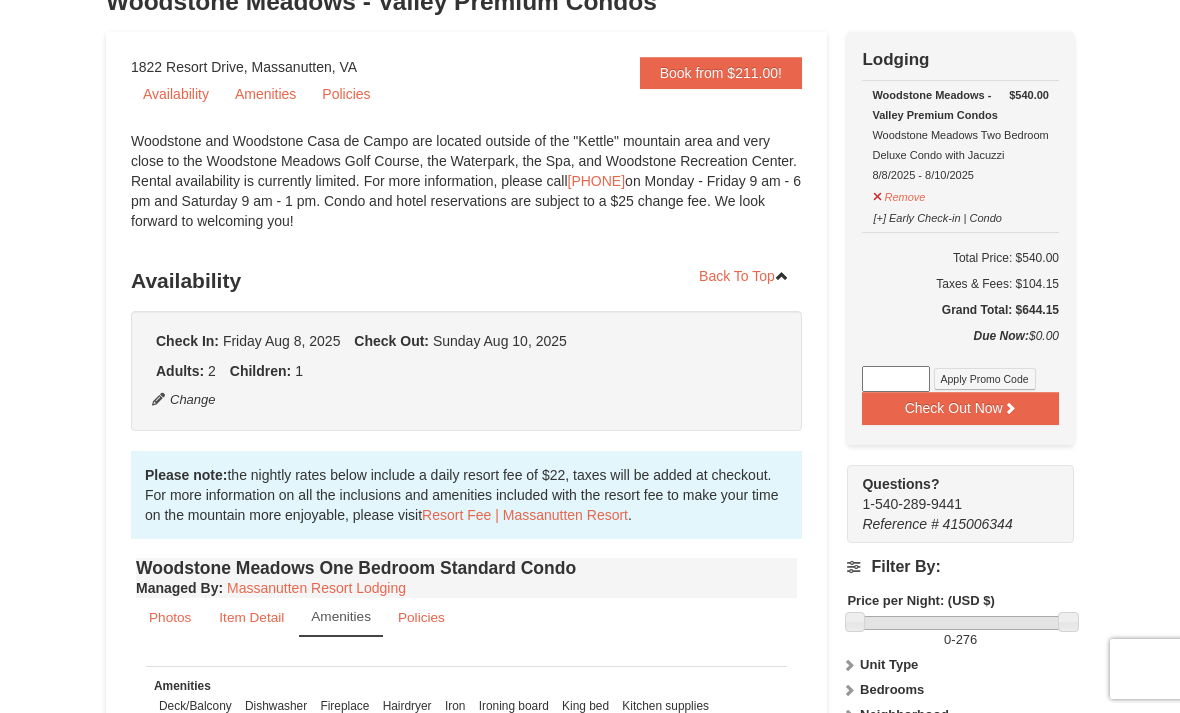 scroll, scrollTop: 164, scrollLeft: 0, axis: vertical 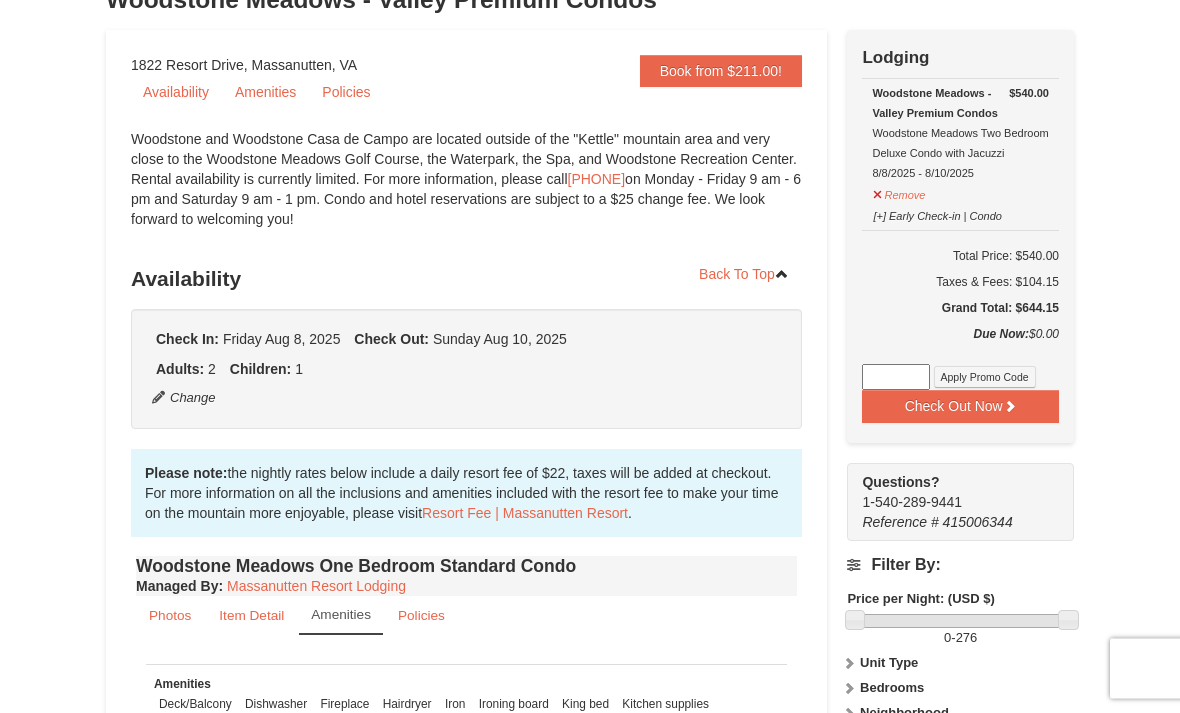 click on "[+] Early Check-in | Condo" at bounding box center (937, 214) 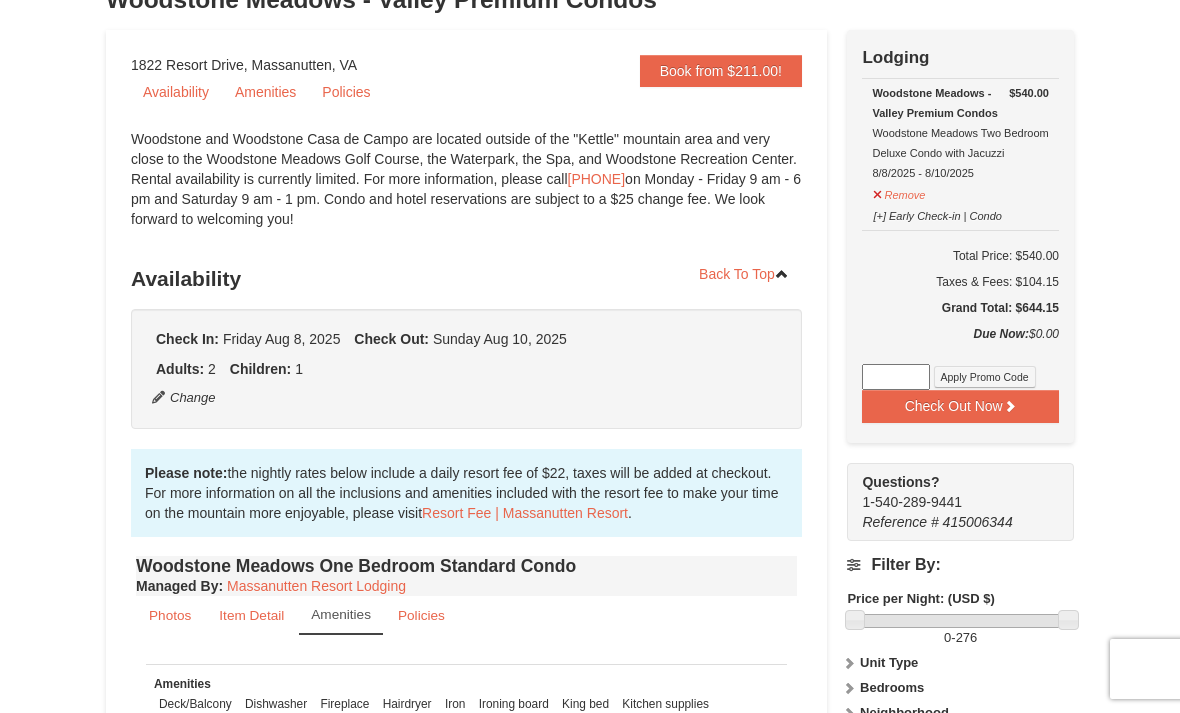 click on "[+] Early Check-in | Condo" at bounding box center [937, 213] 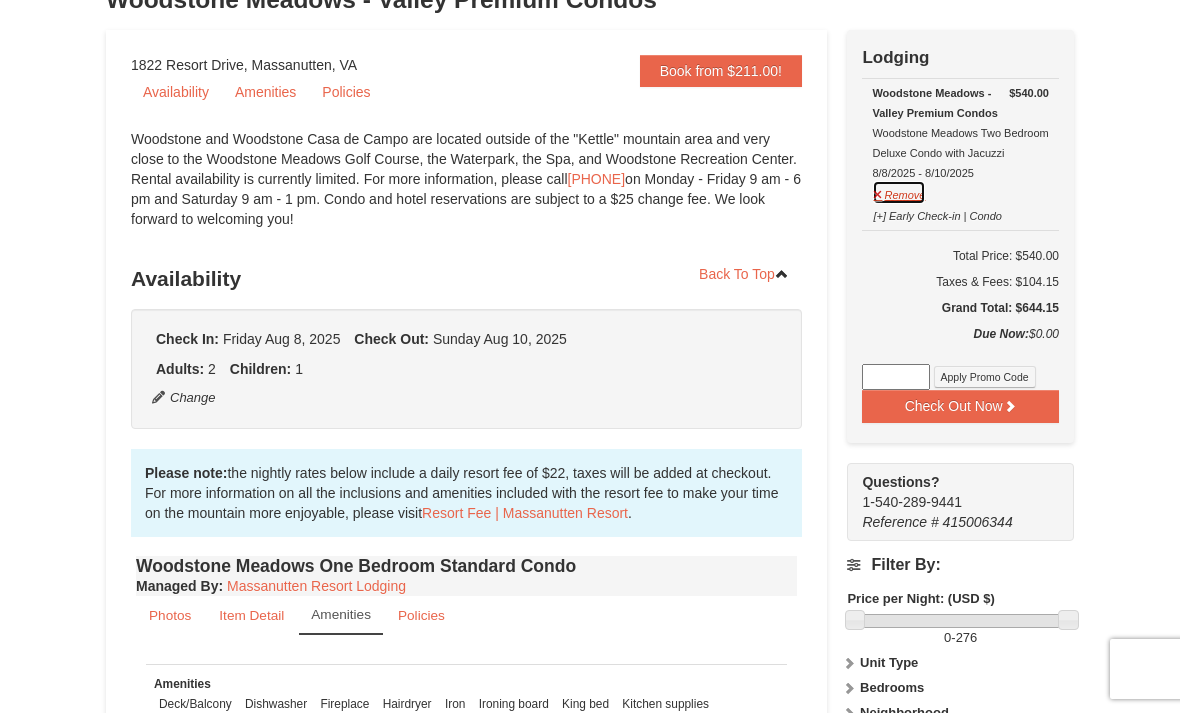 click on "Remove" at bounding box center [899, 192] 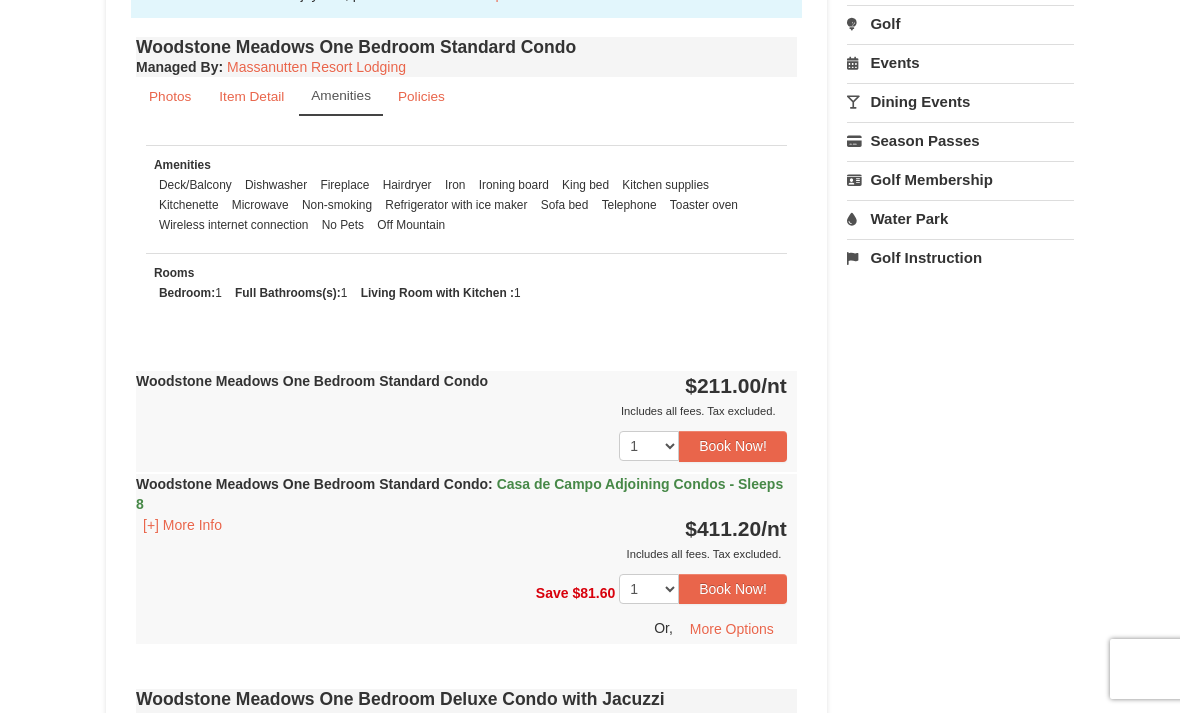 click on "Book Now!" at bounding box center (733, 446) 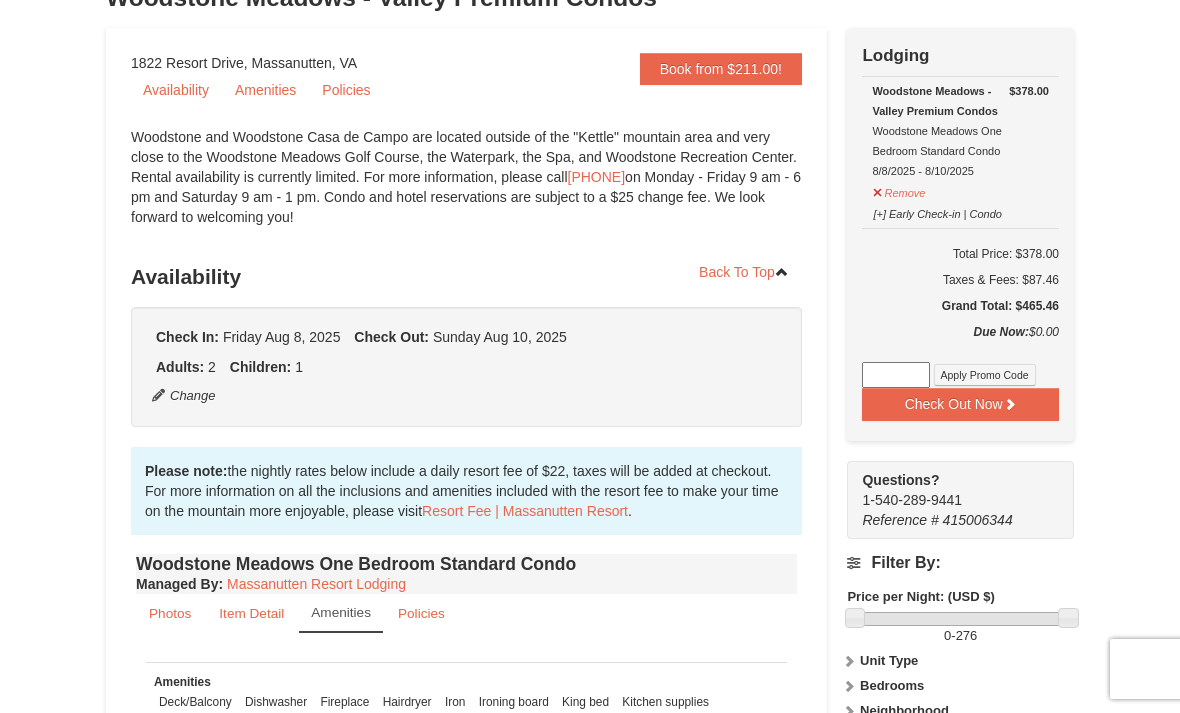 scroll, scrollTop: 166, scrollLeft: 0, axis: vertical 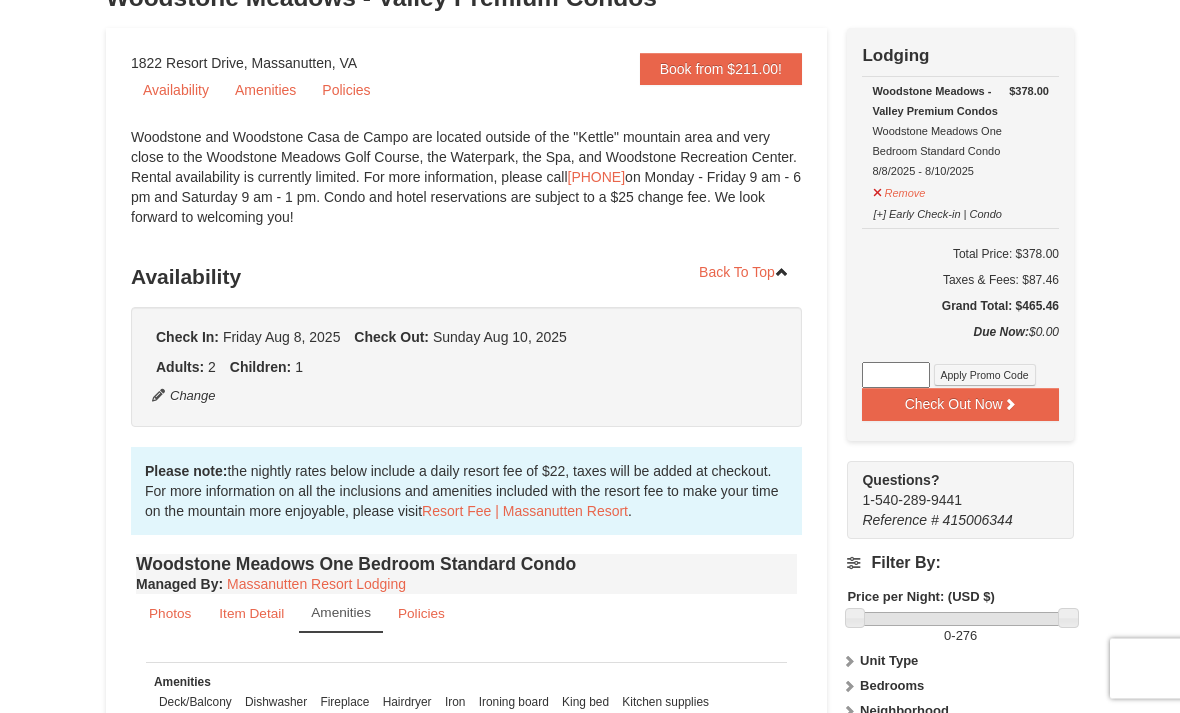 click on "Check Out Now" at bounding box center (960, 405) 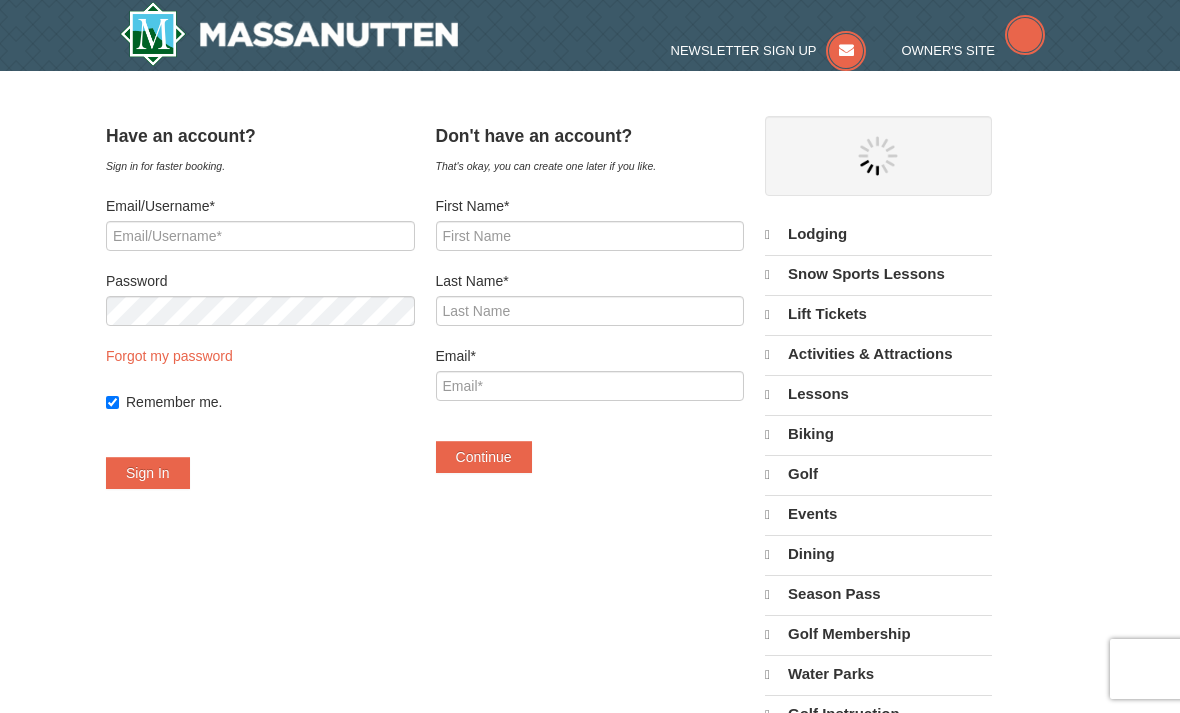 scroll, scrollTop: 0, scrollLeft: 0, axis: both 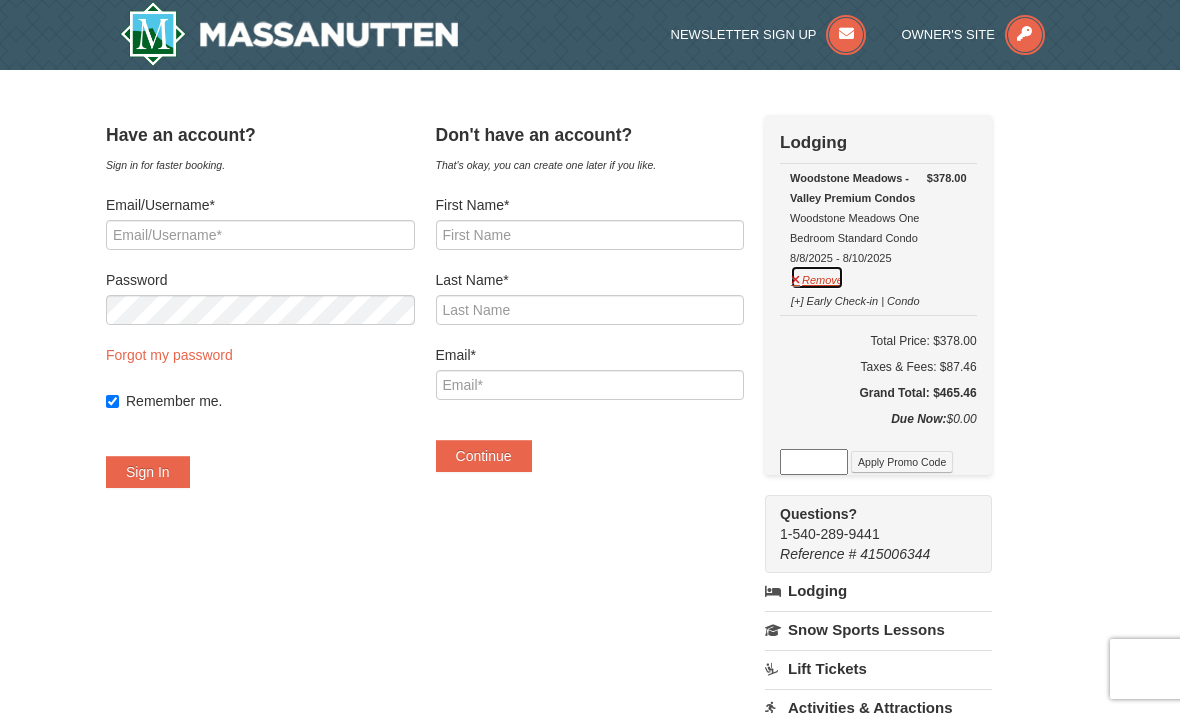 click on "Remove" at bounding box center [817, 277] 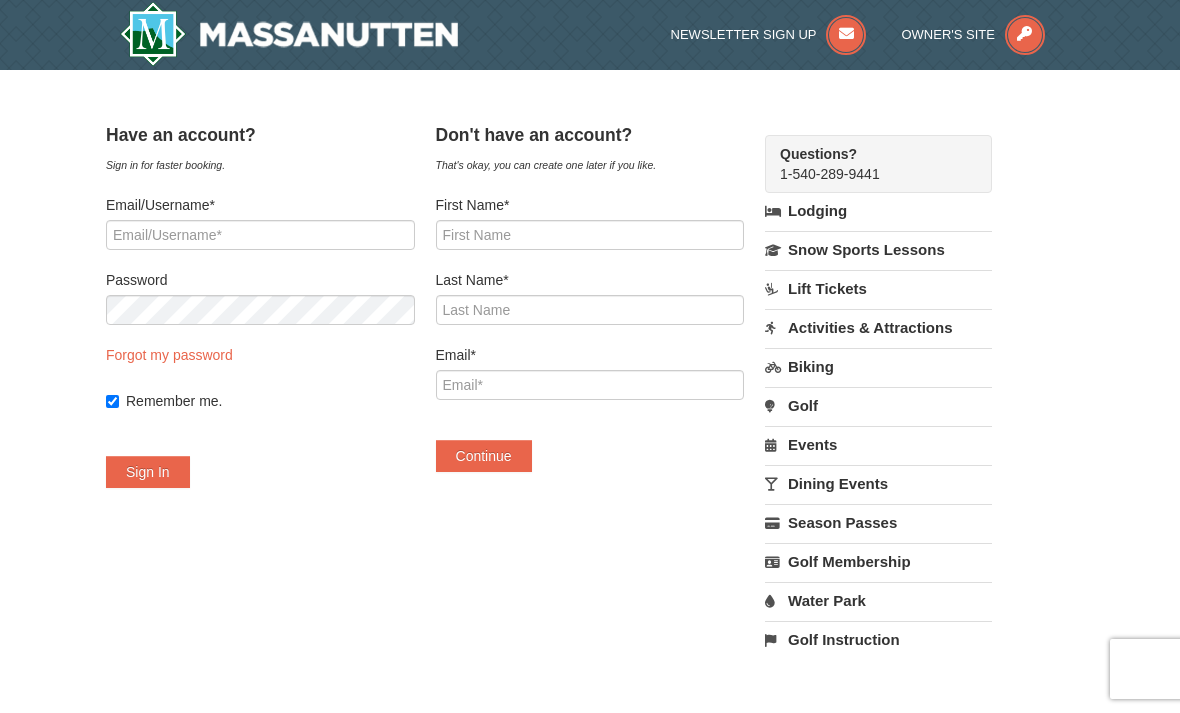 click on "Water Park" at bounding box center (878, 600) 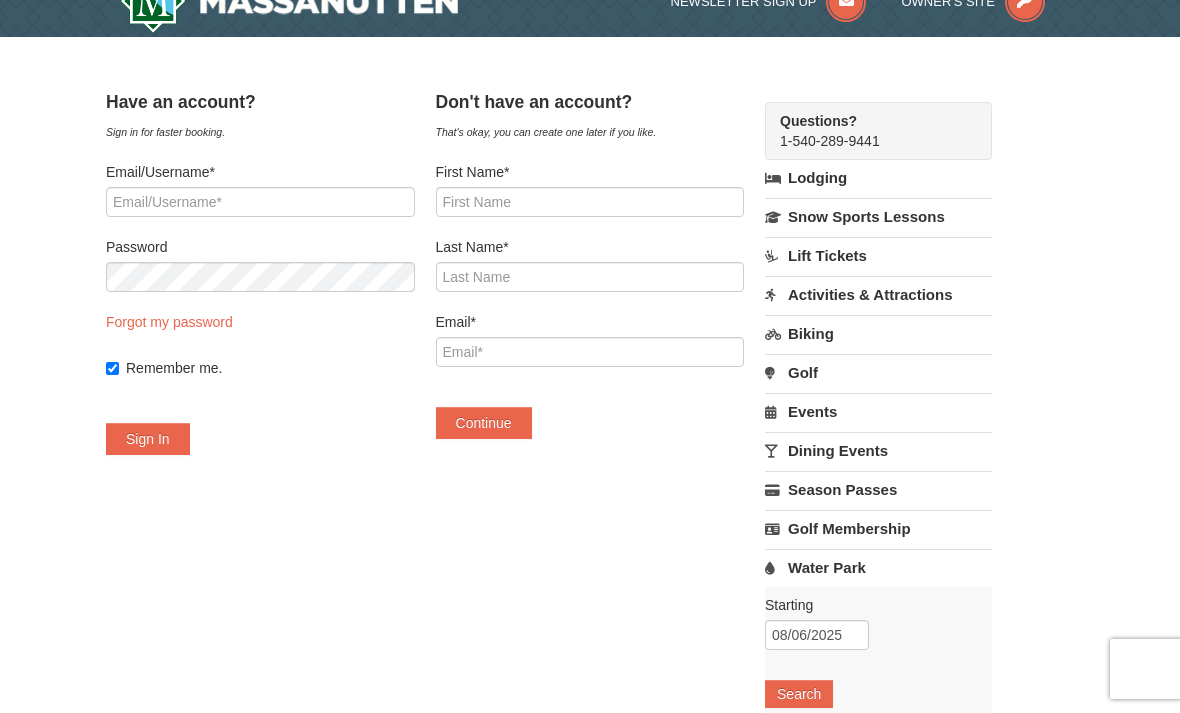 scroll, scrollTop: 0, scrollLeft: 0, axis: both 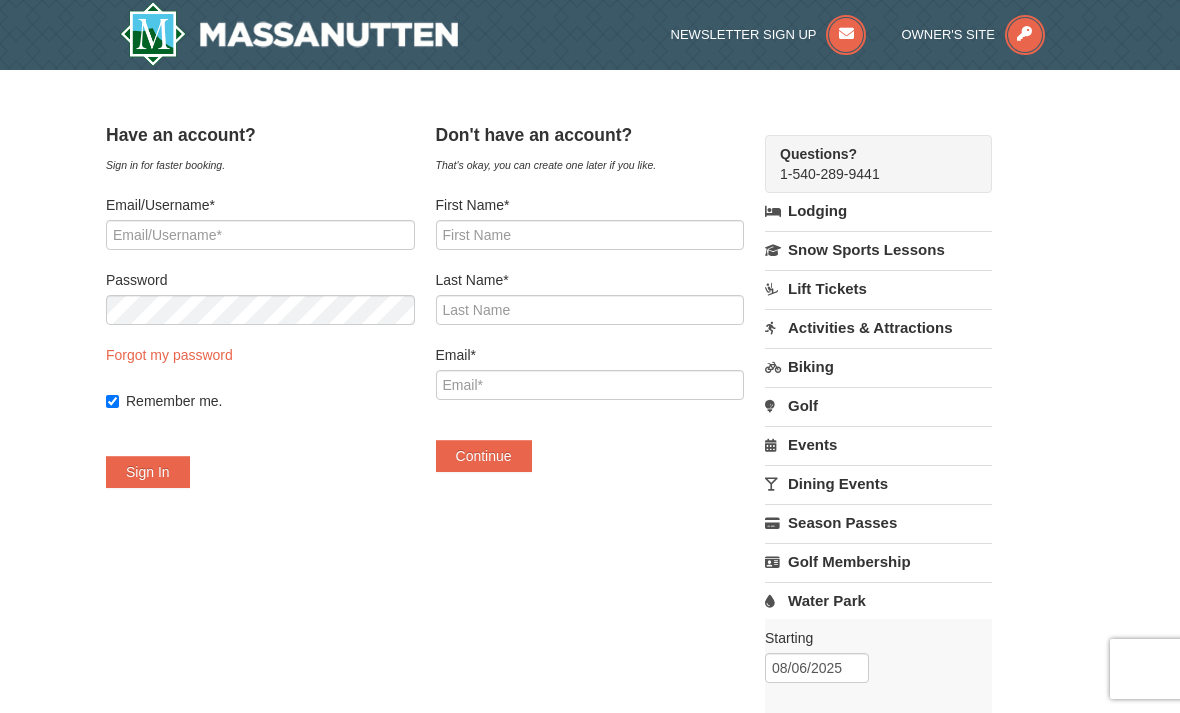 click on "Lodging" at bounding box center (878, 211) 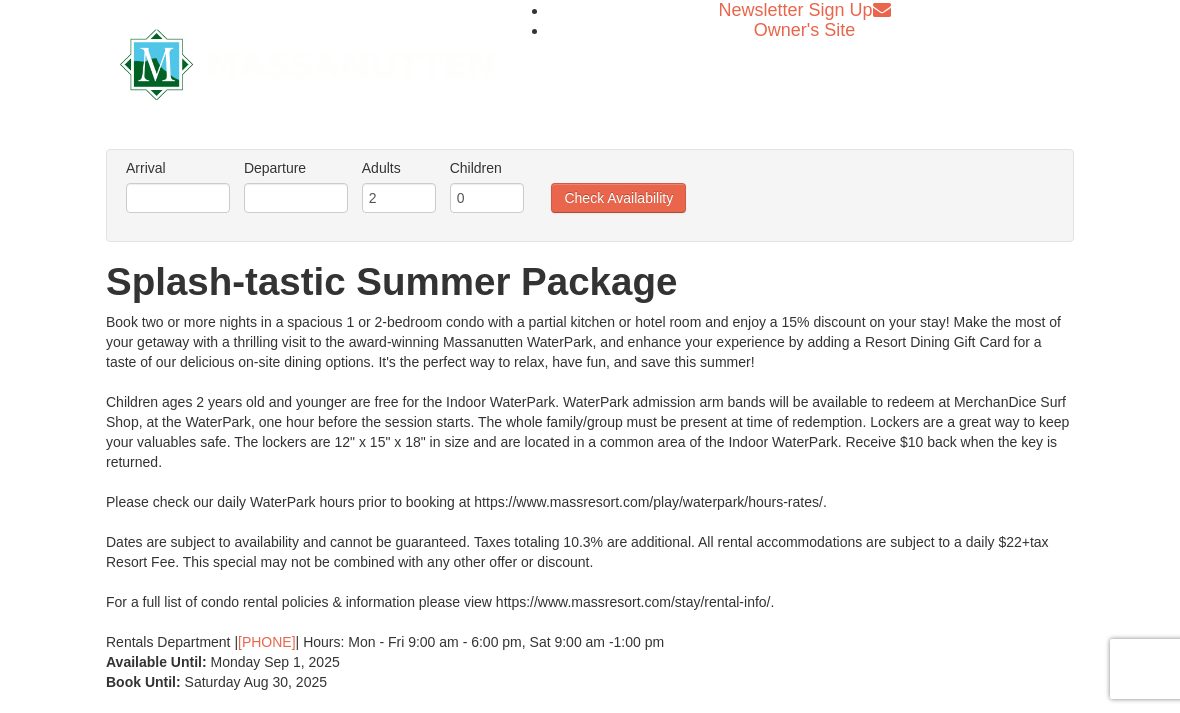 scroll, scrollTop: 0, scrollLeft: 0, axis: both 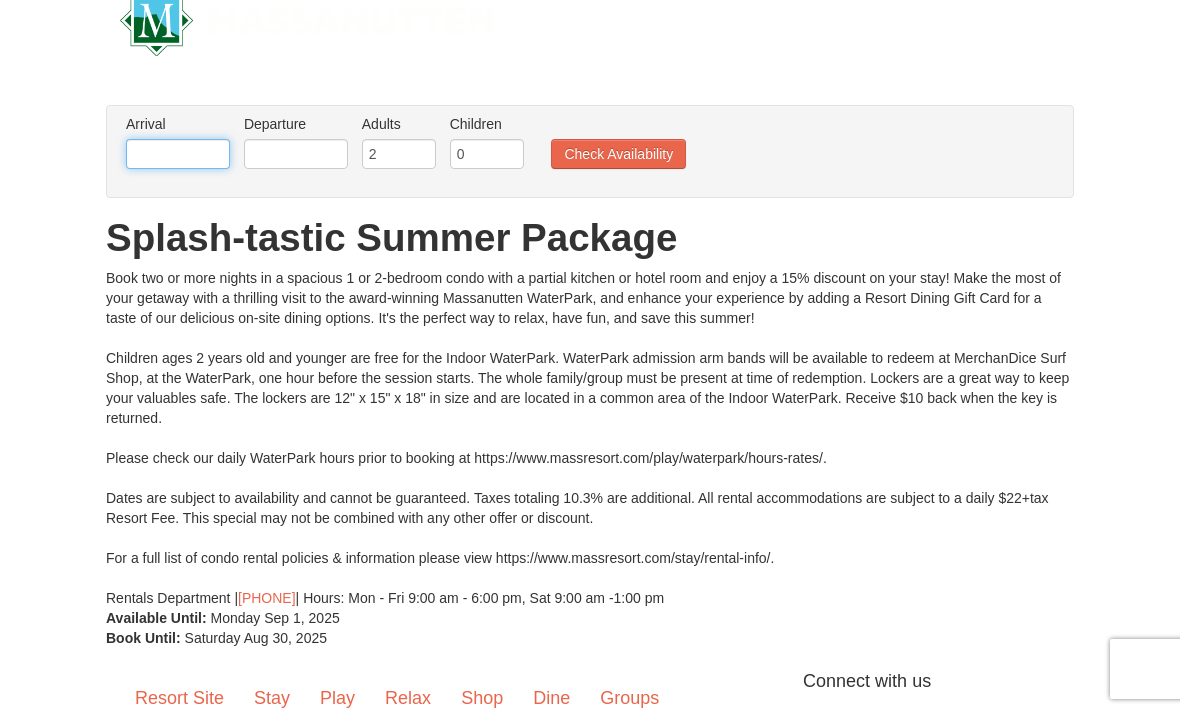 click at bounding box center (178, 154) 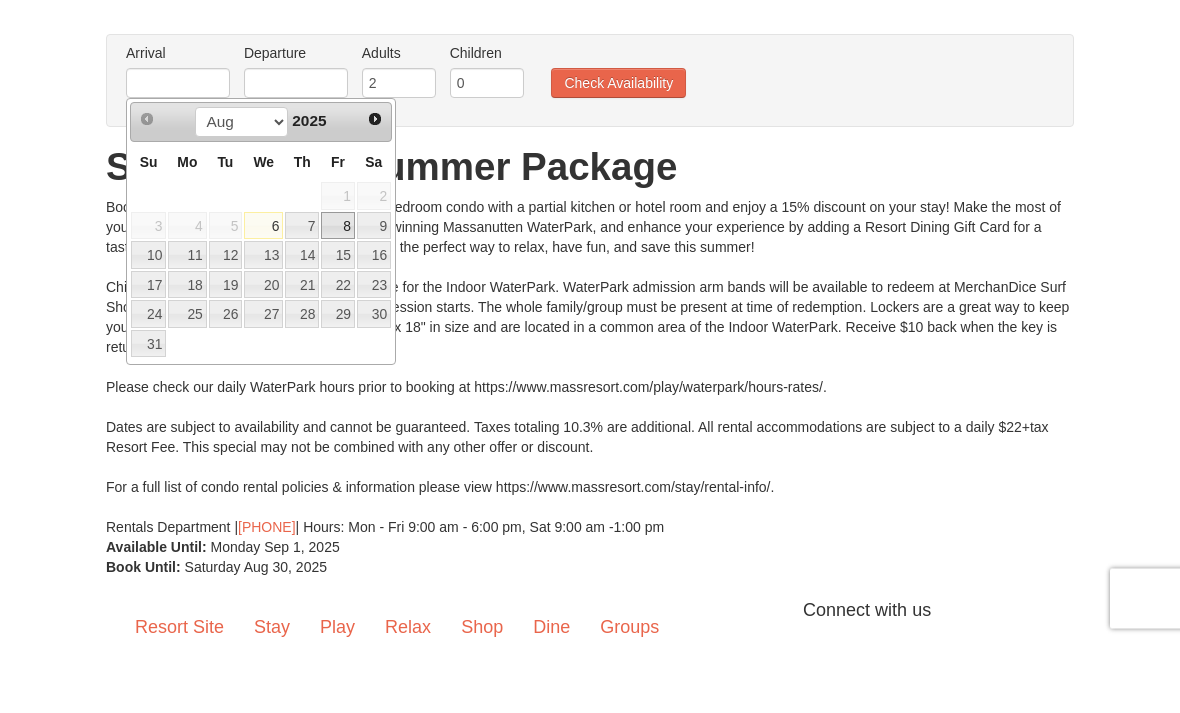 click on "8" at bounding box center [338, 297] 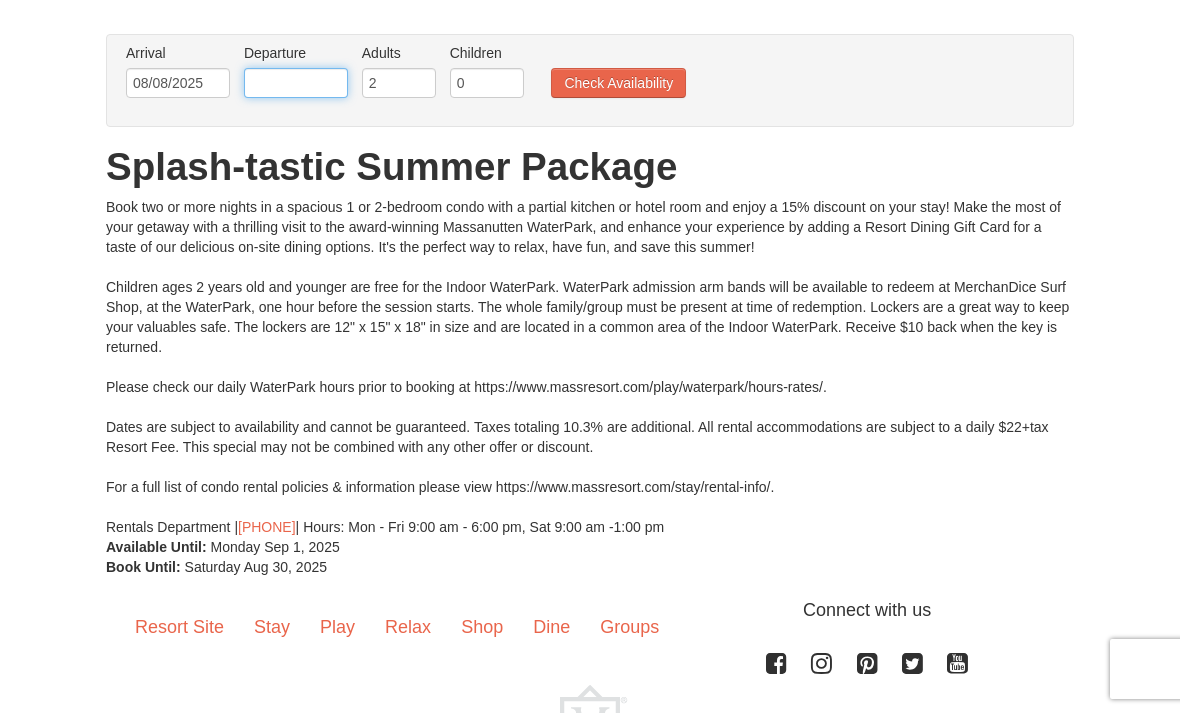 click at bounding box center (296, 83) 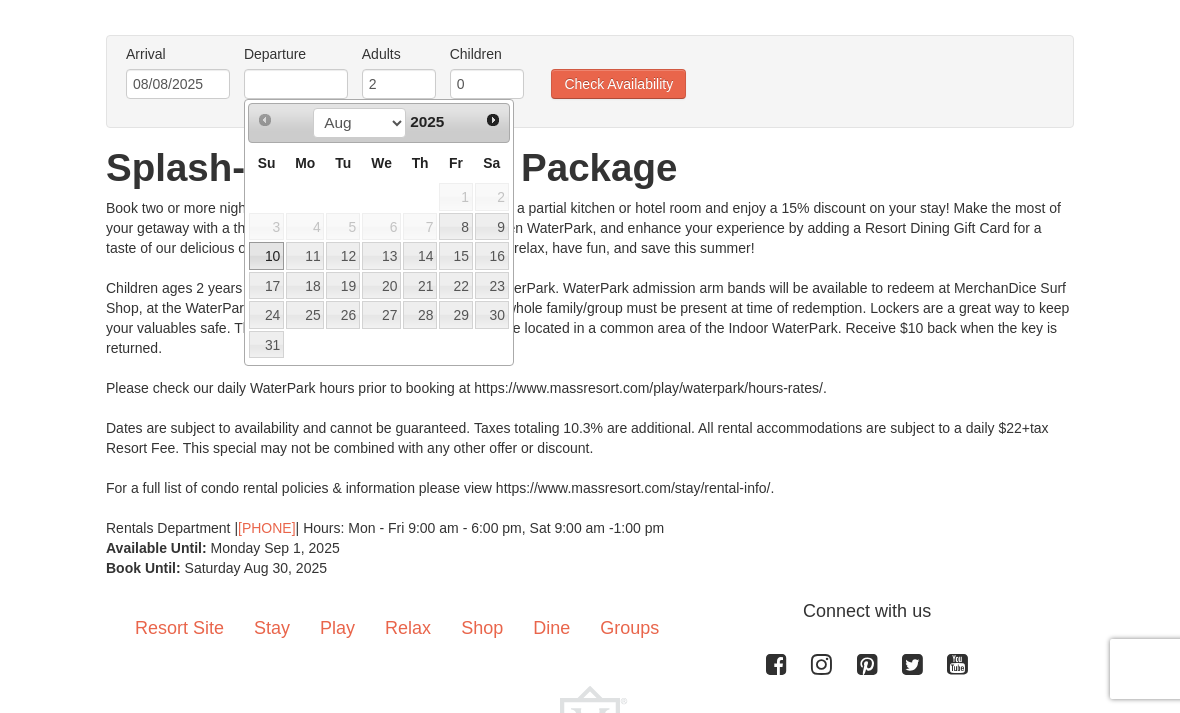 click on "10" at bounding box center [266, 256] 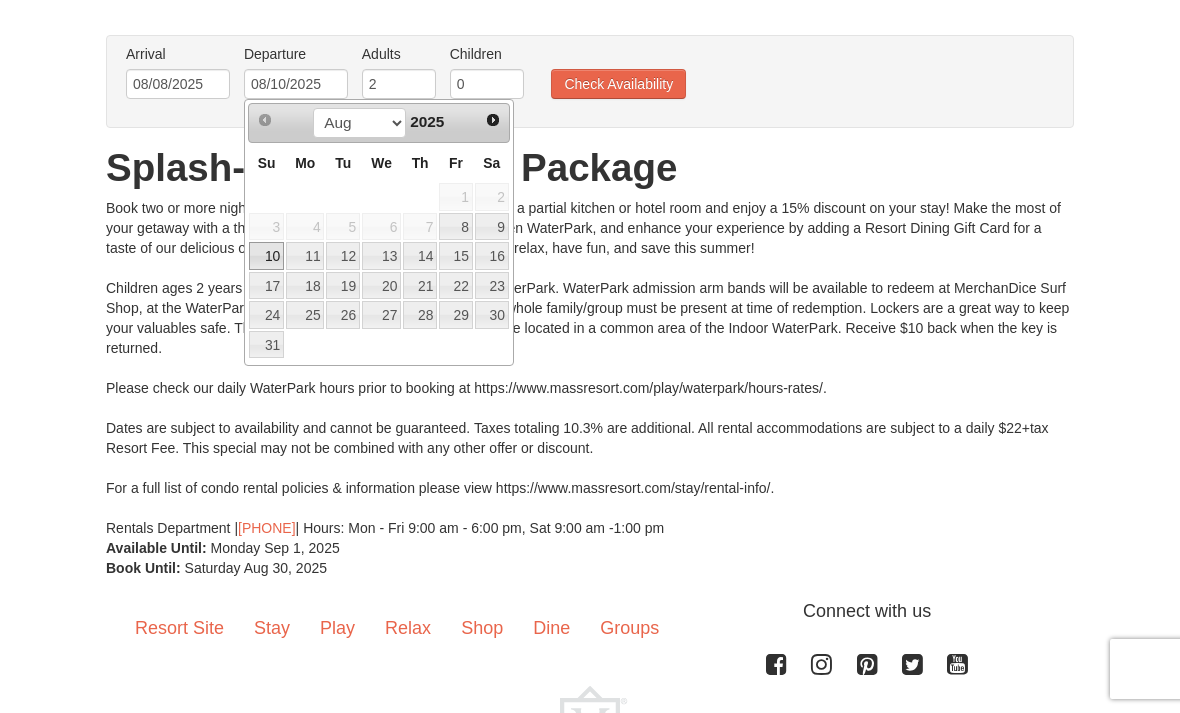 scroll, scrollTop: 115, scrollLeft: 0, axis: vertical 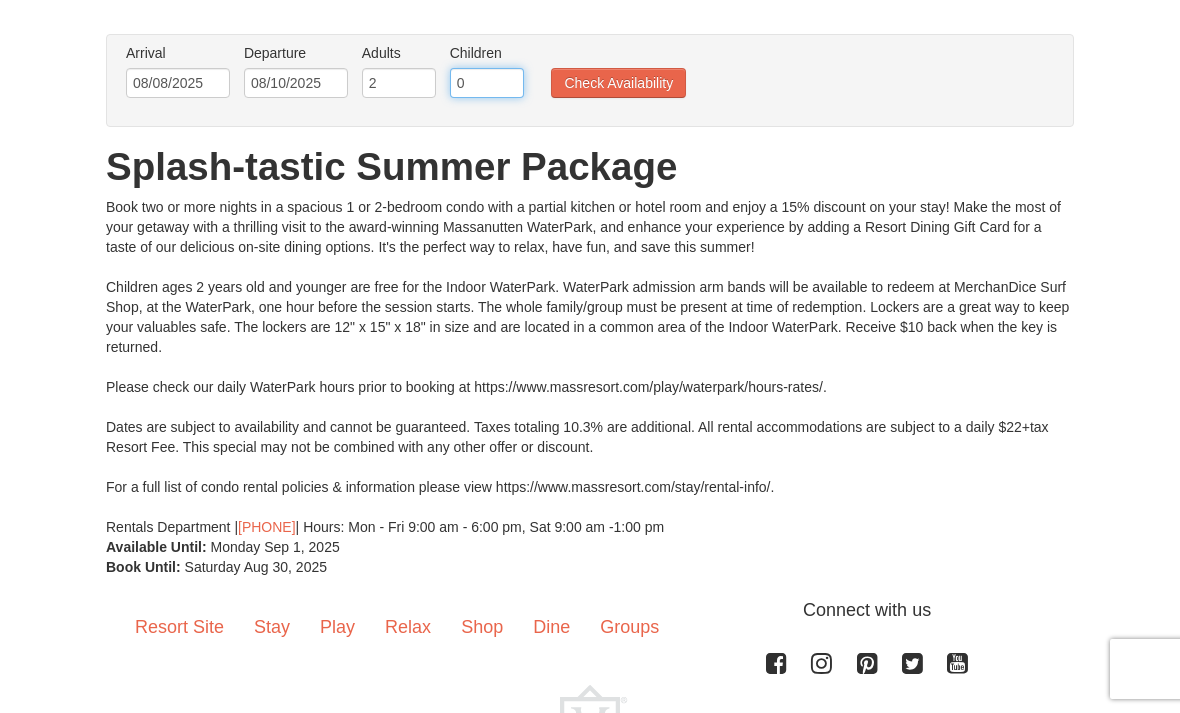 click on "0" at bounding box center [487, 83] 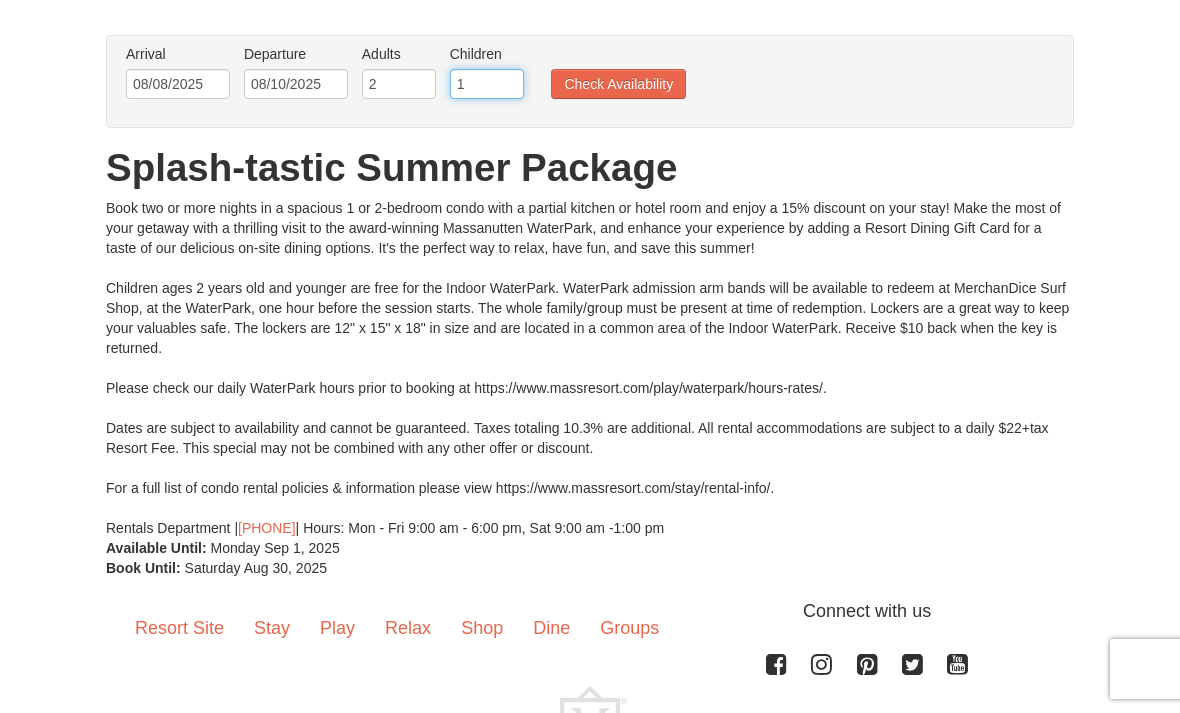 type on "1" 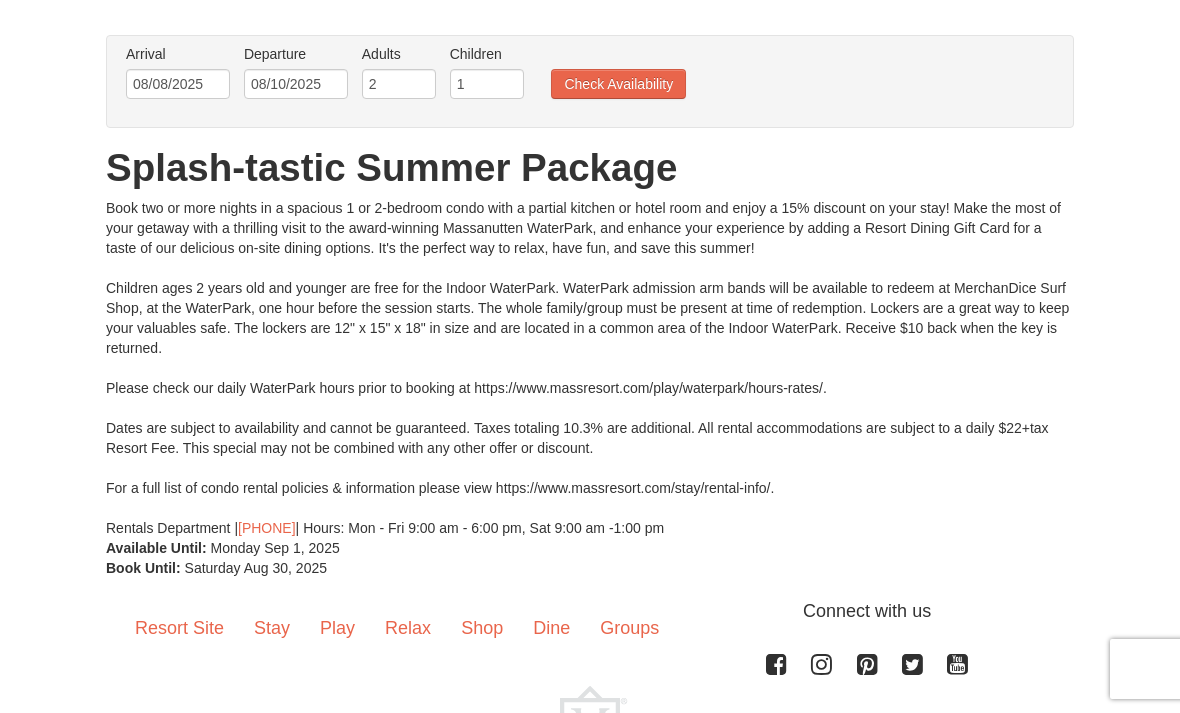 click on "Check Availability" at bounding box center (618, 84) 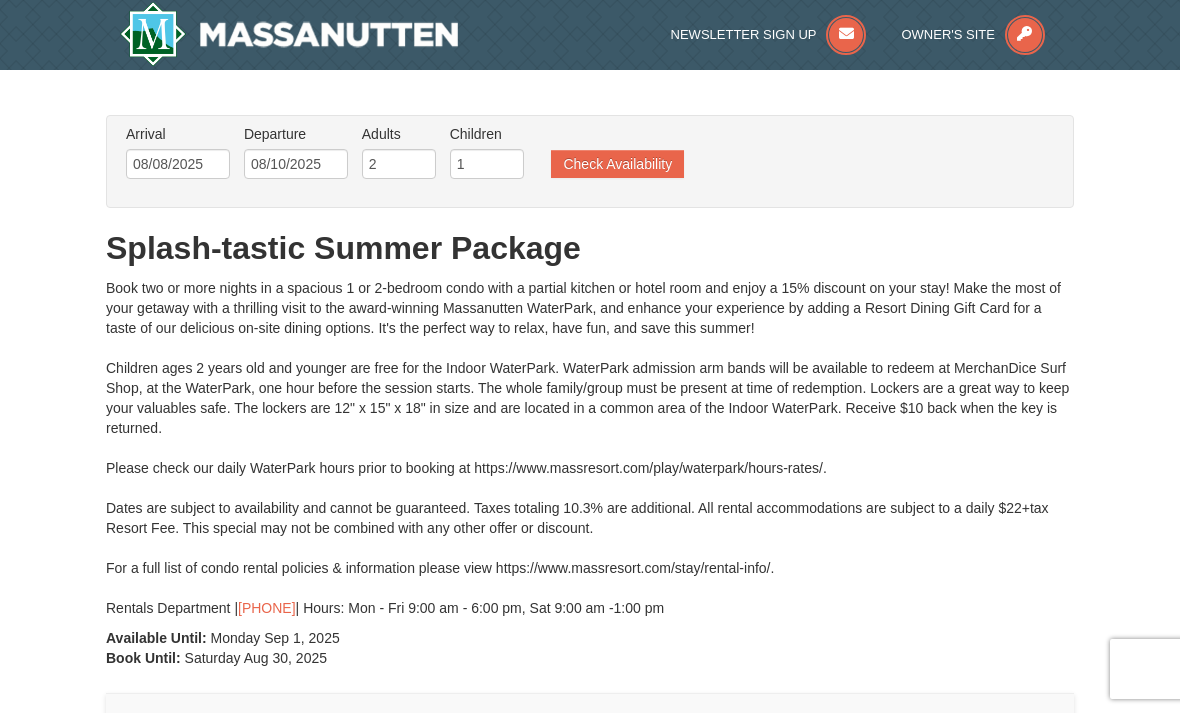 type on "08/08/2025" 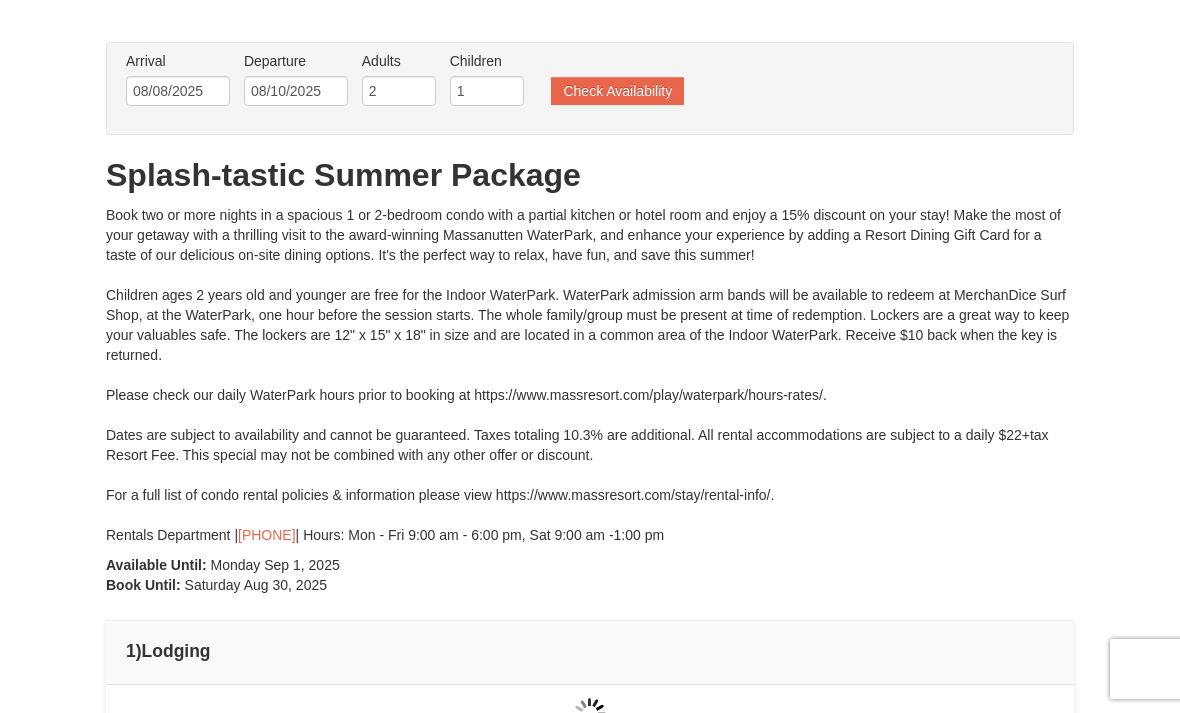 scroll, scrollTop: 0, scrollLeft: 0, axis: both 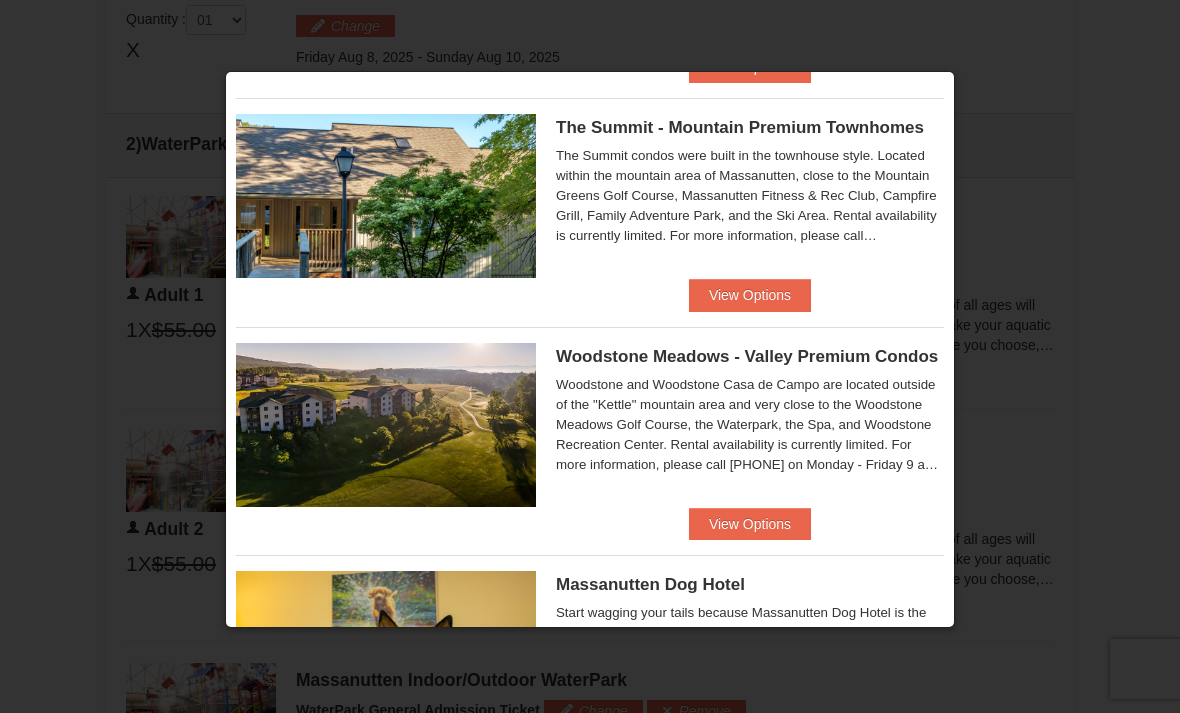 click on "View Options" at bounding box center [750, 295] 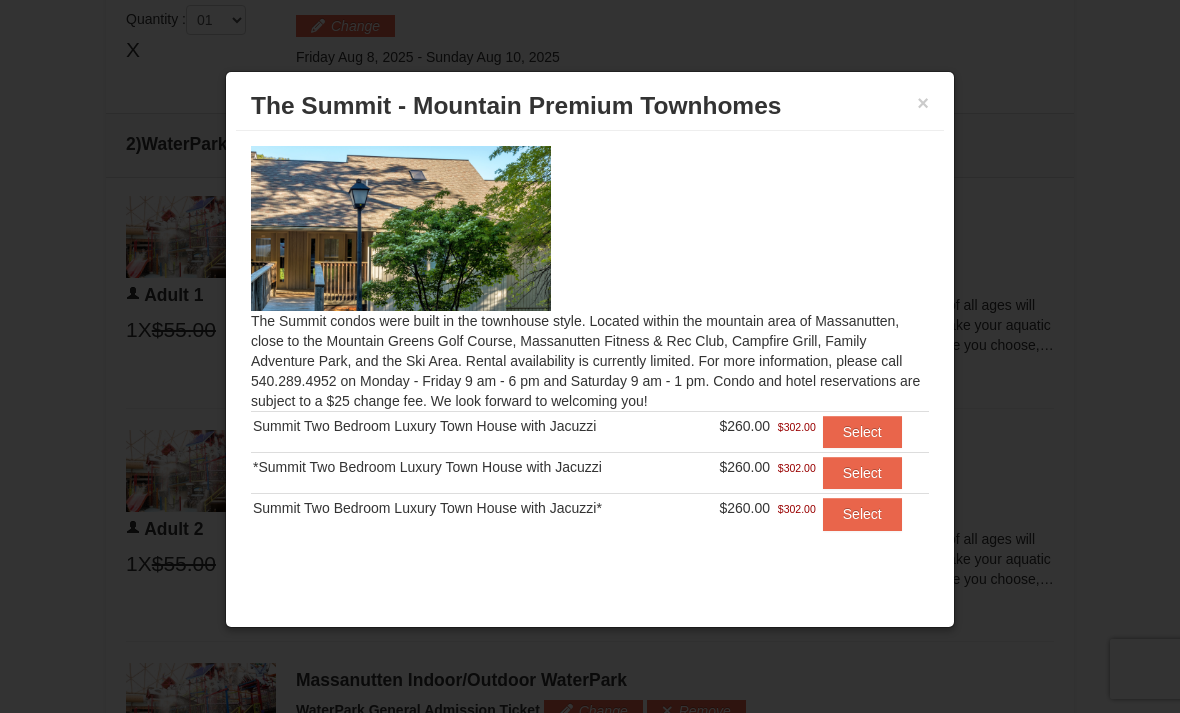 scroll, scrollTop: 0, scrollLeft: 0, axis: both 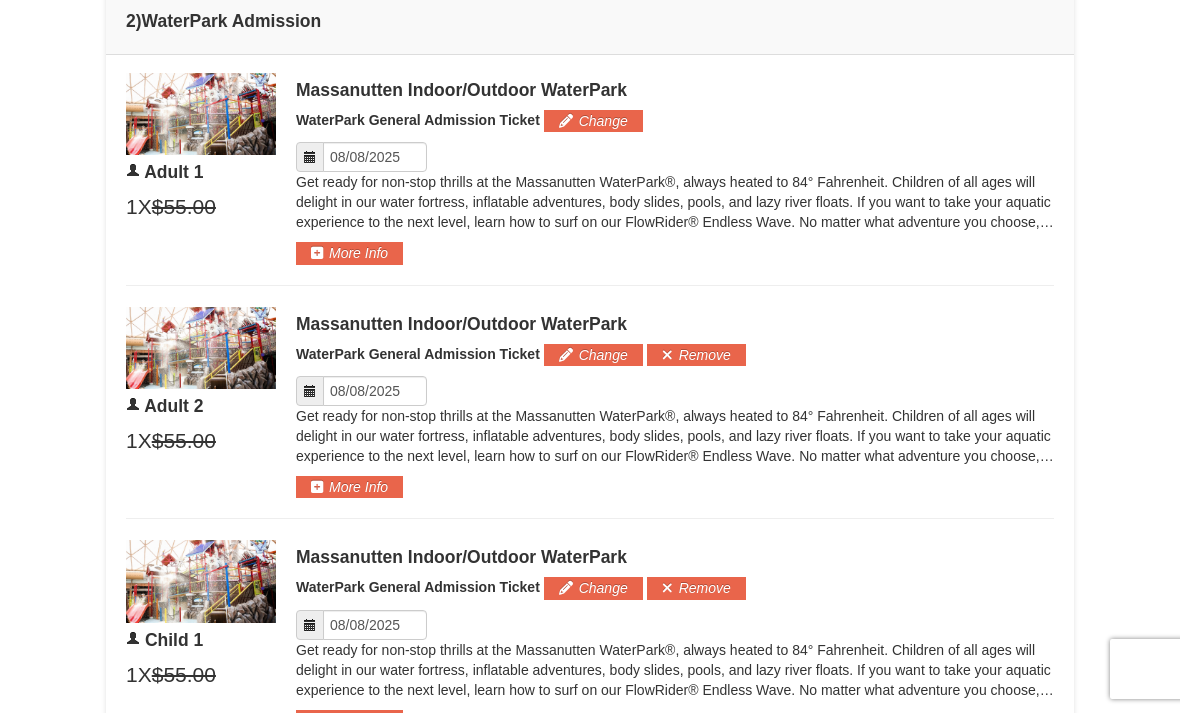 click on "More Info" at bounding box center (349, 253) 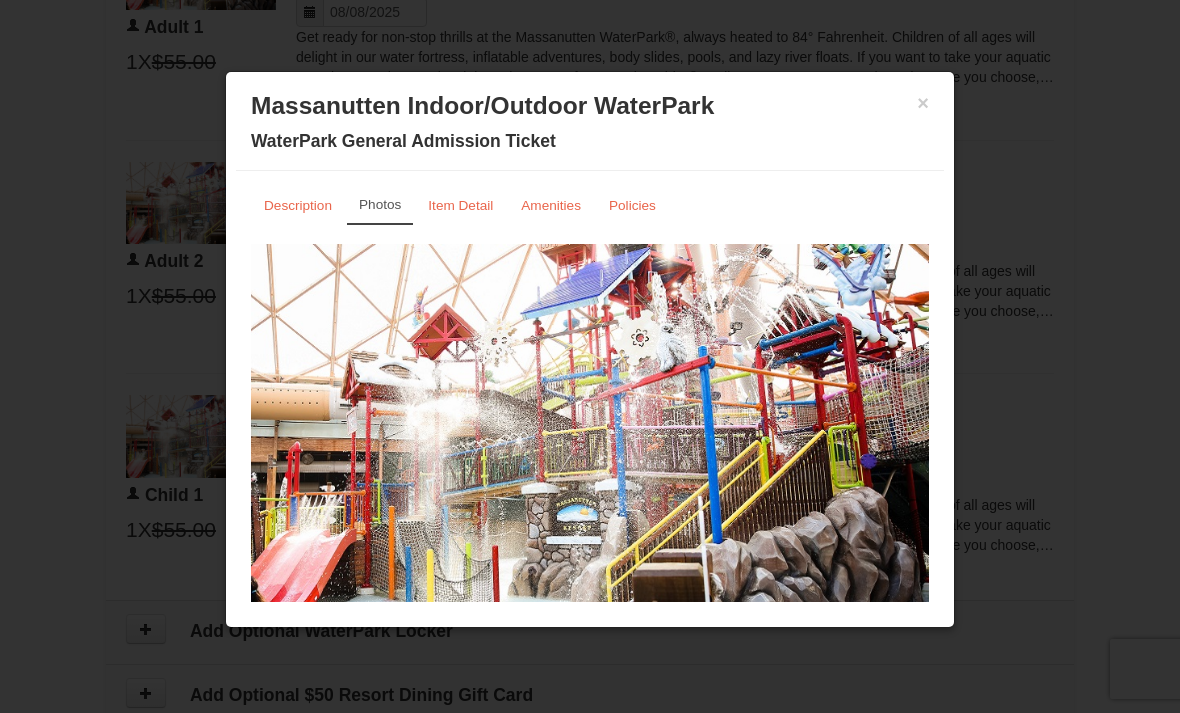 scroll, scrollTop: 1467, scrollLeft: 0, axis: vertical 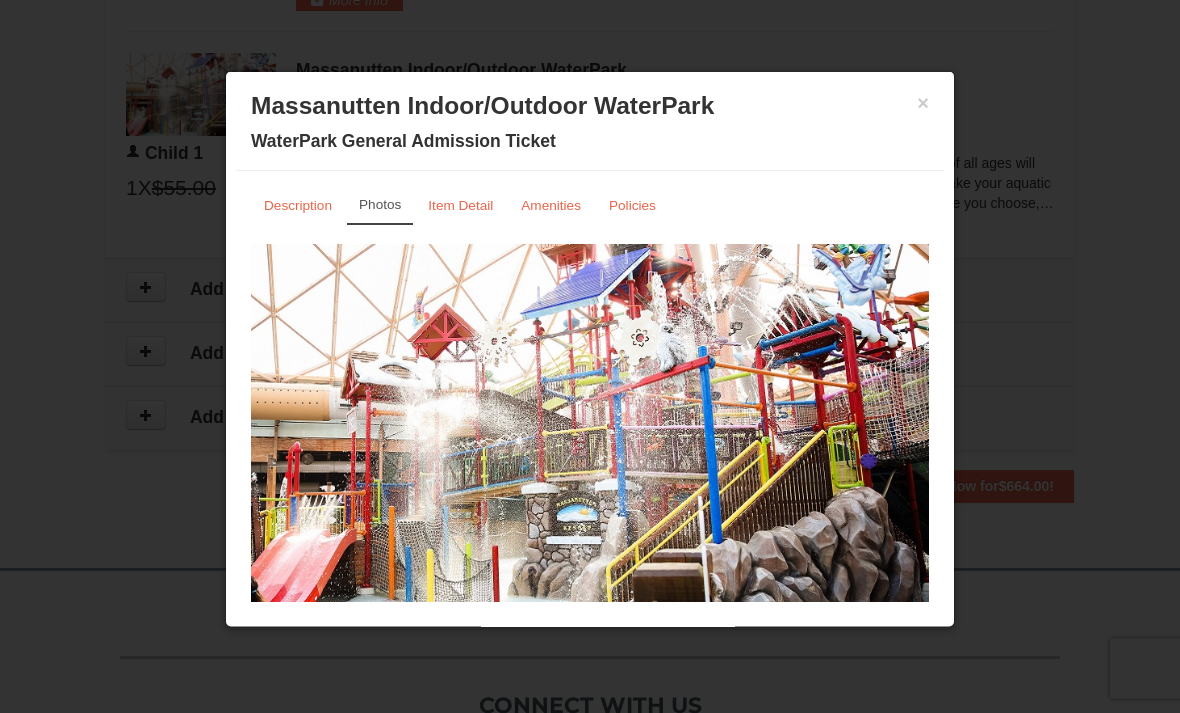 click on "Massanutten Indoor/Outdoor WaterPark  WaterPark General Admission Ticket" at bounding box center (590, 121) 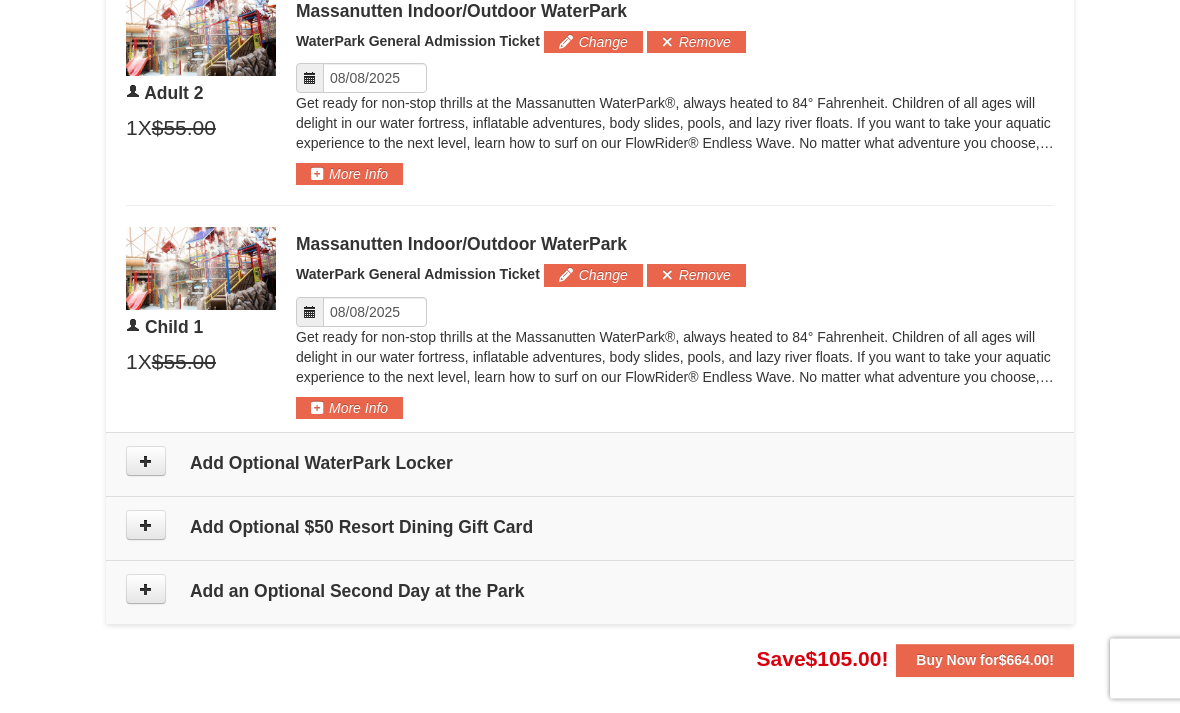 scroll, scrollTop: 1299, scrollLeft: 0, axis: vertical 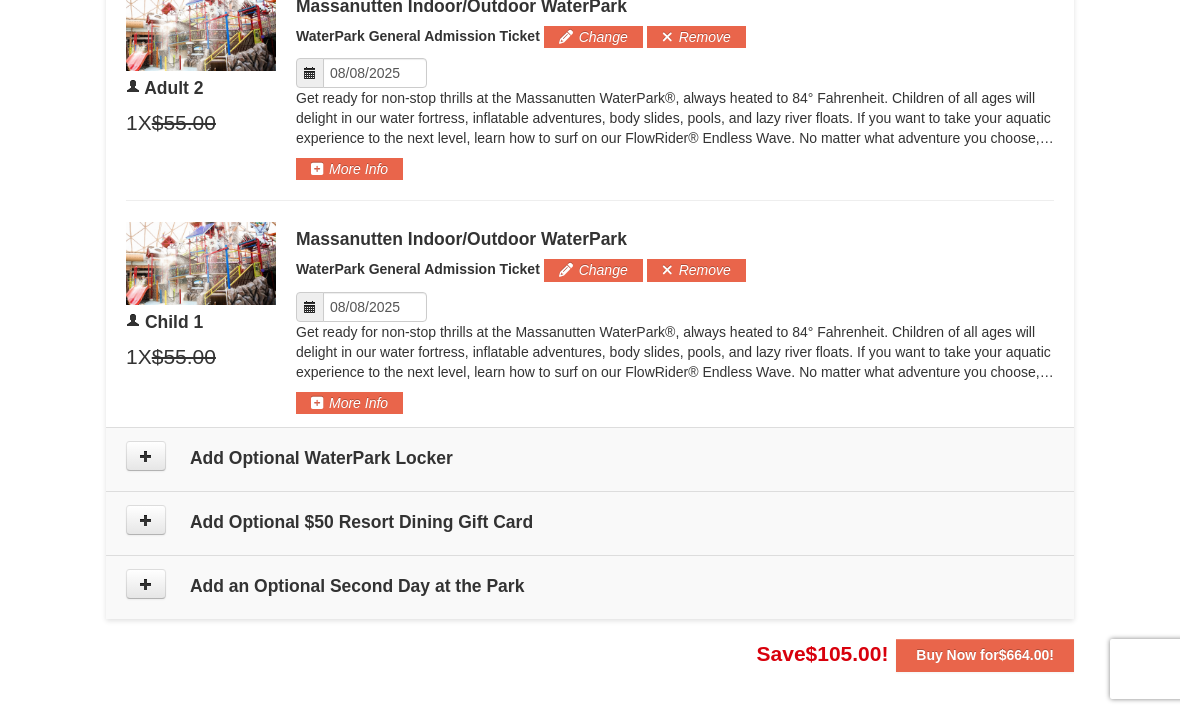 click on "Please make your package selection:
×" at bounding box center [590, 81] 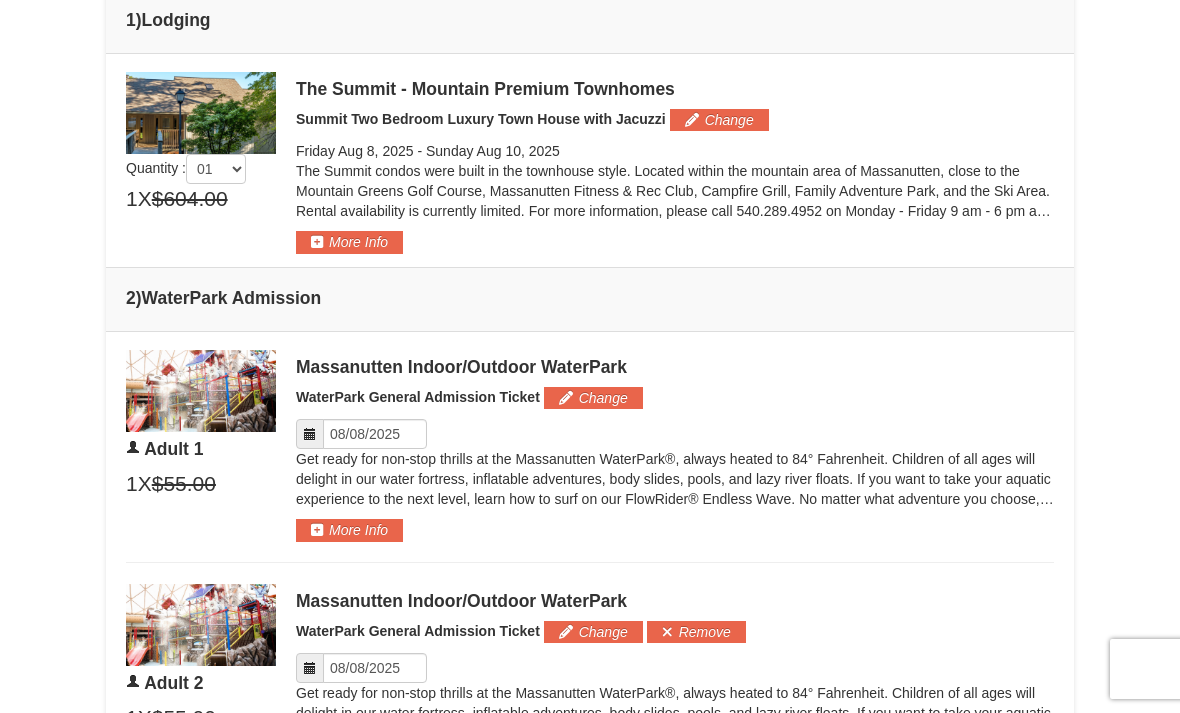 scroll, scrollTop: 714, scrollLeft: 0, axis: vertical 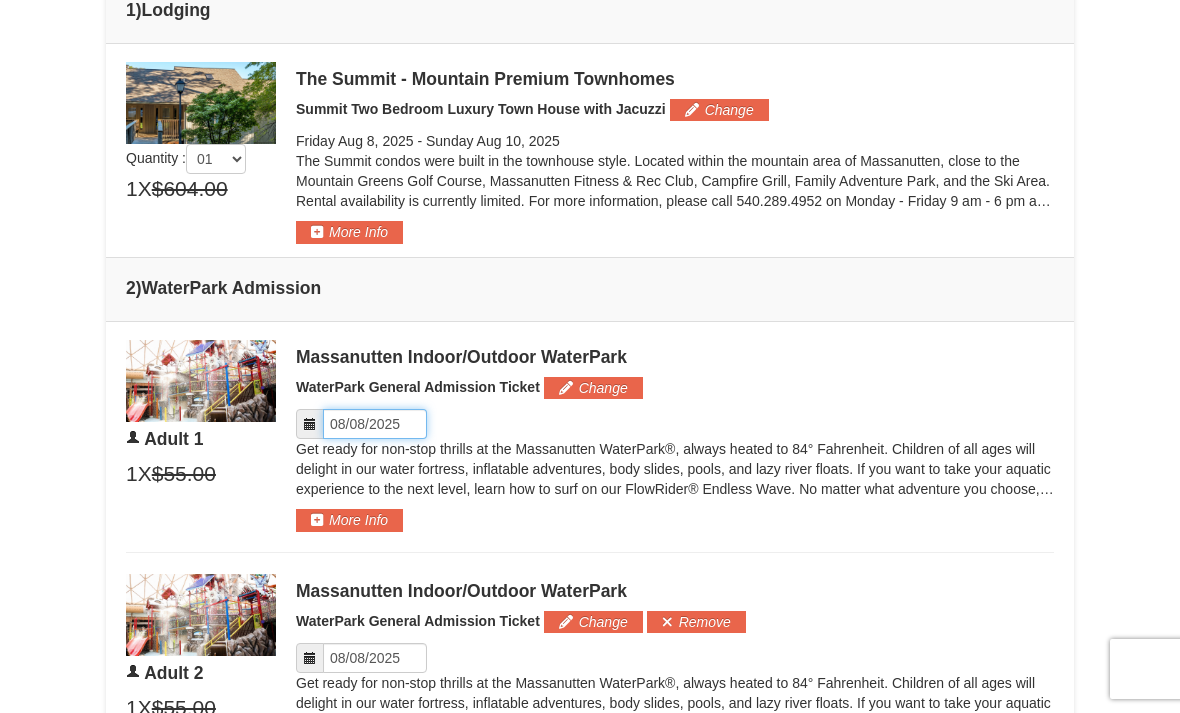 click on "Please format dates MM/DD/YYYY" at bounding box center (375, 424) 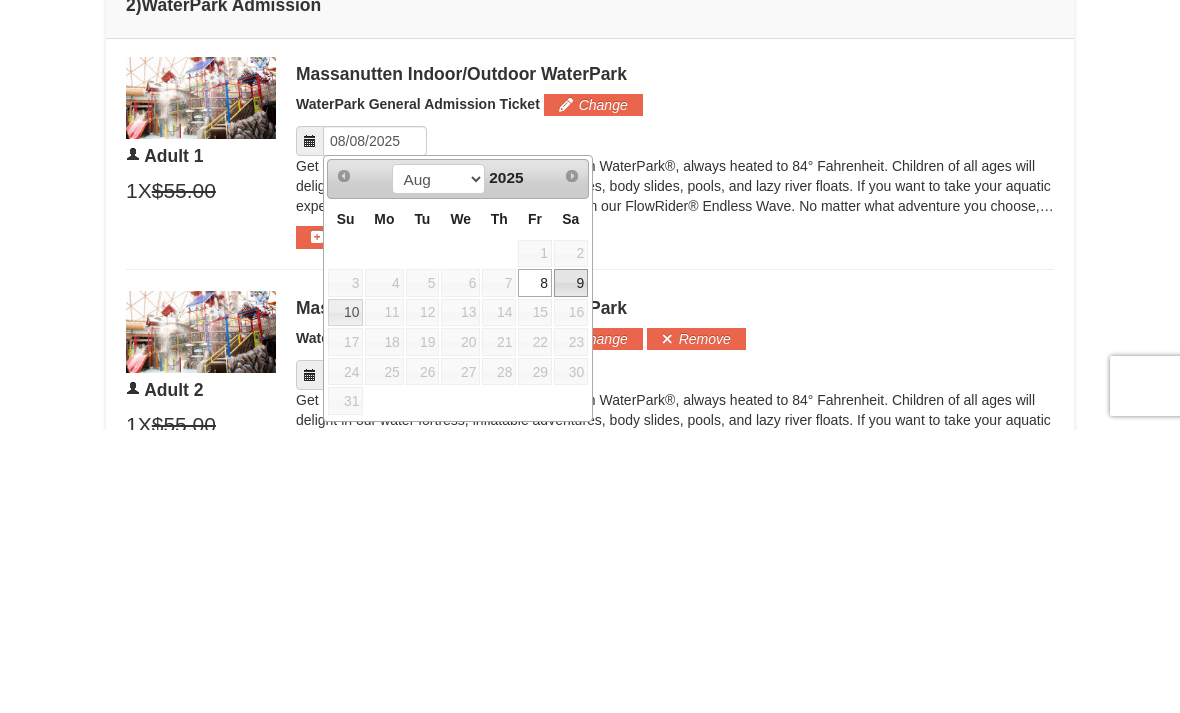 click on "9" at bounding box center (571, 566) 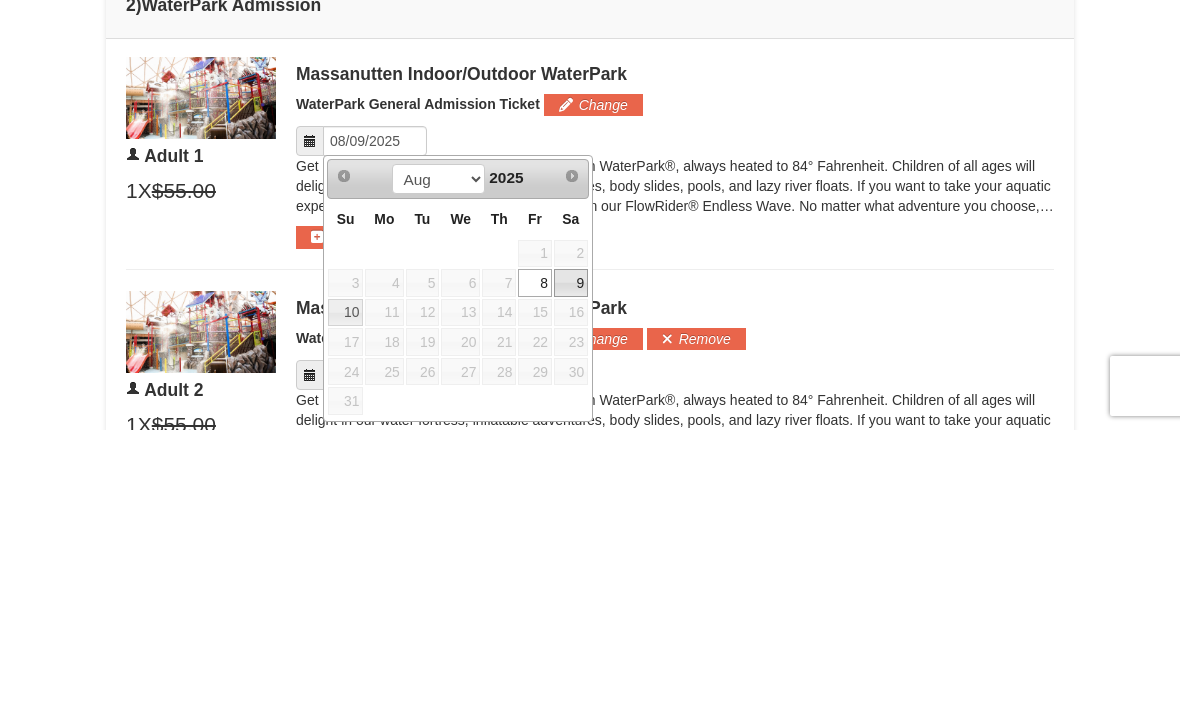scroll, scrollTop: 997, scrollLeft: 0, axis: vertical 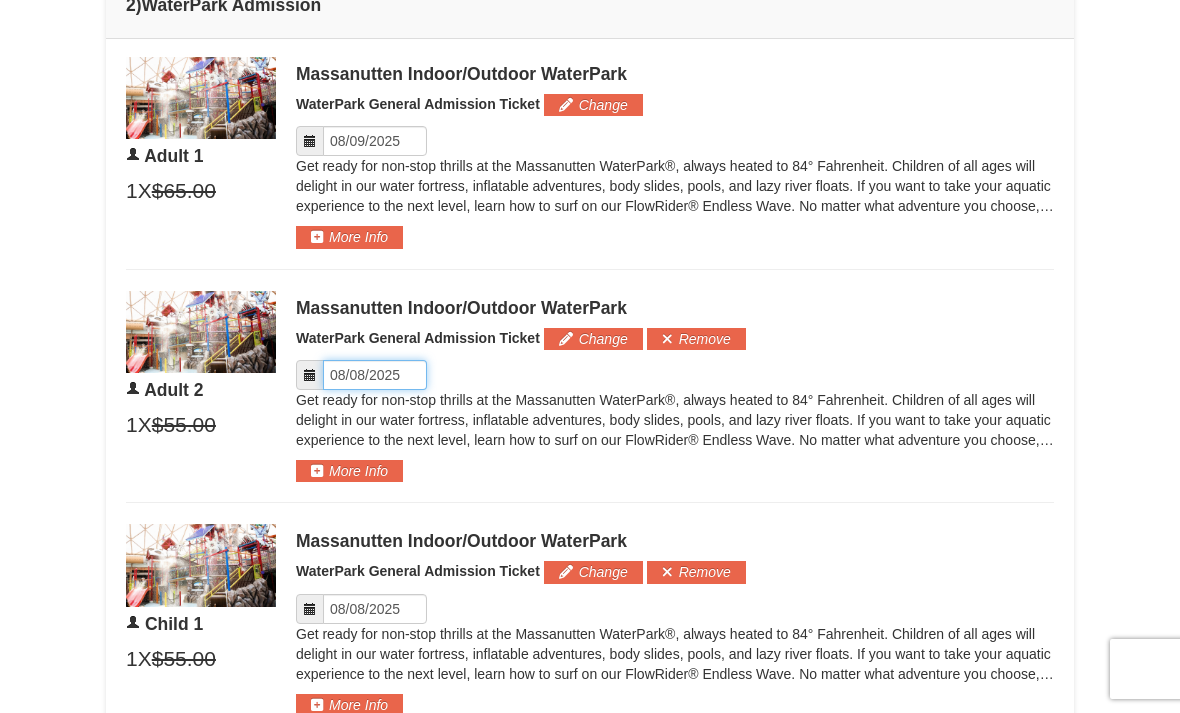 click on "Please format dates MM/DD/YYYY" at bounding box center (375, 375) 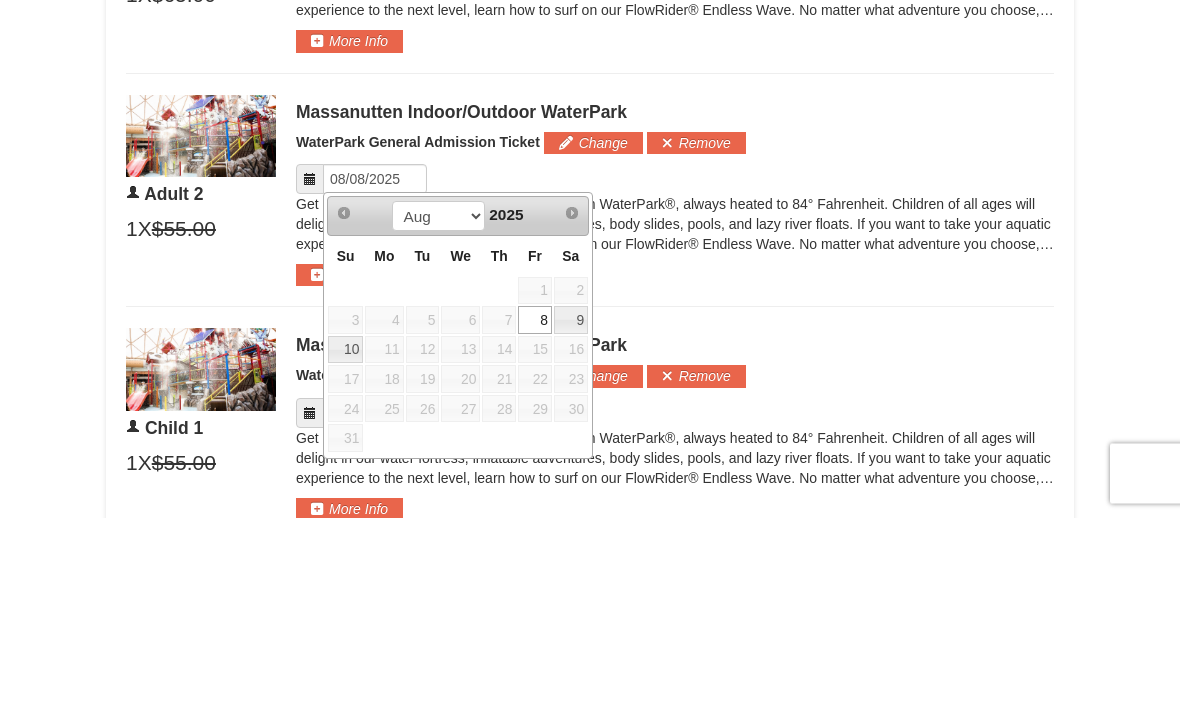 click on "9" at bounding box center [571, 516] 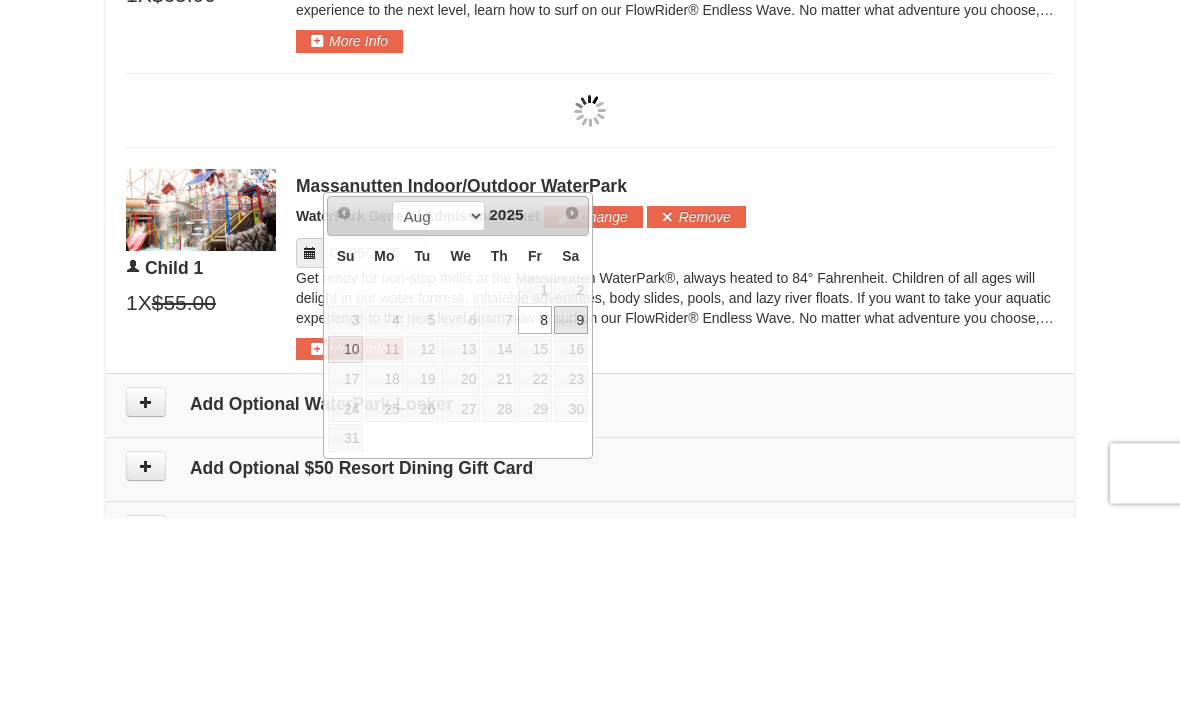 scroll, scrollTop: 1193, scrollLeft: 0, axis: vertical 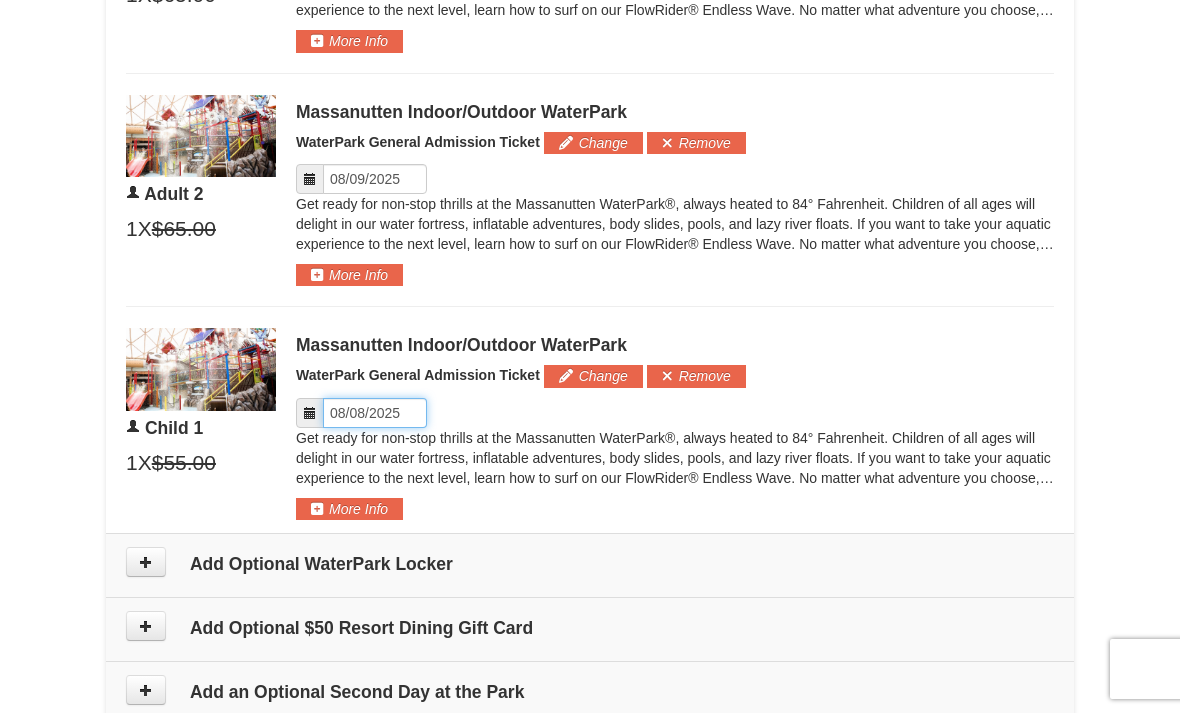 click on "Please format dates MM/DD/YYYY" at bounding box center [375, 413] 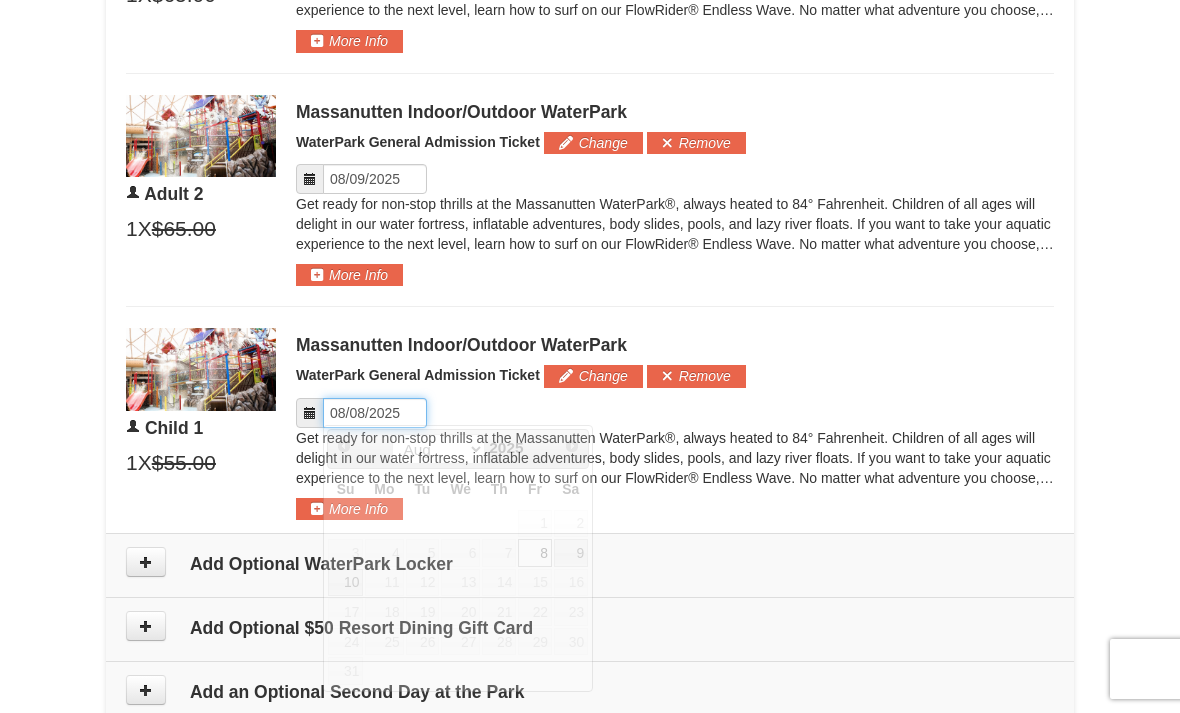 scroll, scrollTop: 1192, scrollLeft: 0, axis: vertical 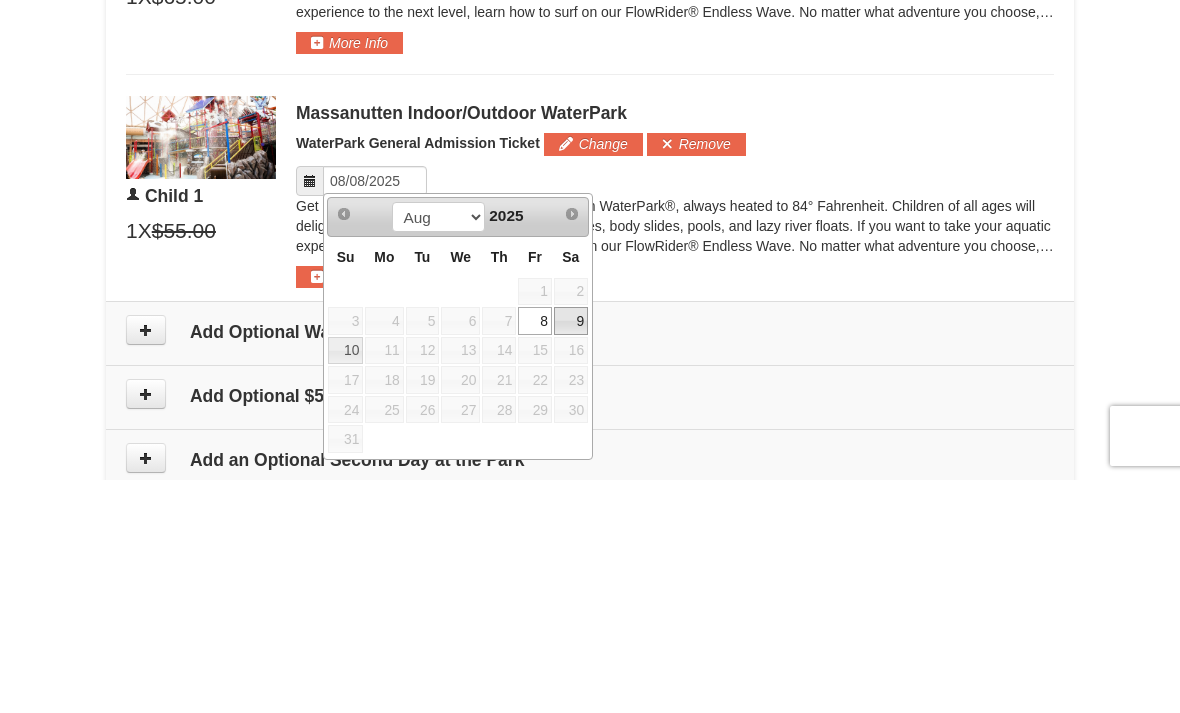 click on "9" at bounding box center (571, 554) 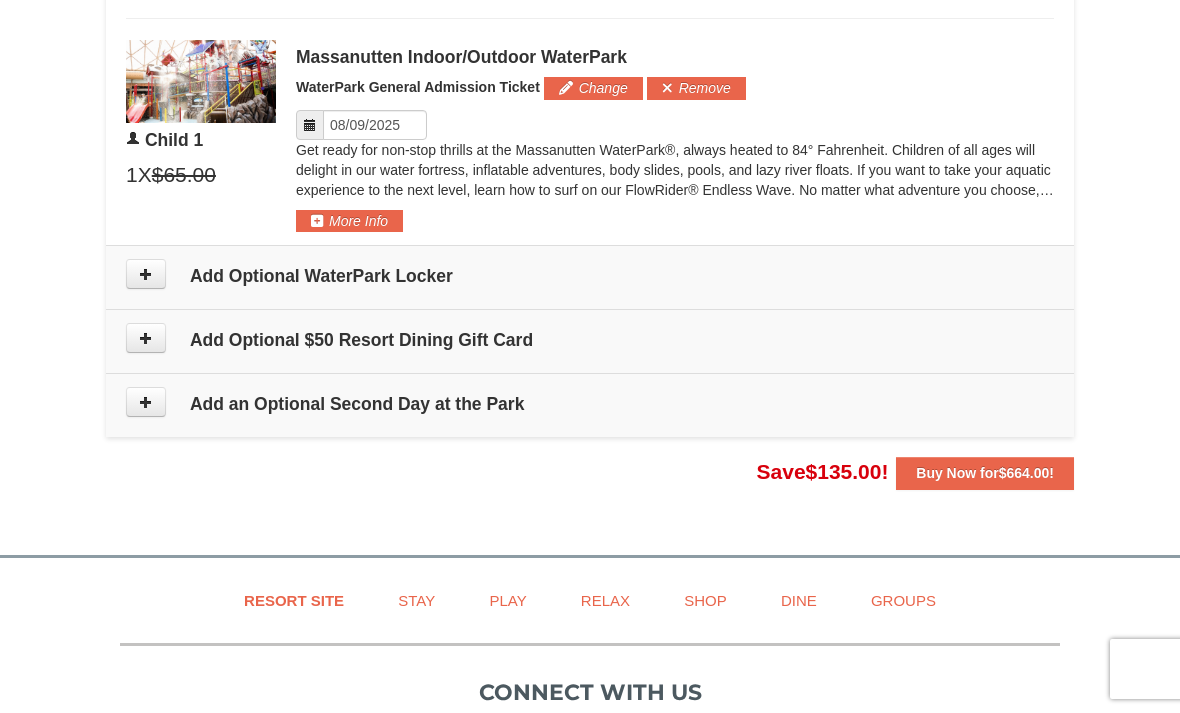 scroll, scrollTop: 1482, scrollLeft: 0, axis: vertical 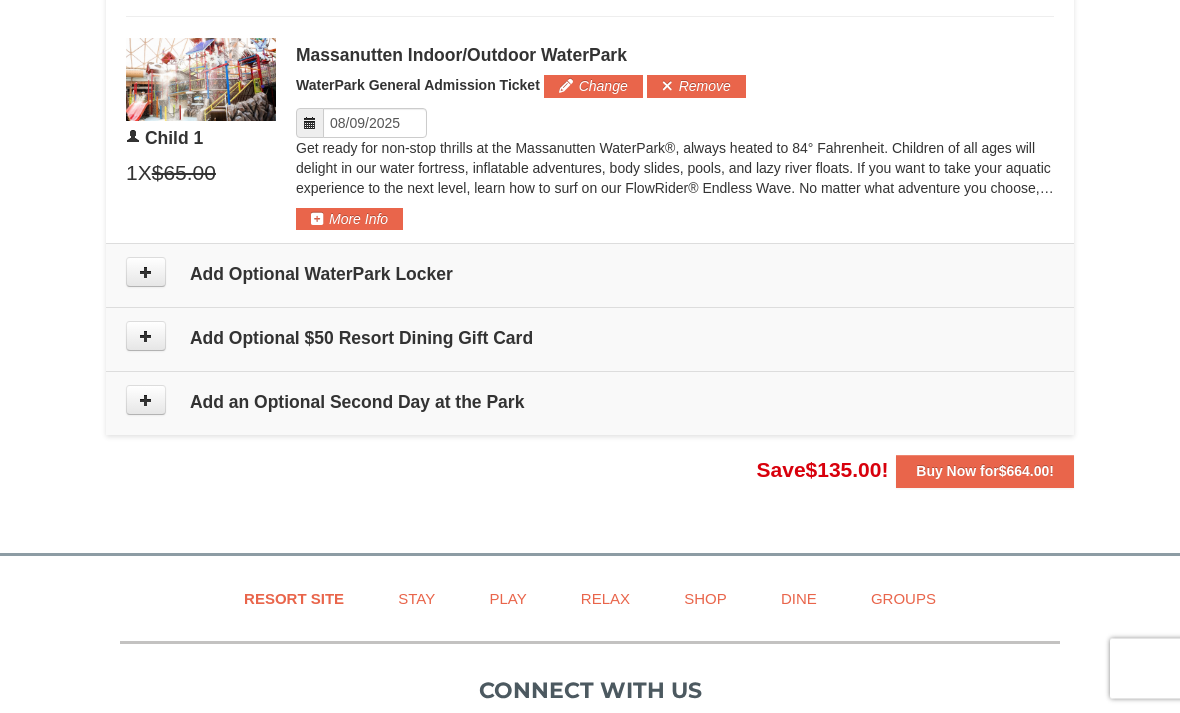 click on "Add Optional WaterPark Locker" at bounding box center [590, 275] 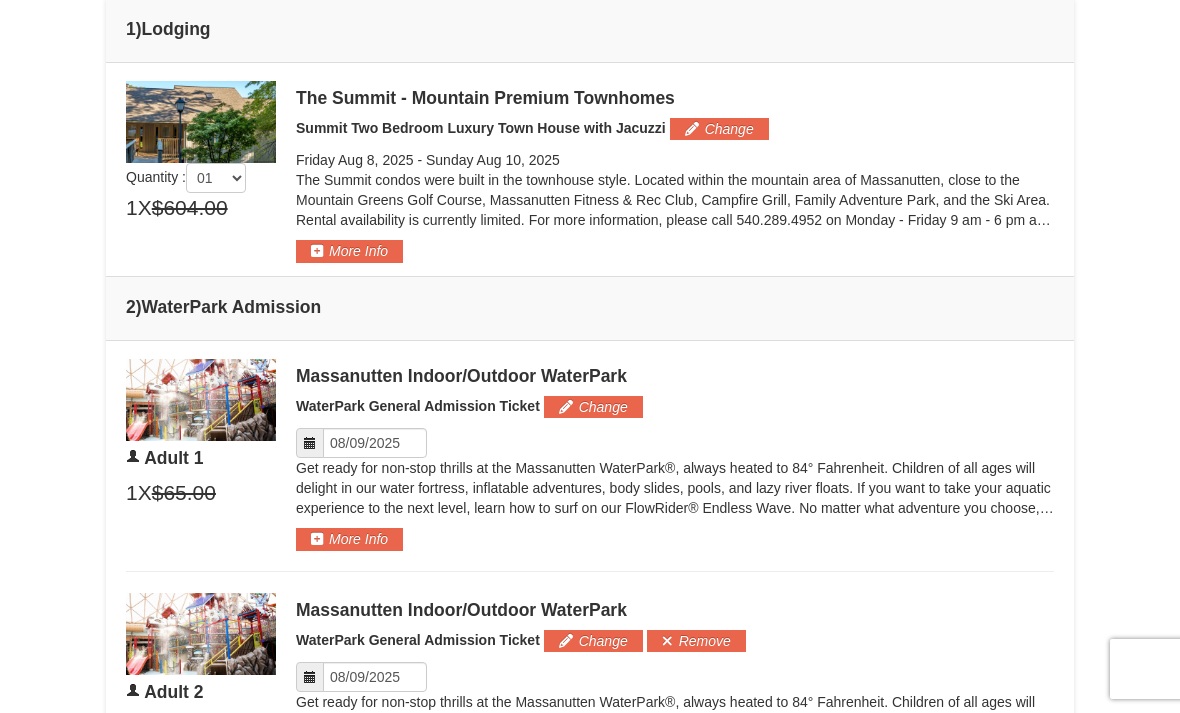 scroll, scrollTop: 695, scrollLeft: 0, axis: vertical 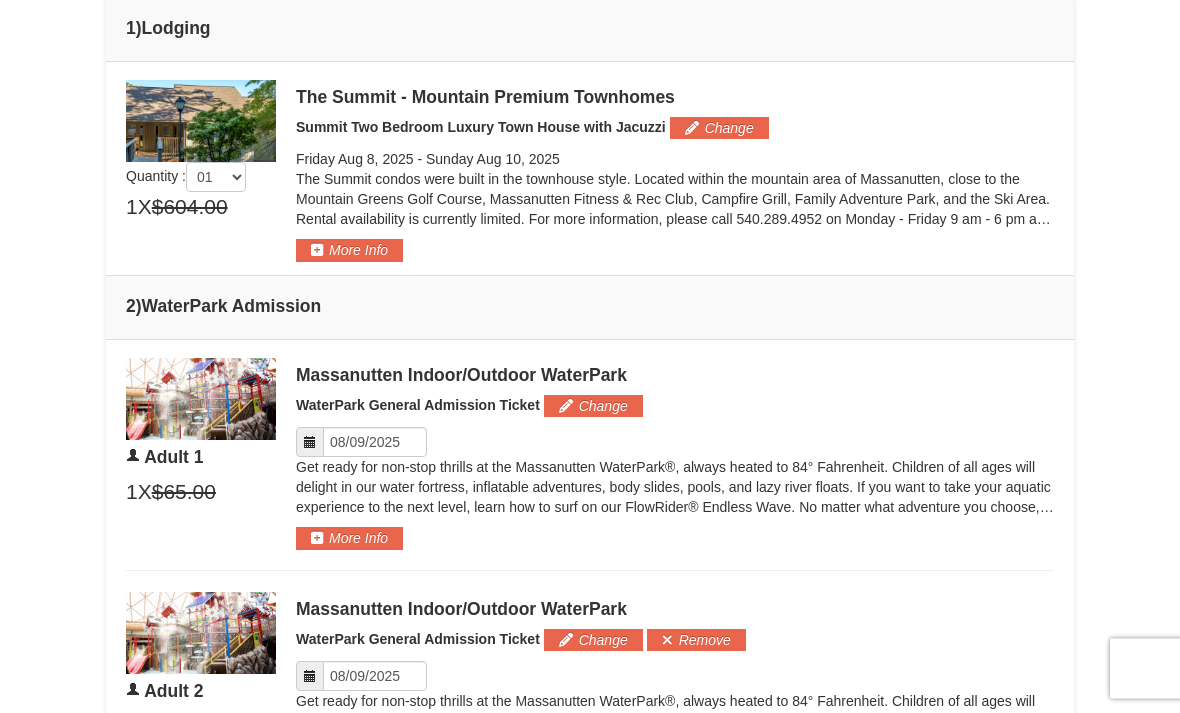 click on "The Summit condos were built in the townhouse style. Located within the mountain area of Massanutten, close to the Mountain Greens Golf Course, Massanutten Fitness & Rec Club, Campfire Grill, Family Adventure Park, and the Ski Area.
Rental availability is currently limited. For more information, please call 540.289.4952 on Monday - Friday 9 am - 6 pm and Saturday 9 am - 1 pm. Condo and hotel reservations are subject to a $25 change fee.
We look forward to welcoming you!" at bounding box center [675, 200] 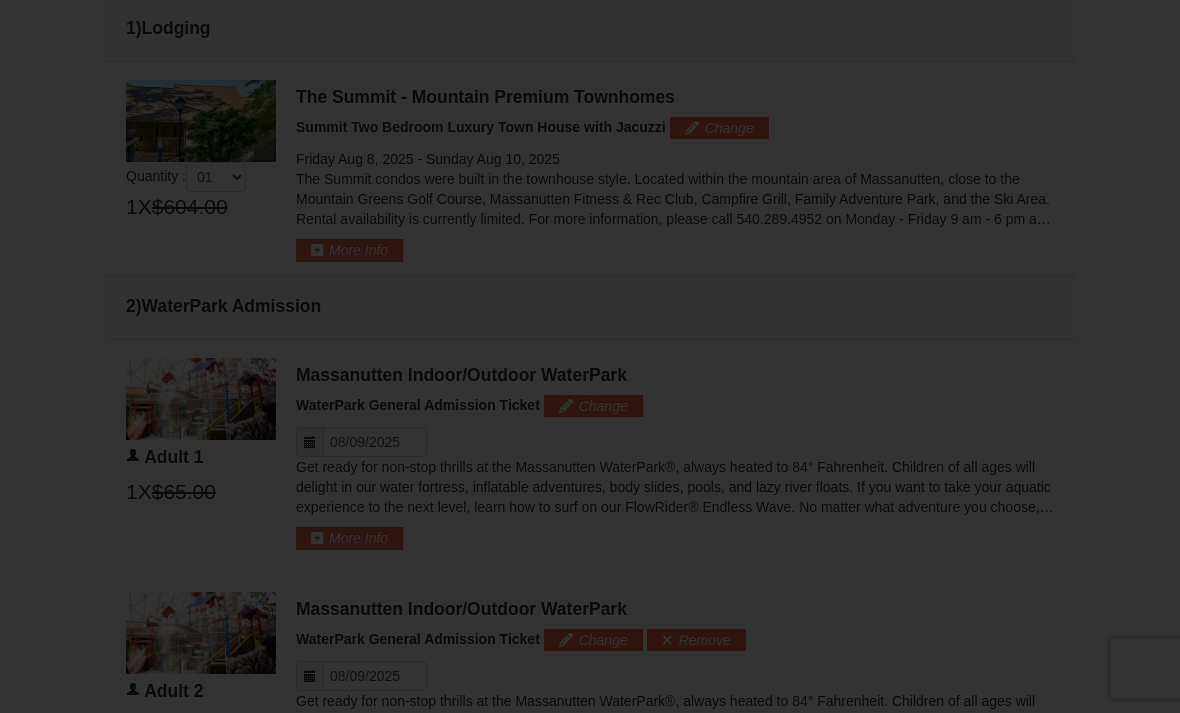scroll, scrollTop: 696, scrollLeft: 0, axis: vertical 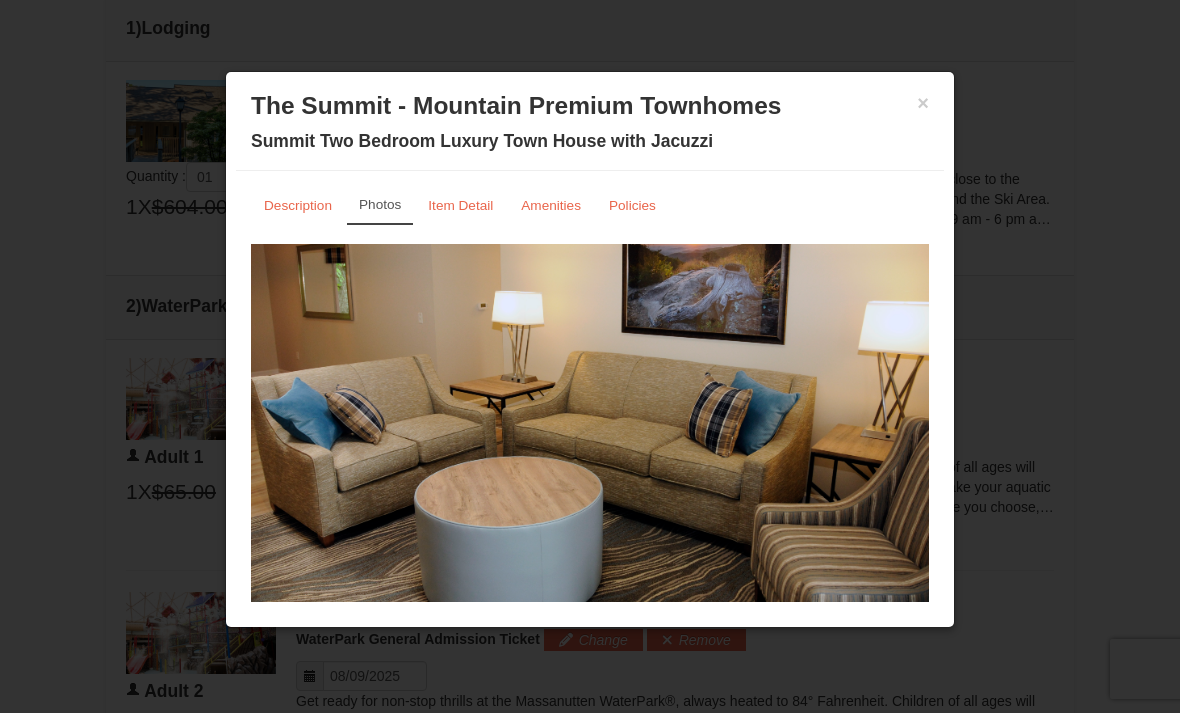 click on "Description" at bounding box center (298, 205) 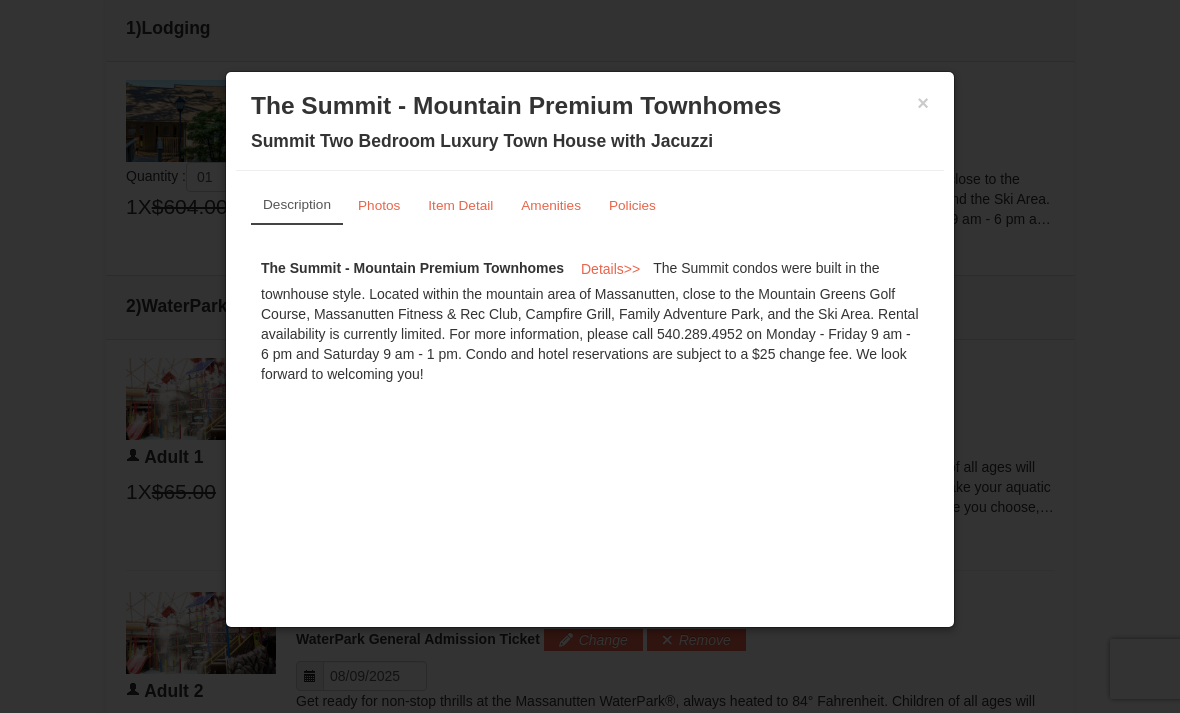 click on "Photos" at bounding box center [379, 205] 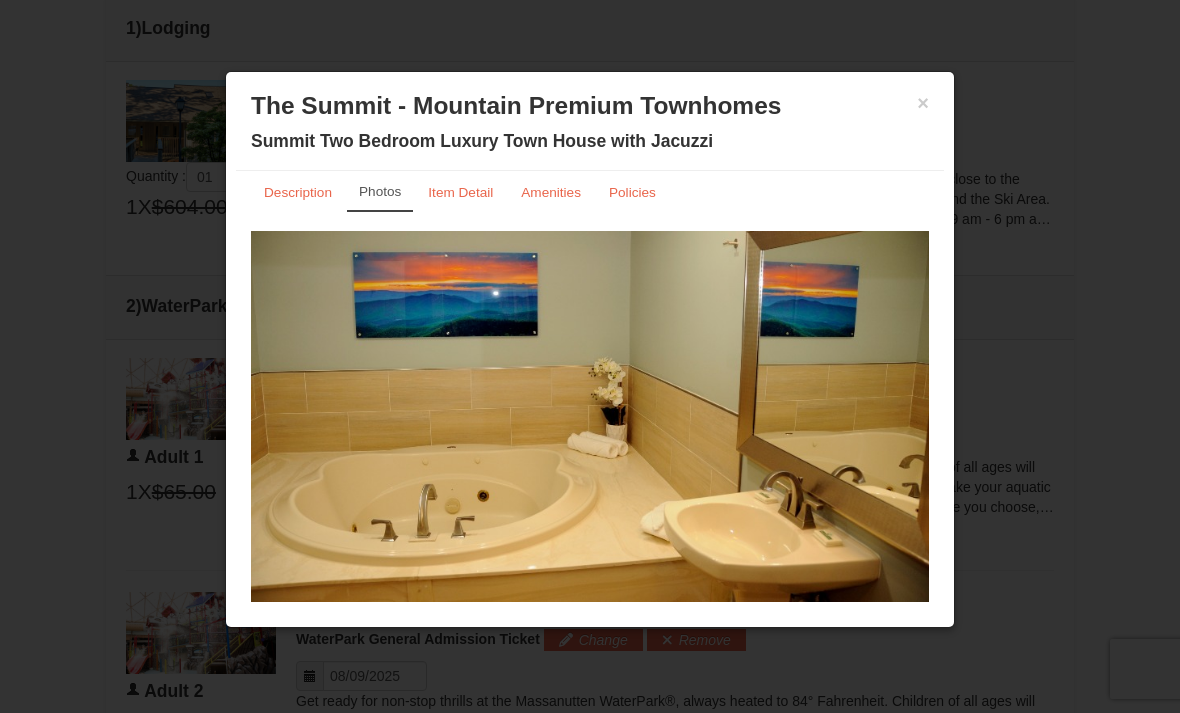 scroll, scrollTop: 13, scrollLeft: 0, axis: vertical 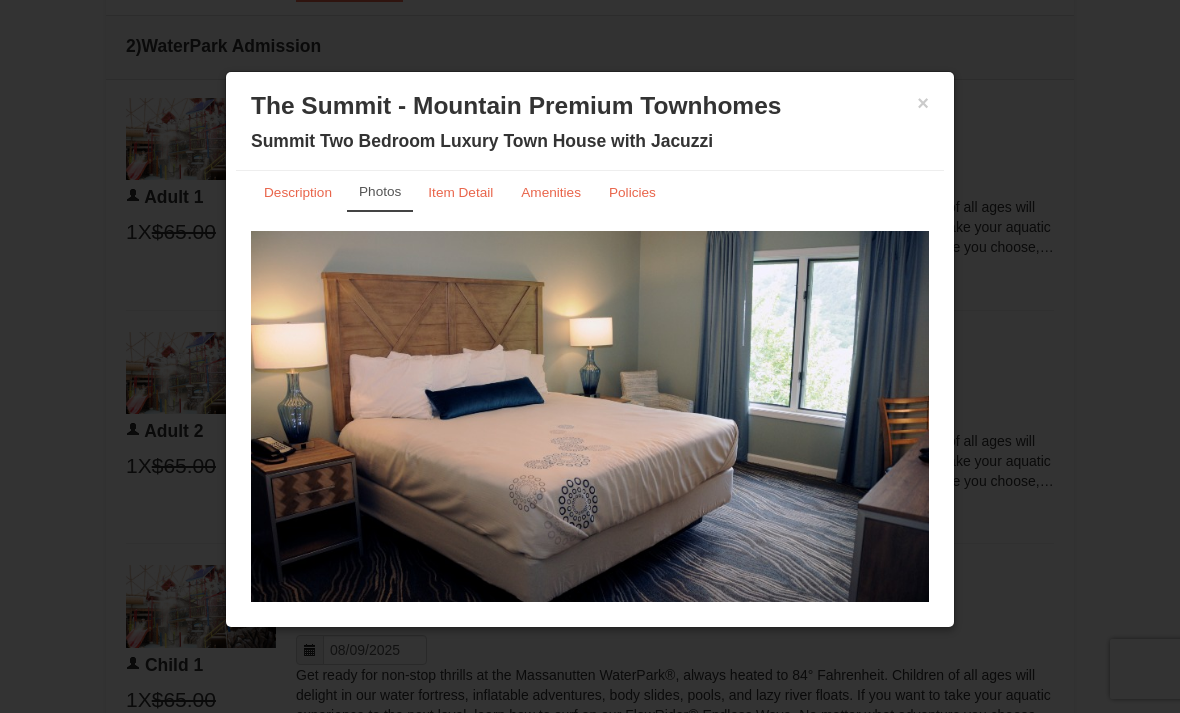 click on "Item Detail" at bounding box center [460, 192] 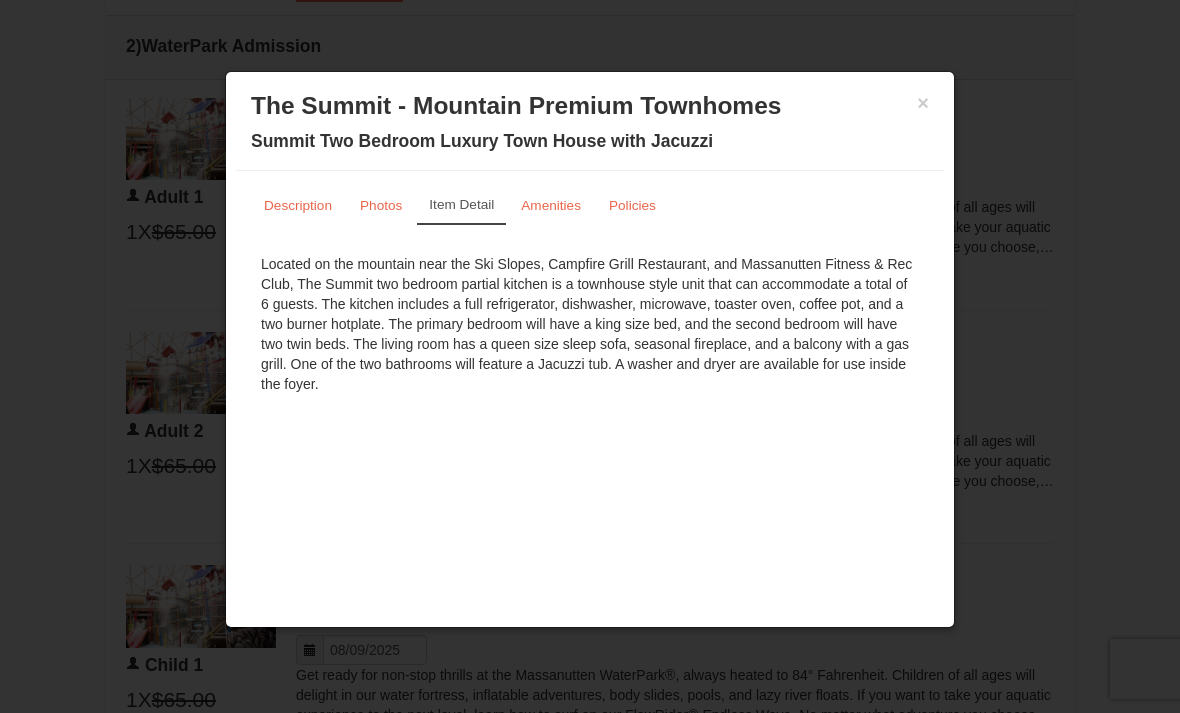 scroll, scrollTop: 0, scrollLeft: 0, axis: both 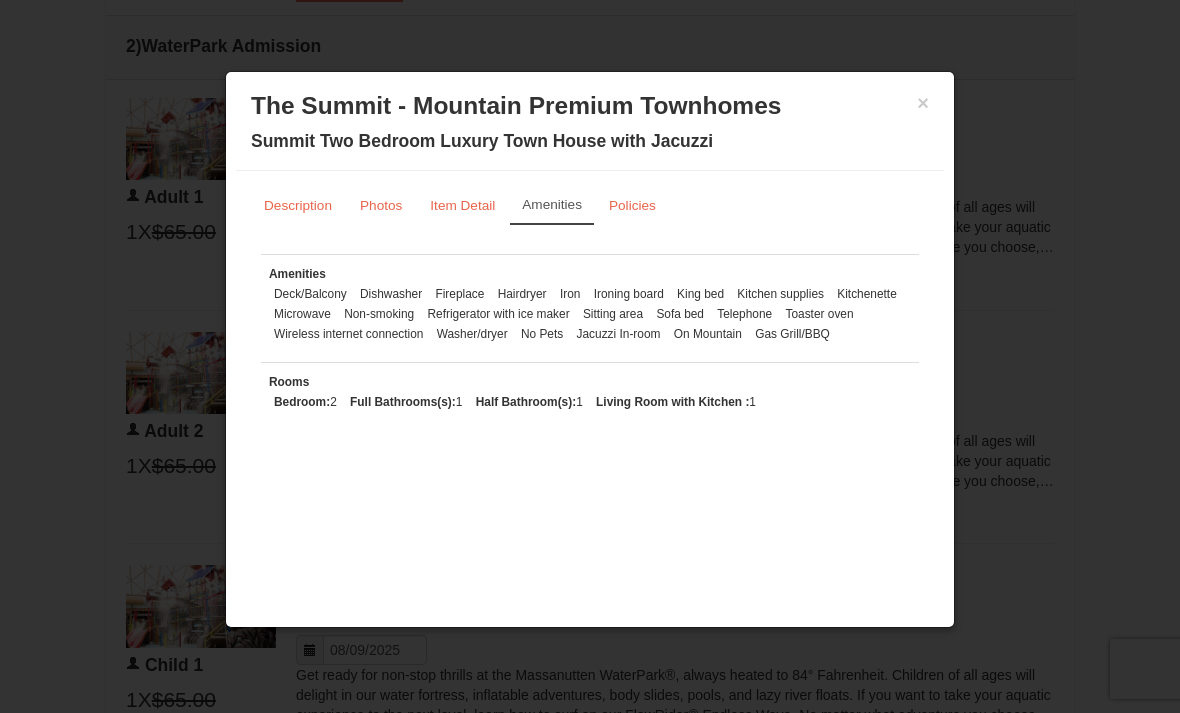 click on "Policies" at bounding box center (632, 205) 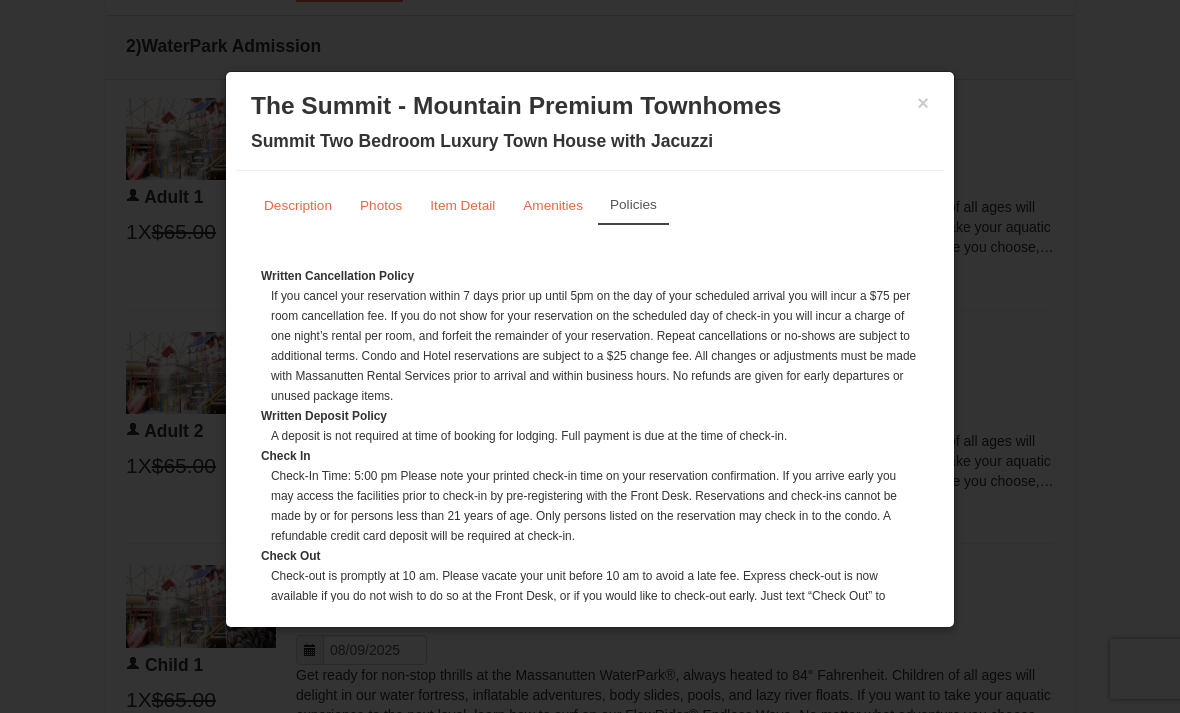 scroll, scrollTop: 0, scrollLeft: 0, axis: both 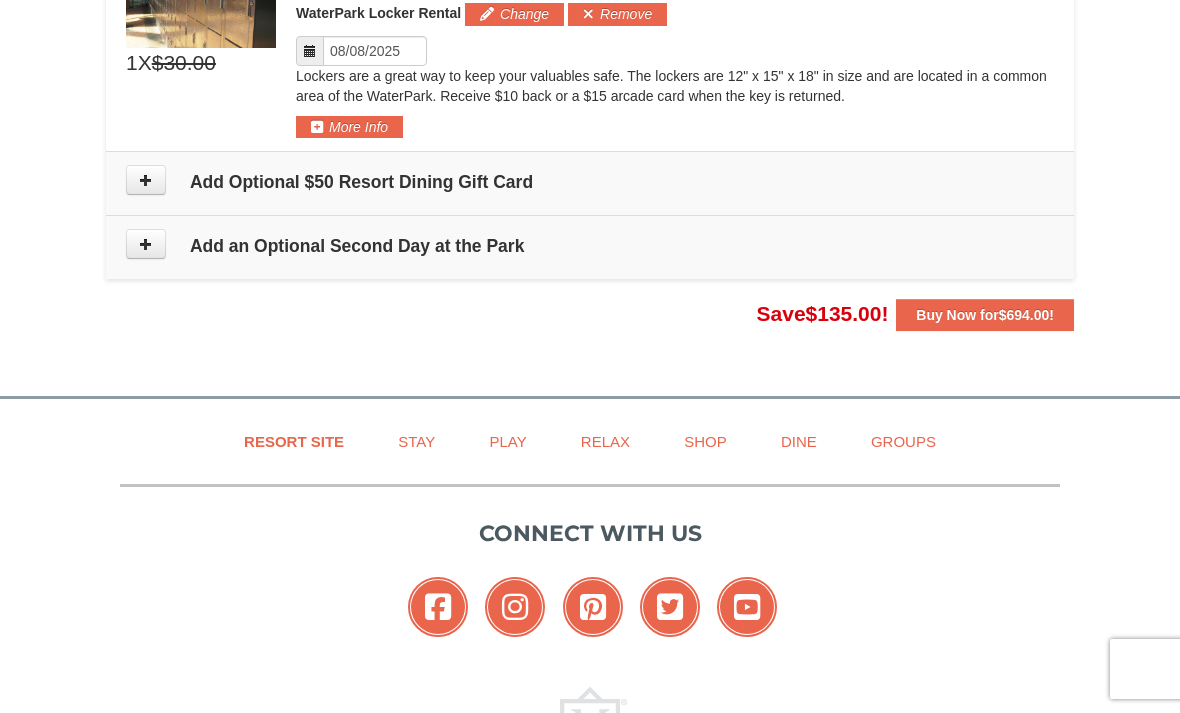 click on "$694.00" at bounding box center [1024, 315] 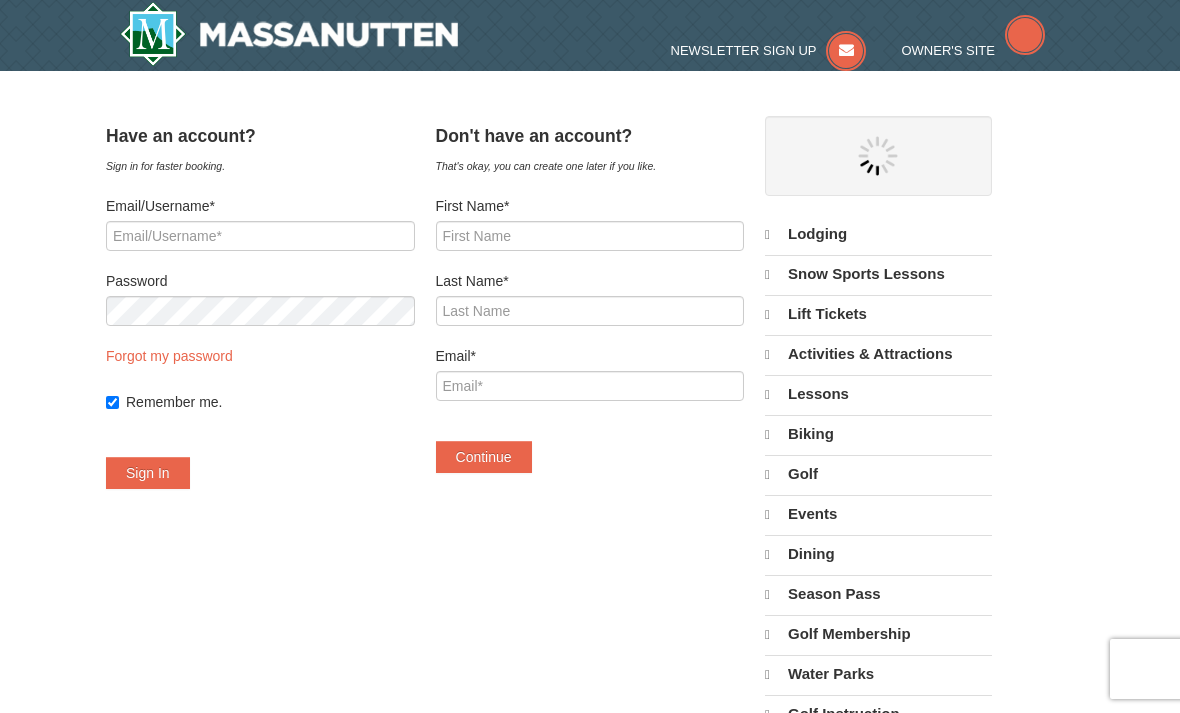 scroll, scrollTop: 0, scrollLeft: 0, axis: both 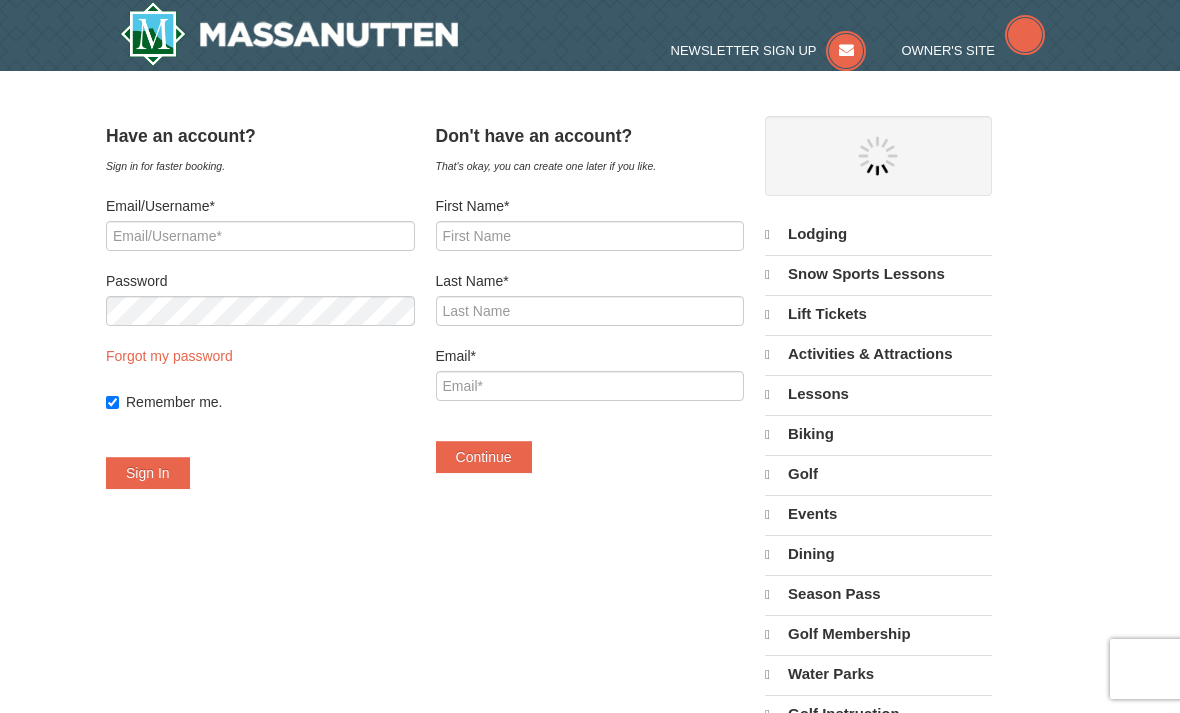 select on "8" 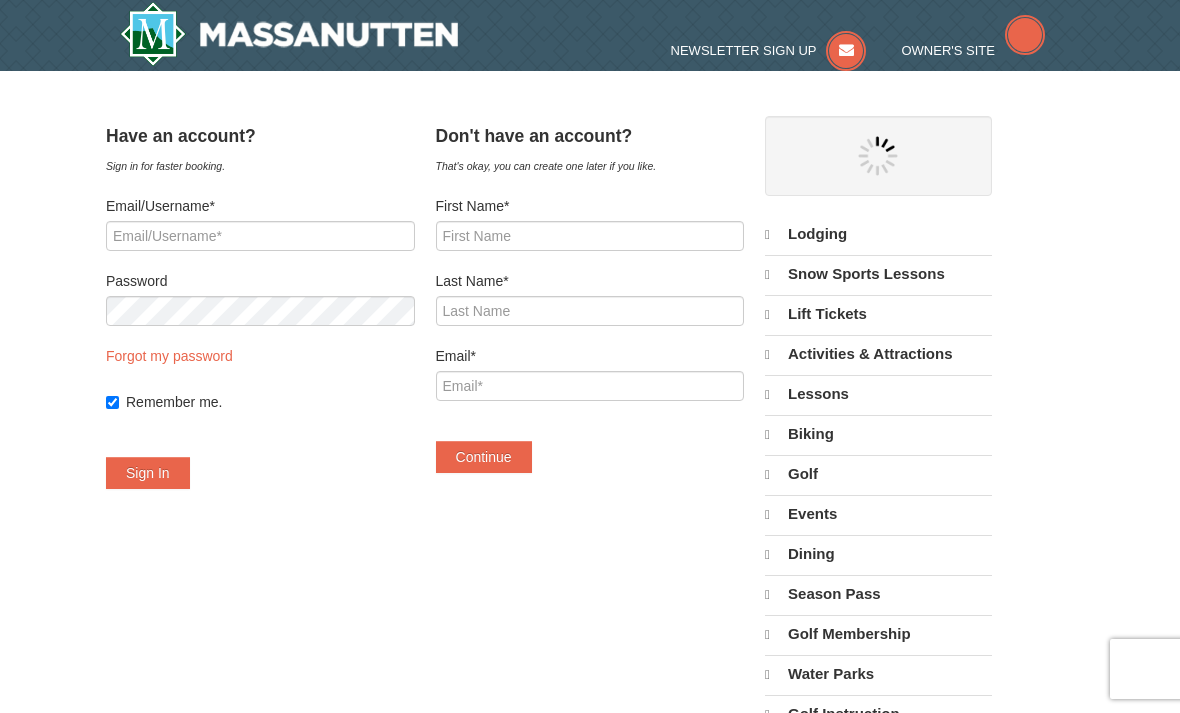 select on "8" 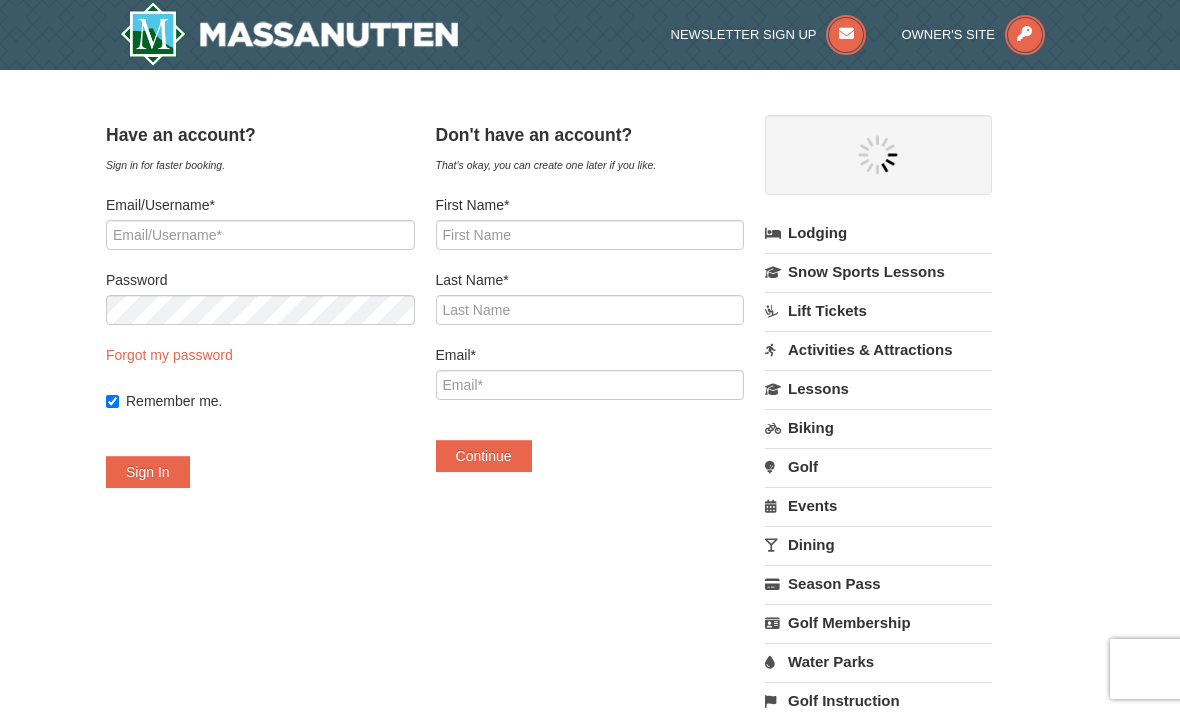 scroll, scrollTop: 0, scrollLeft: 0, axis: both 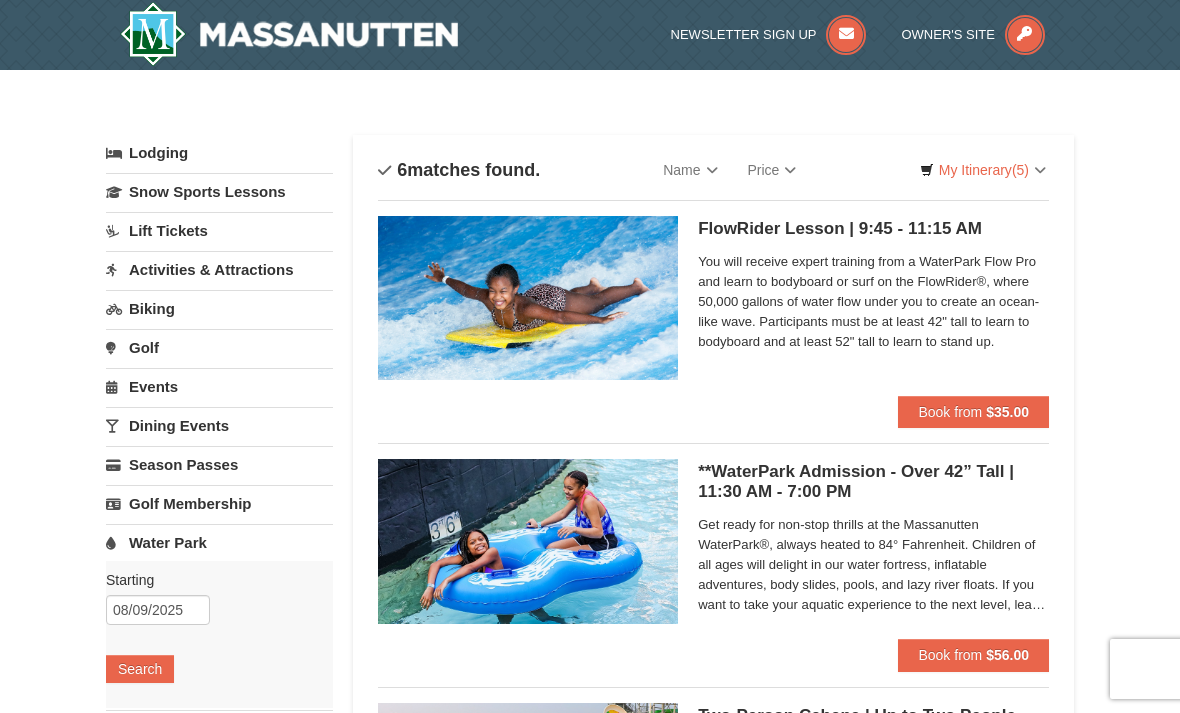 click on "FlowRider Lesson | 9:45 - 11:15 AM  Massanutten Indoor/Outdoor WaterPark
You will receive expert training from a WaterPark Flow Pro and learn to bodyboard or surf on the FlowRider®, where 50,000 gallons of water flow under you to create an ocean-like wave. Participants must be at least 42" tall to learn to bodyboard and at least 52" tall to learn to stand up.
Book from   $35.00" at bounding box center (713, 305) 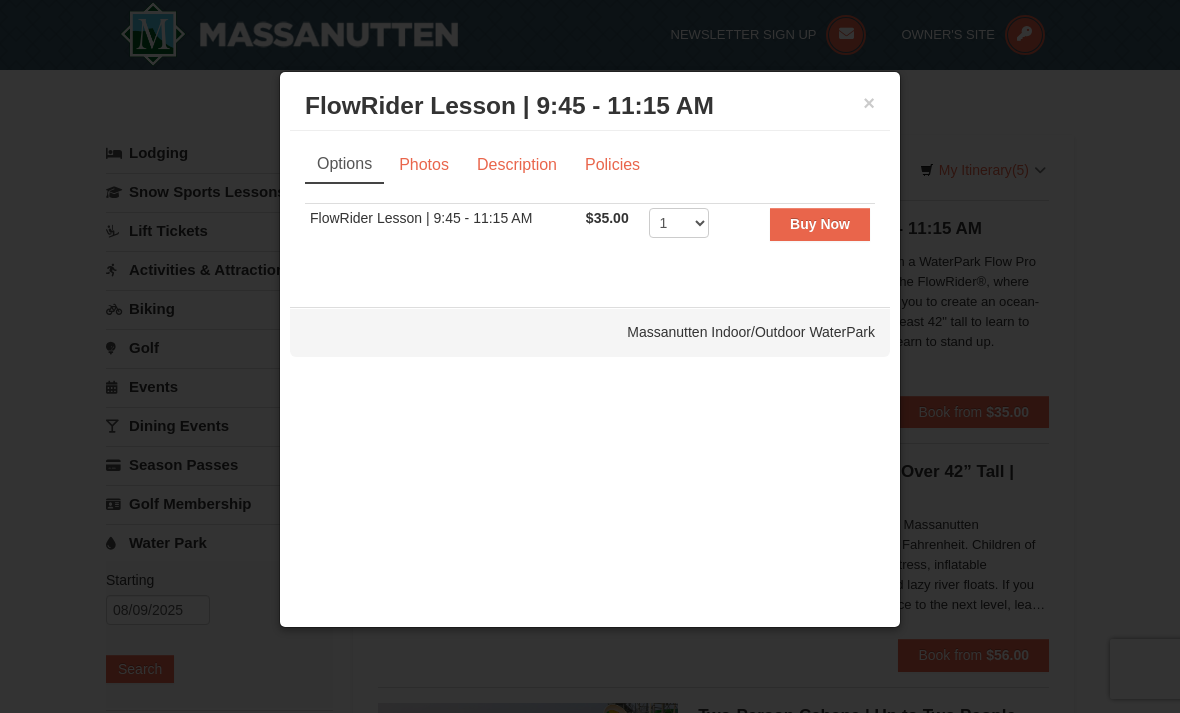 click on "×" at bounding box center (869, 103) 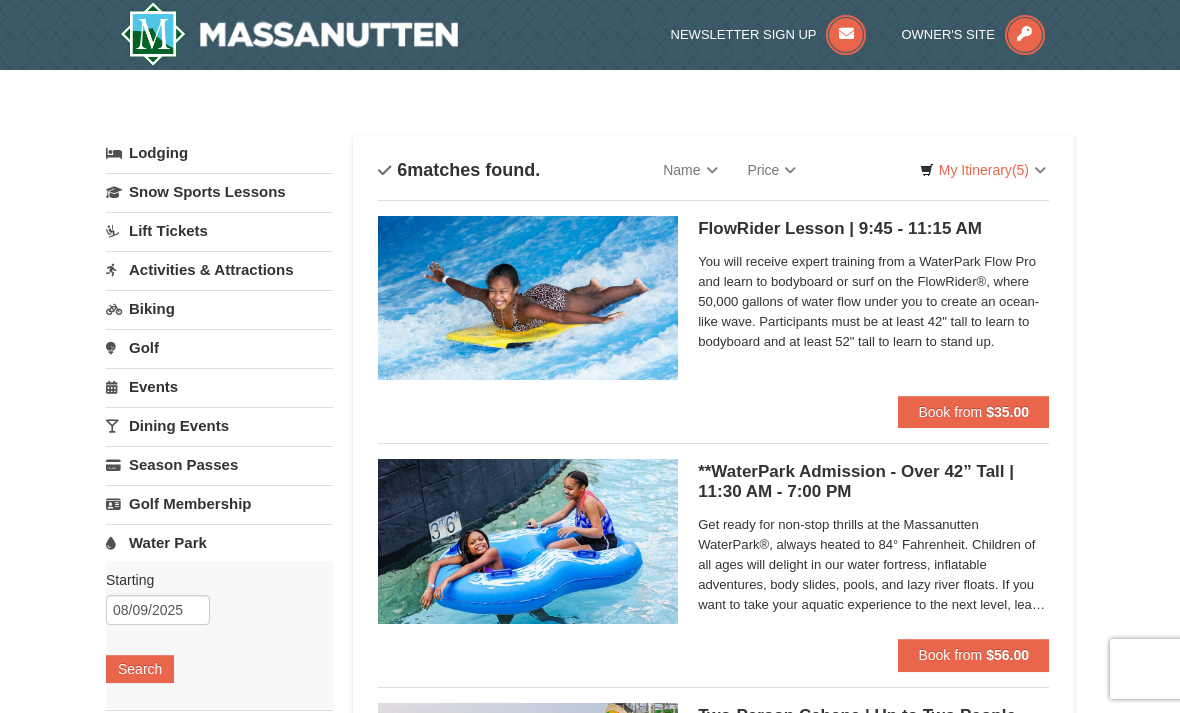 click on "Activities & Attractions" at bounding box center [219, 269] 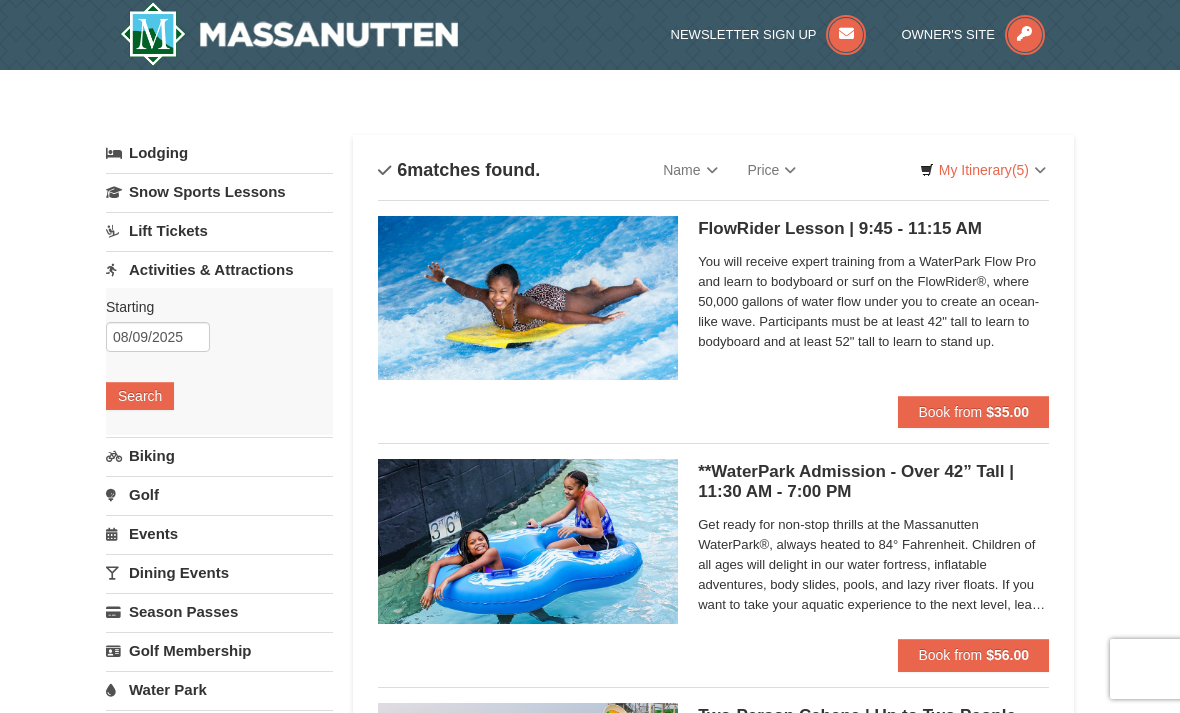 click on "Search" at bounding box center (140, 396) 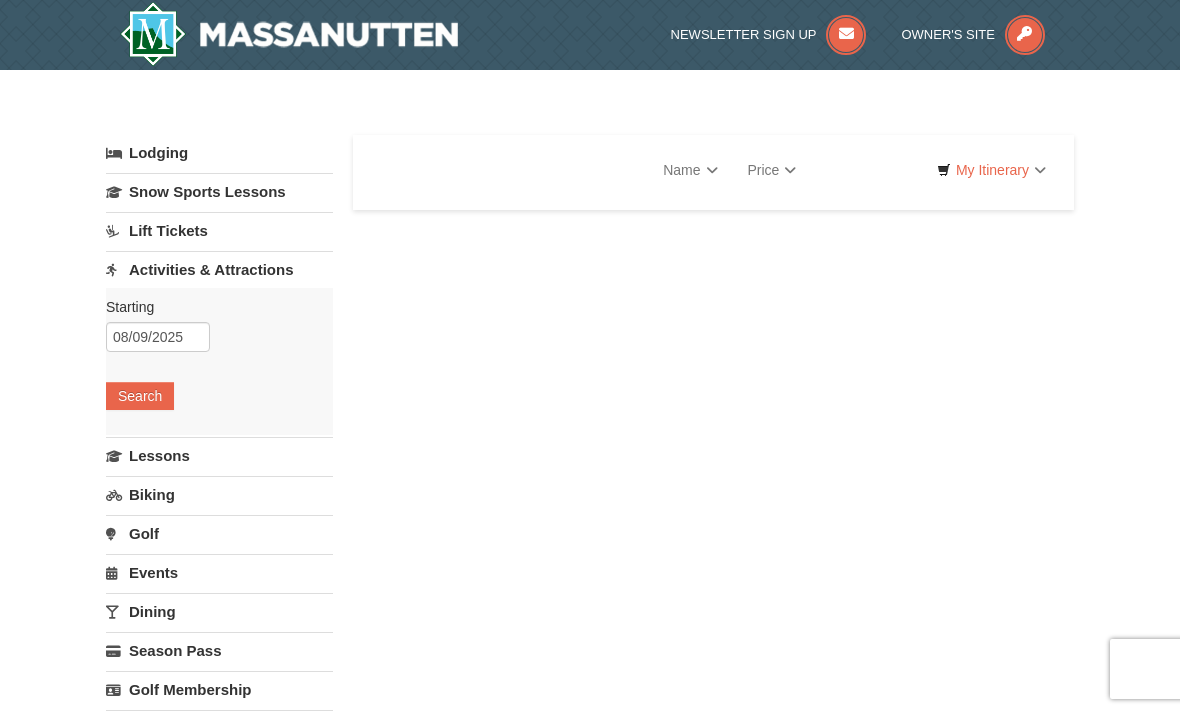 scroll, scrollTop: 0, scrollLeft: 0, axis: both 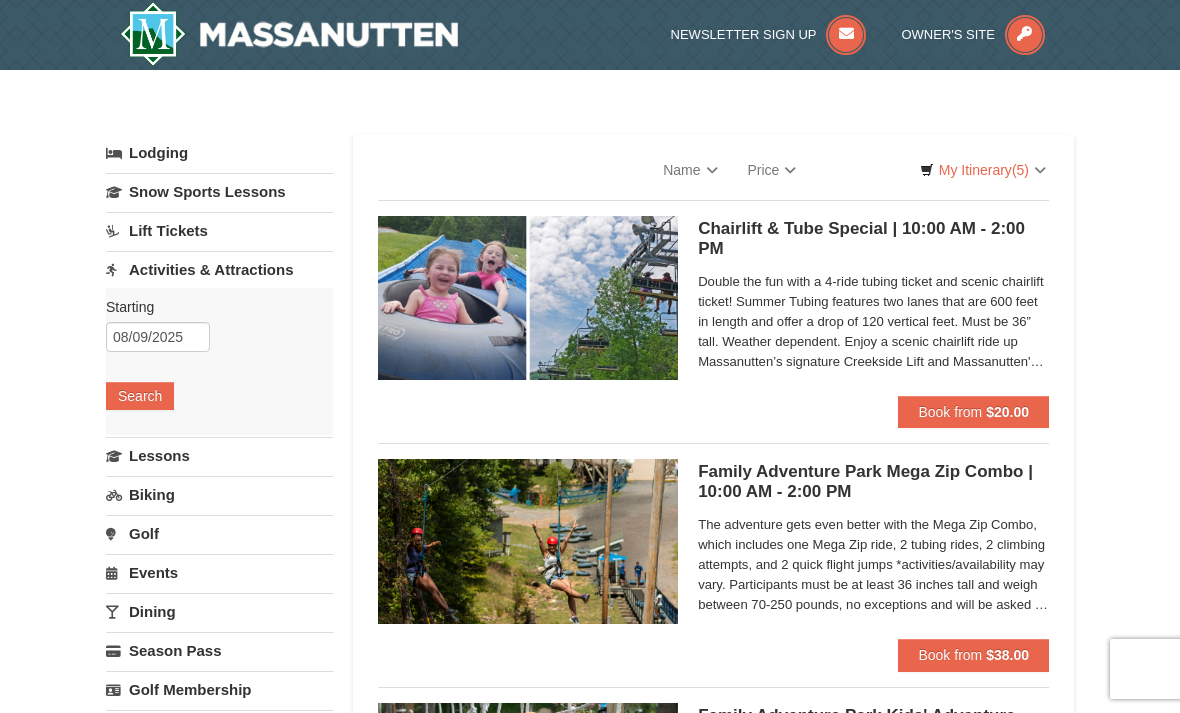 select on "8" 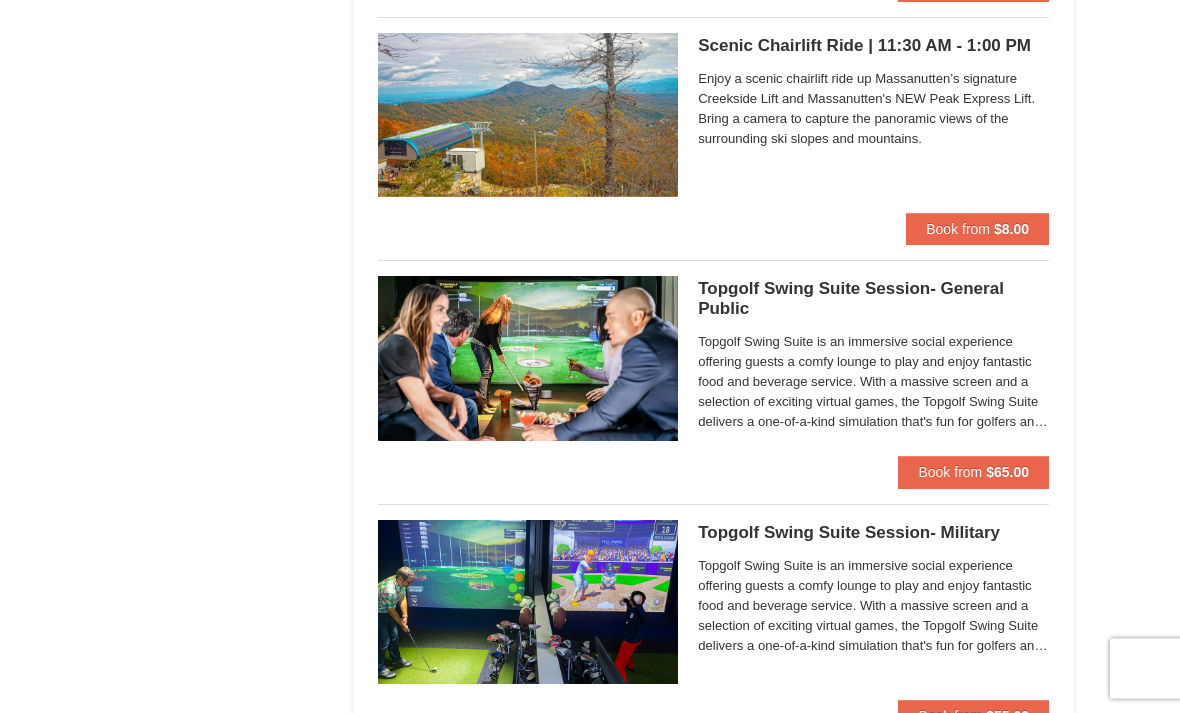 scroll, scrollTop: 3104, scrollLeft: 0, axis: vertical 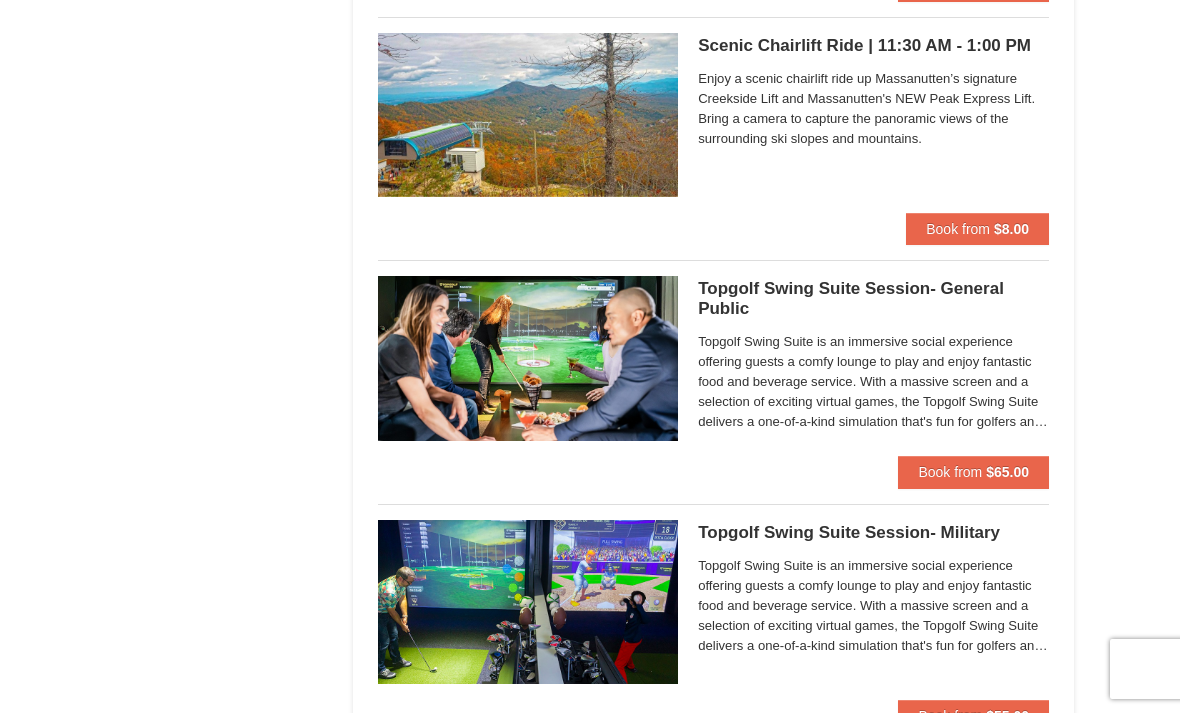 click on "Topgolf Swing Suite Session- General Public  Perfect Break" at bounding box center [873, 299] 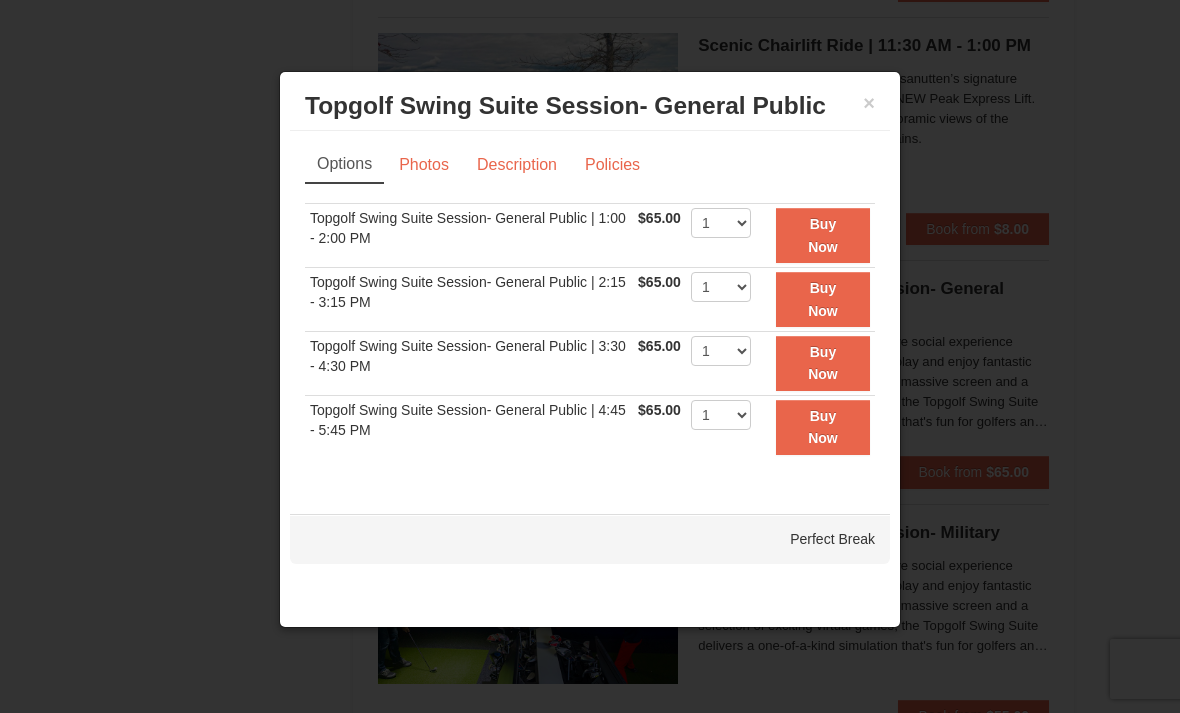 click on "Photos" at bounding box center (424, 165) 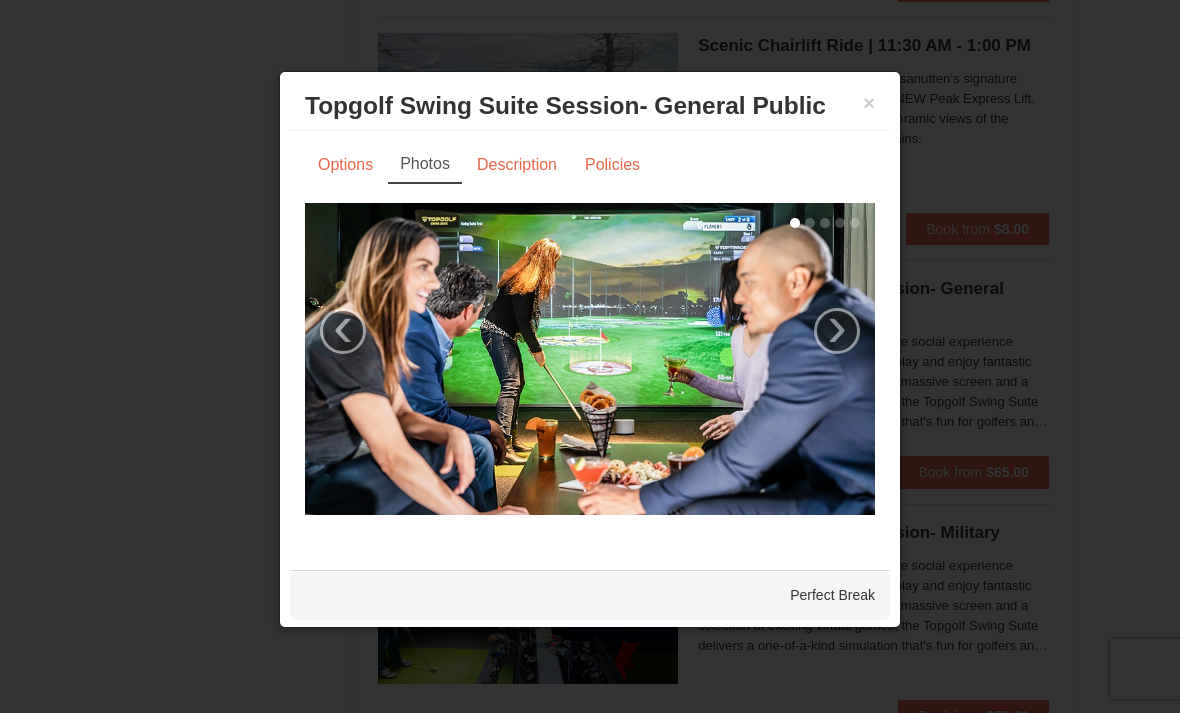 click on "Description" at bounding box center (517, 165) 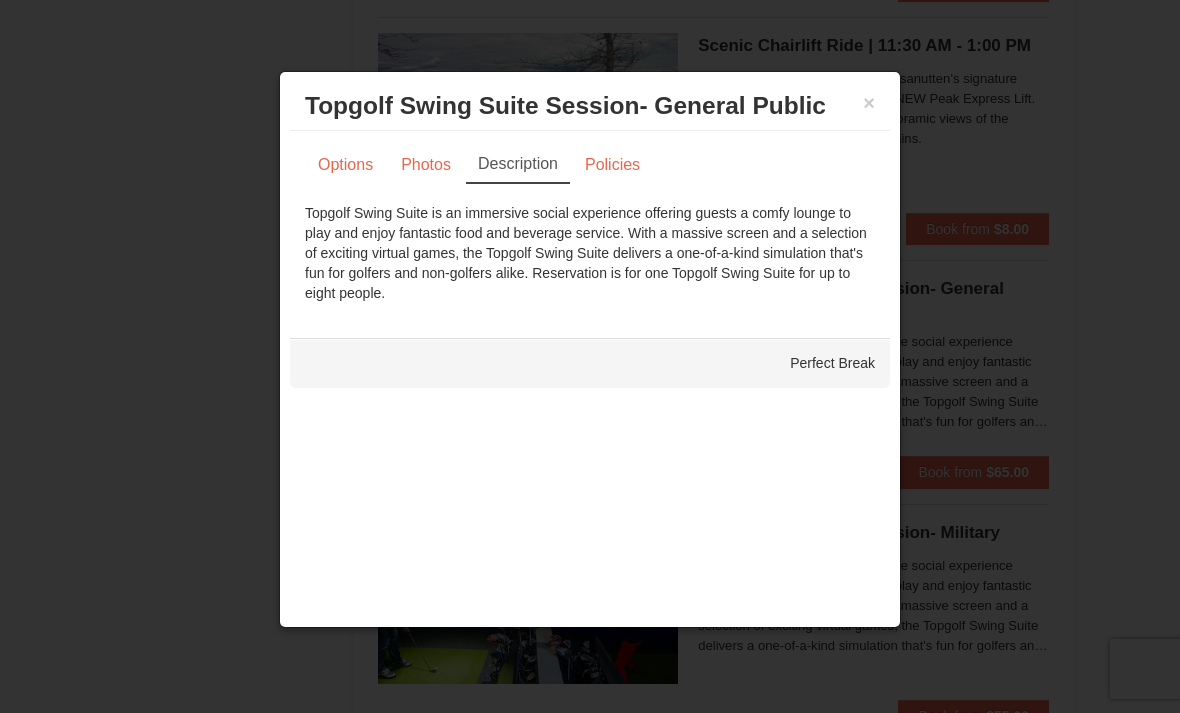 click on "Photos" at bounding box center (426, 165) 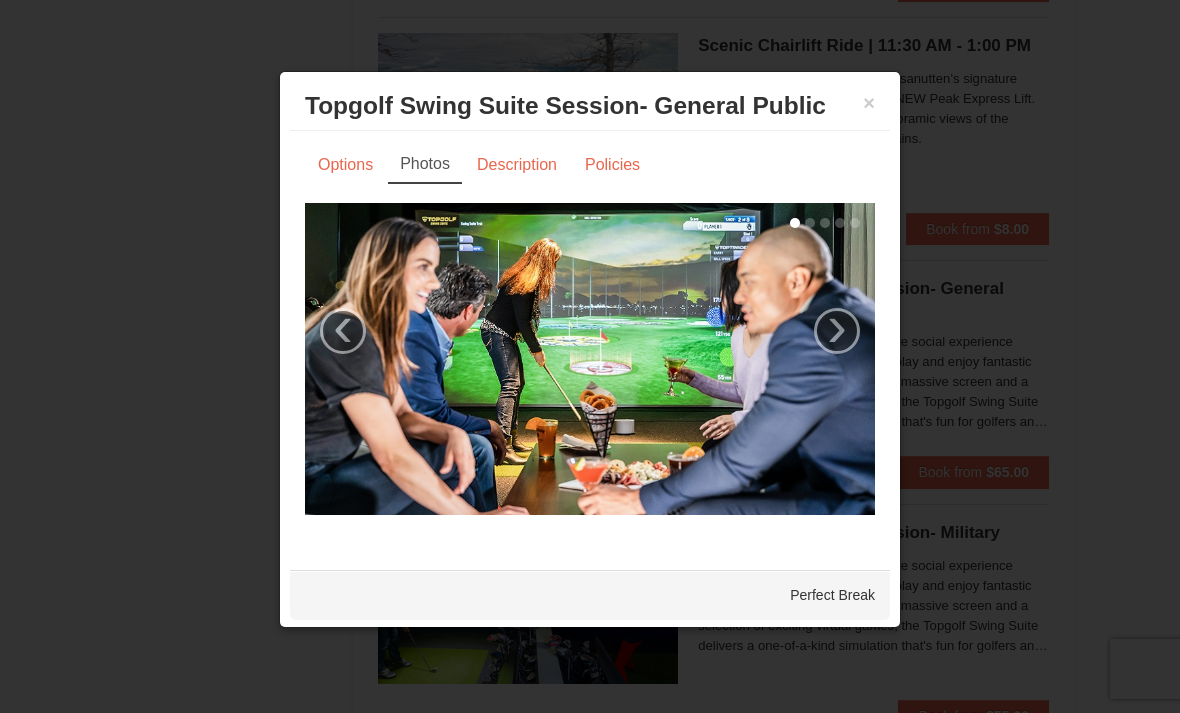 click on "›" at bounding box center [837, 331] 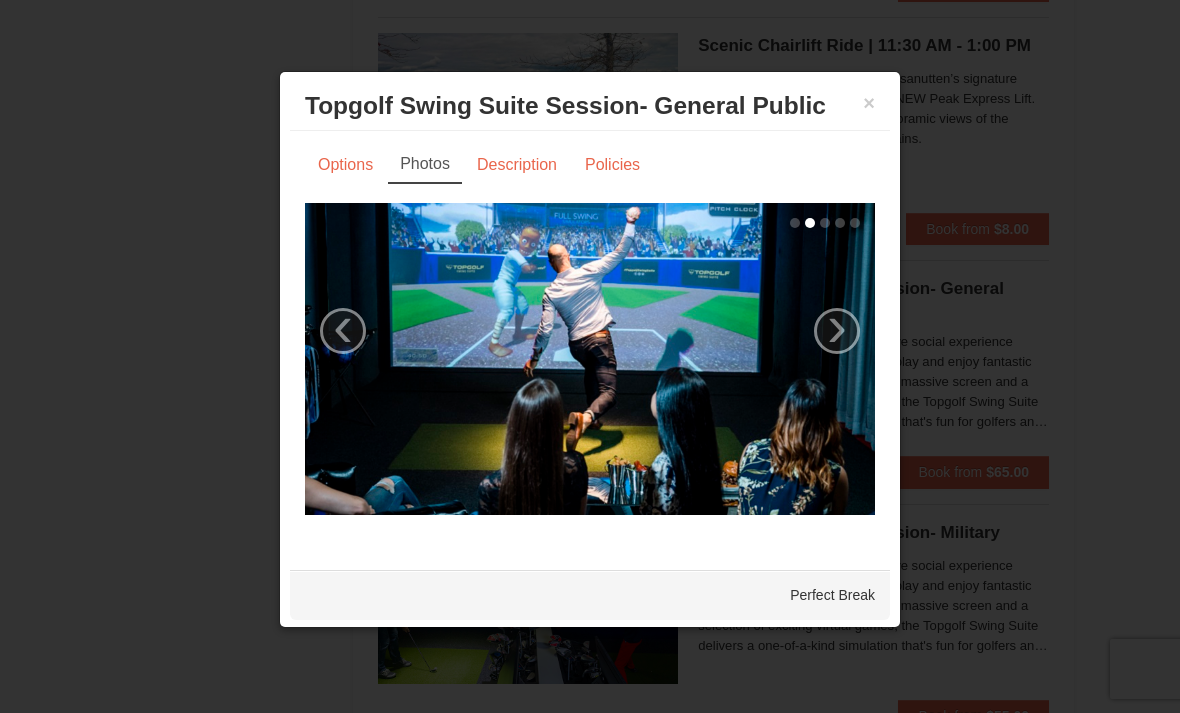 click on "›" at bounding box center [837, 331] 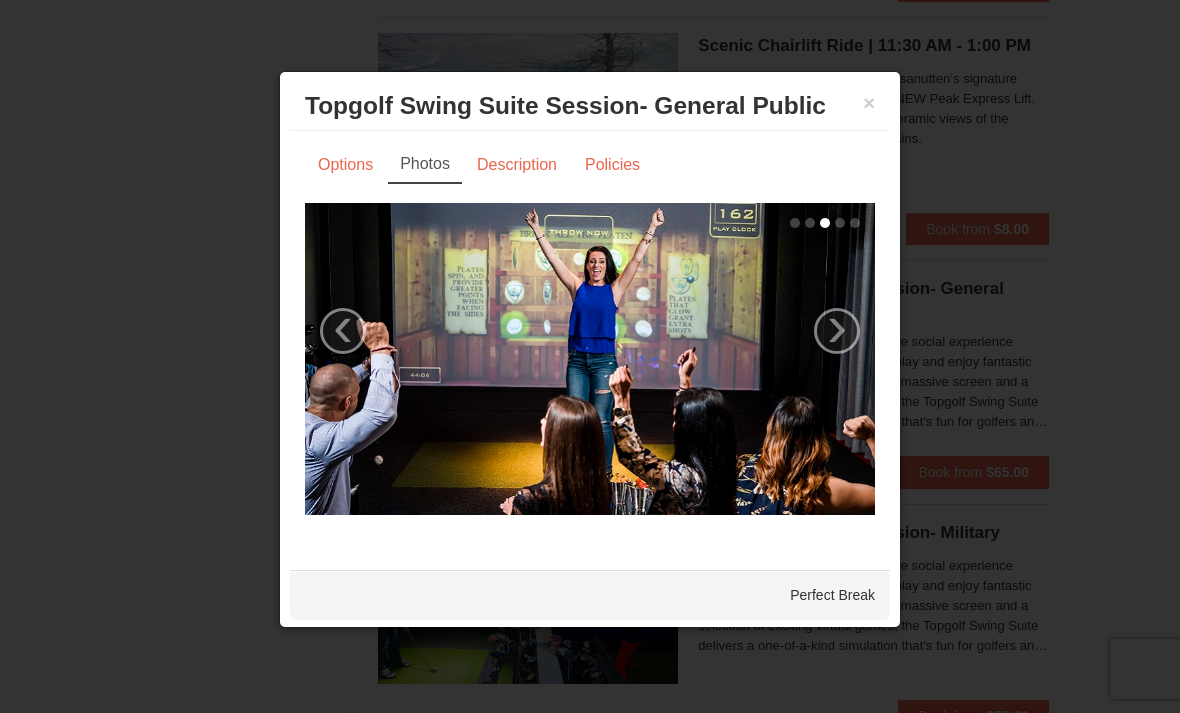 click on "›" at bounding box center (837, 331) 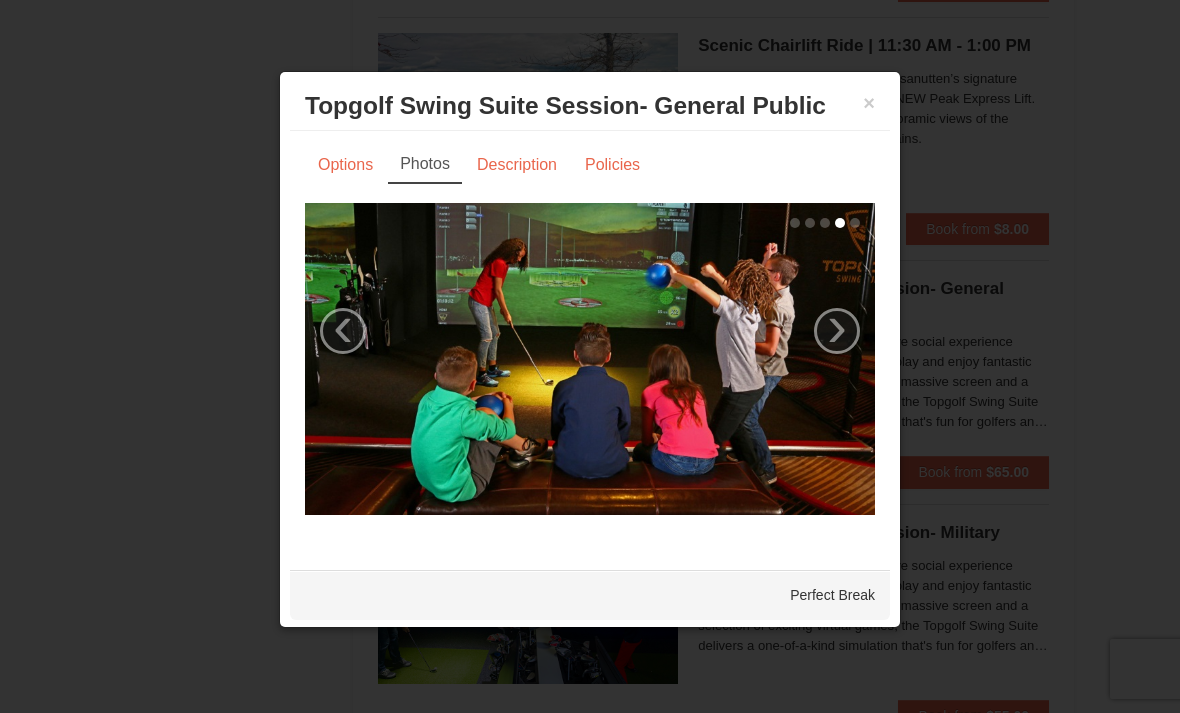 click at bounding box center [590, 359] 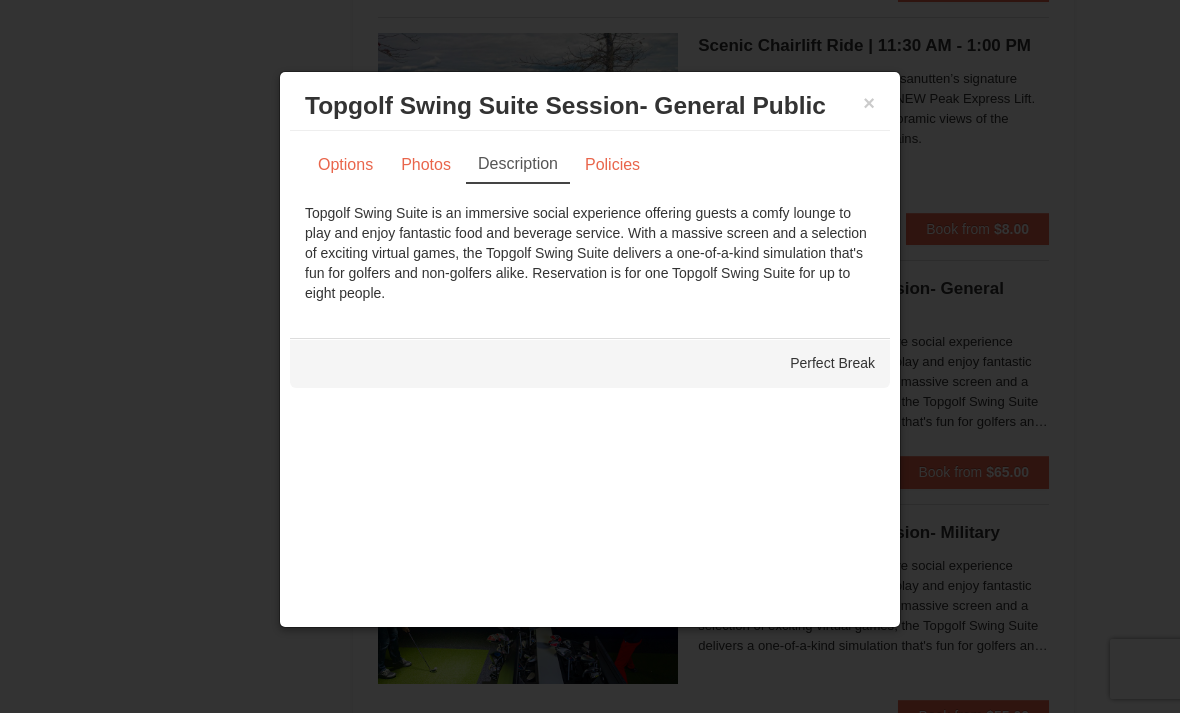 click on "×
Topgolf Swing Suite Session- General Public  Perfect Break" at bounding box center [590, 106] 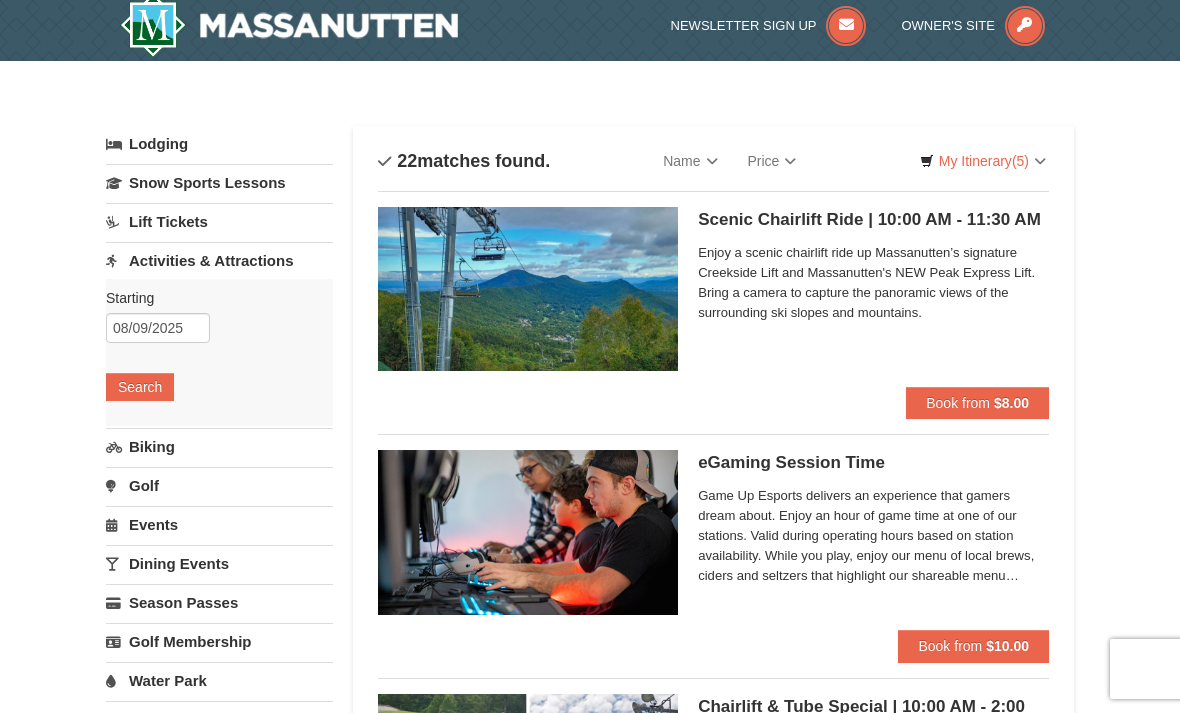 scroll, scrollTop: 0, scrollLeft: 0, axis: both 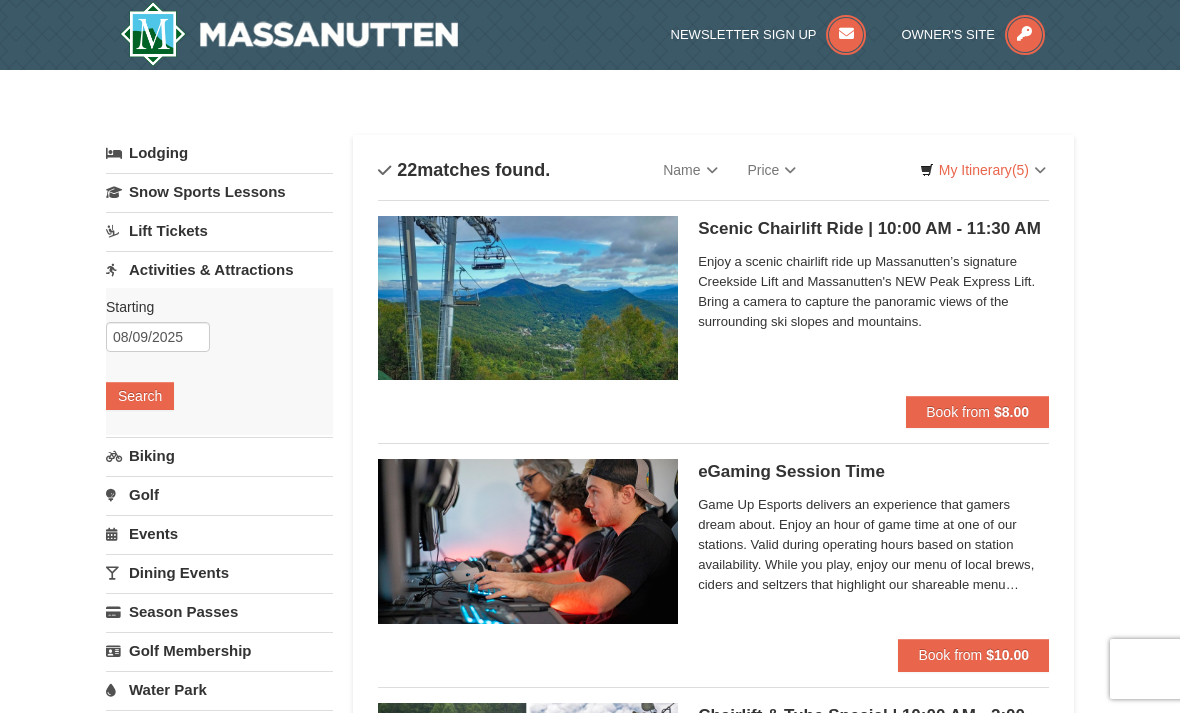 click on "Lift Tickets" at bounding box center (219, 230) 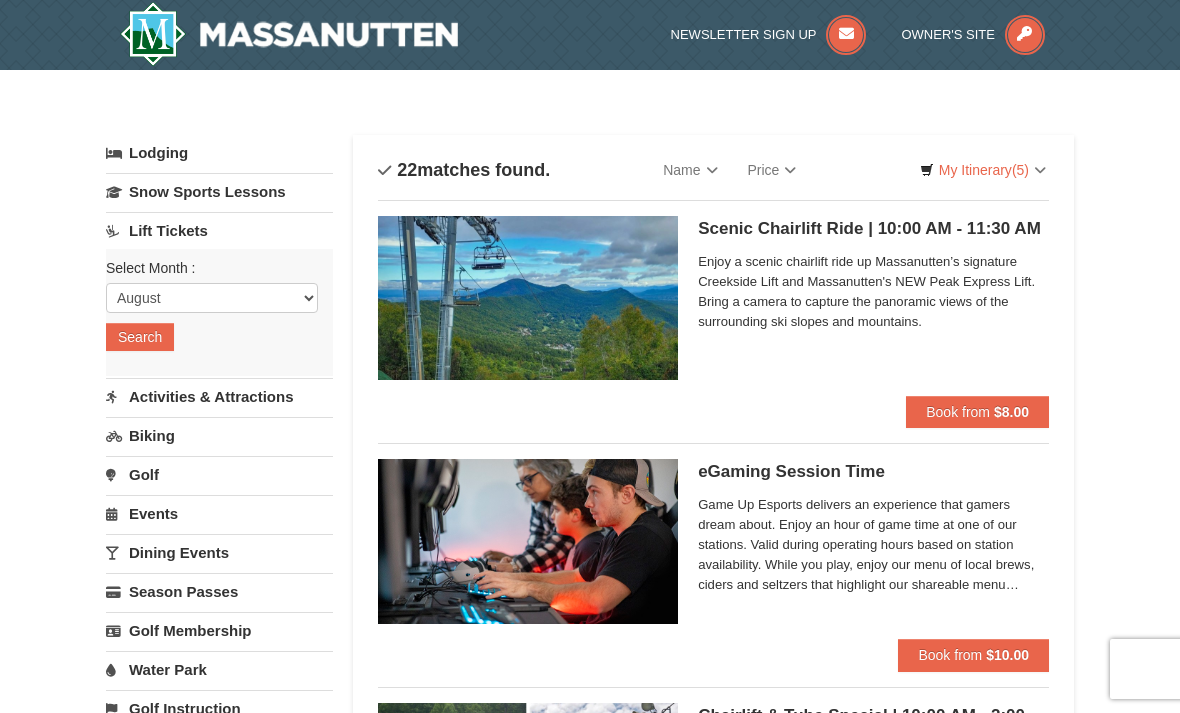 click on "Search" at bounding box center [140, 337] 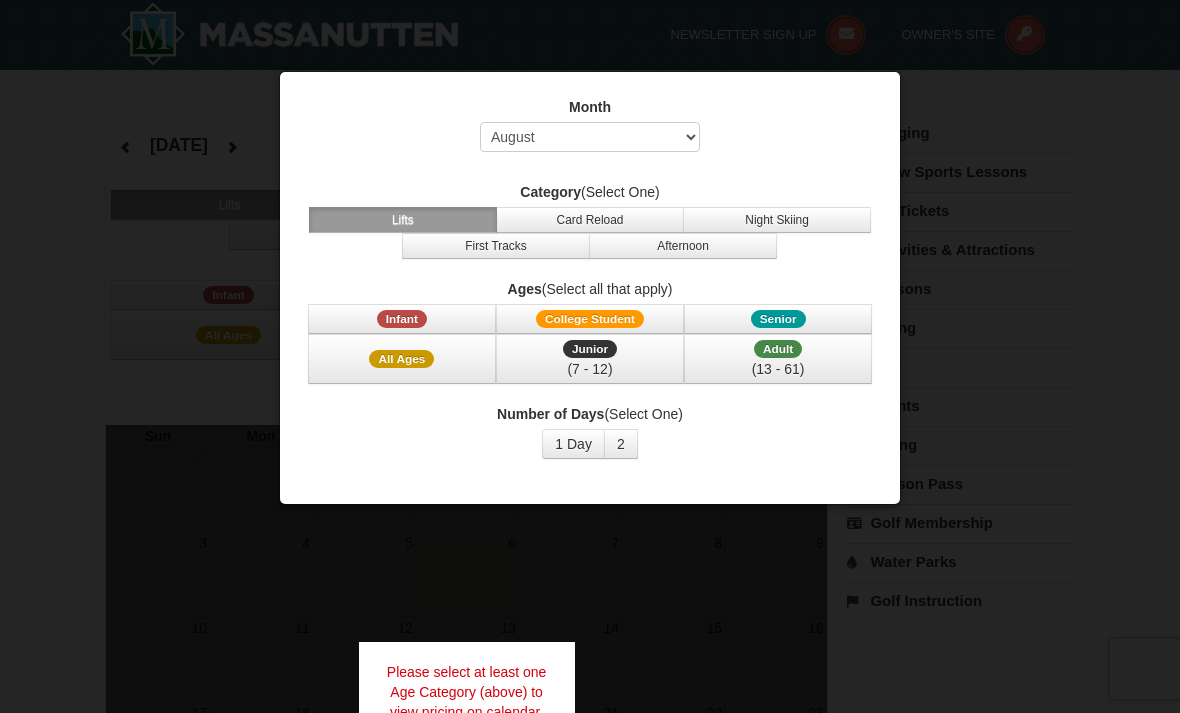 select on "8" 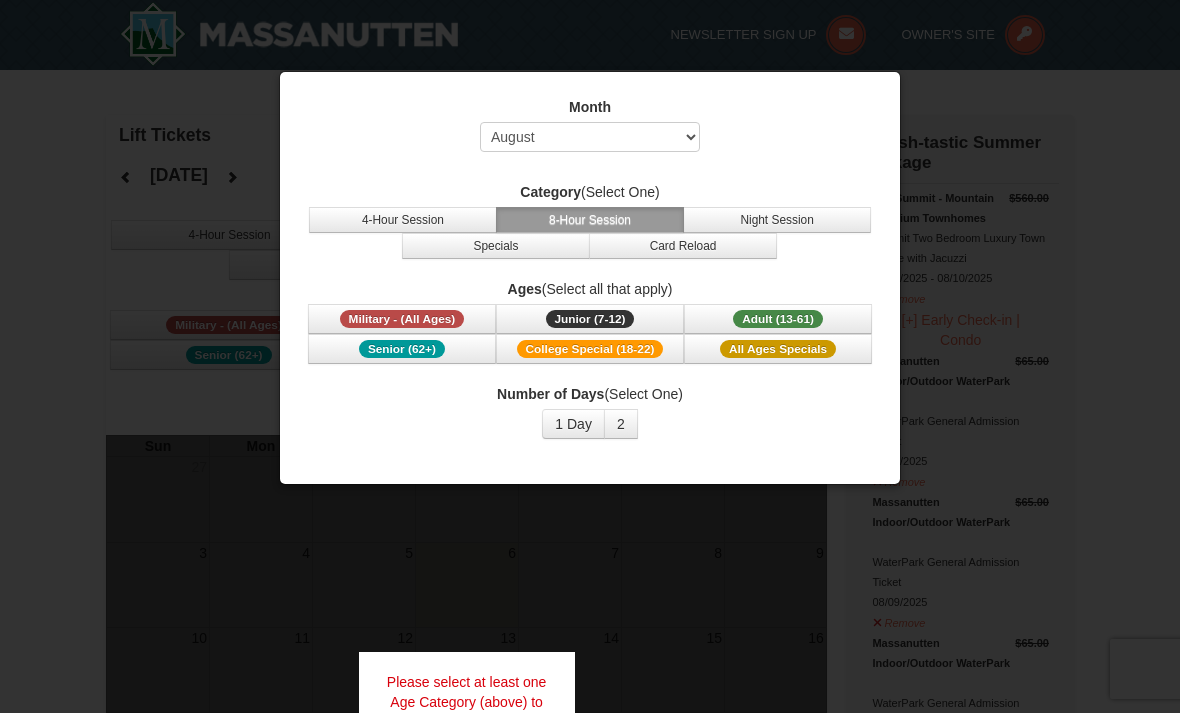 click on "Adult (13-61)" at bounding box center [778, 319] 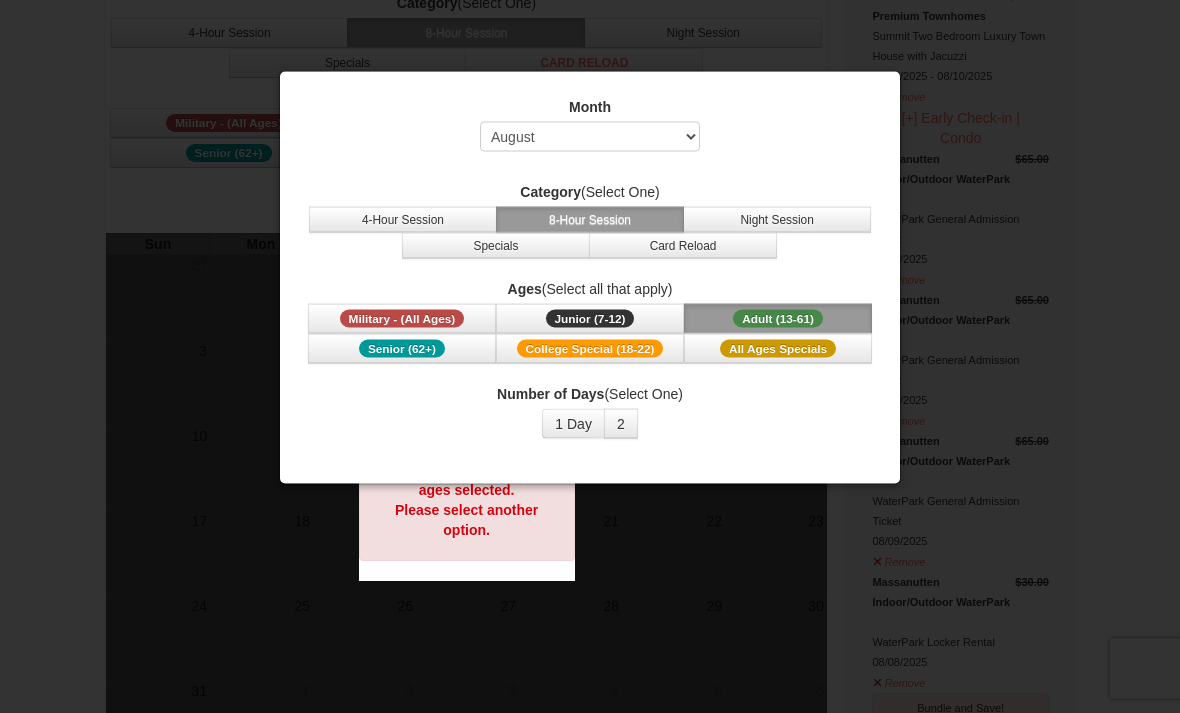 scroll, scrollTop: 202, scrollLeft: 0, axis: vertical 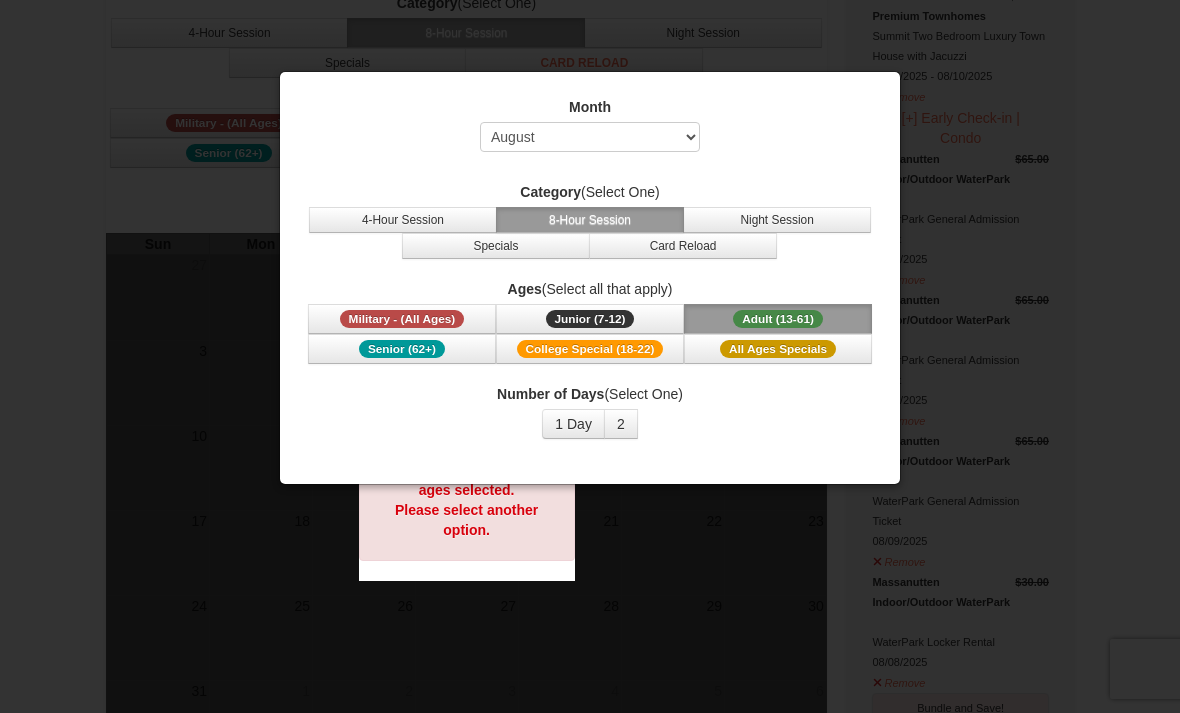 click on "Junior (7-12)
(7 - 12)" at bounding box center (590, 319) 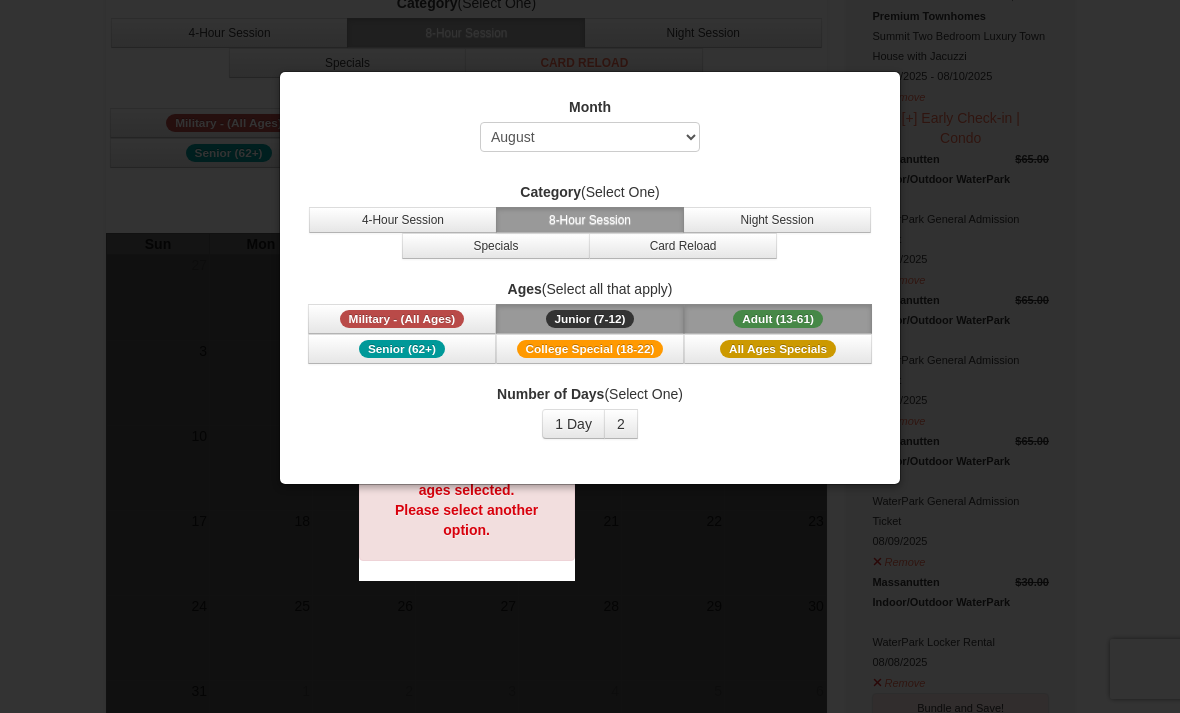 click on "1 Day" at bounding box center [573, 424] 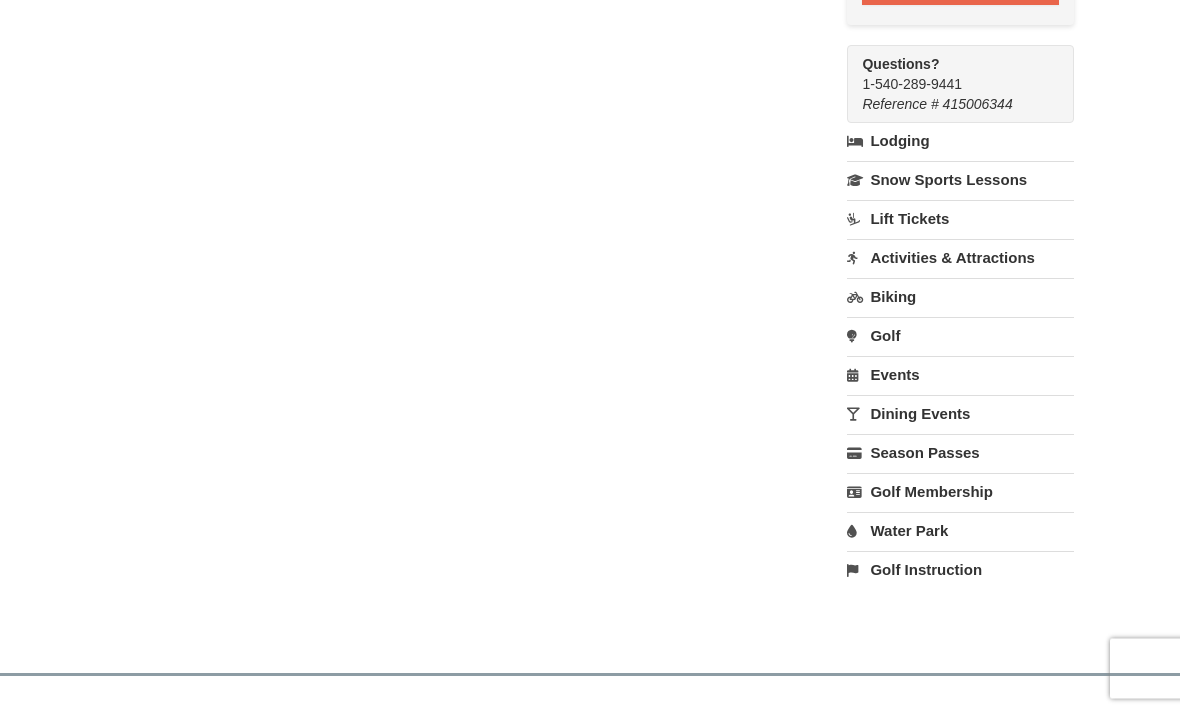 scroll, scrollTop: 1365, scrollLeft: 0, axis: vertical 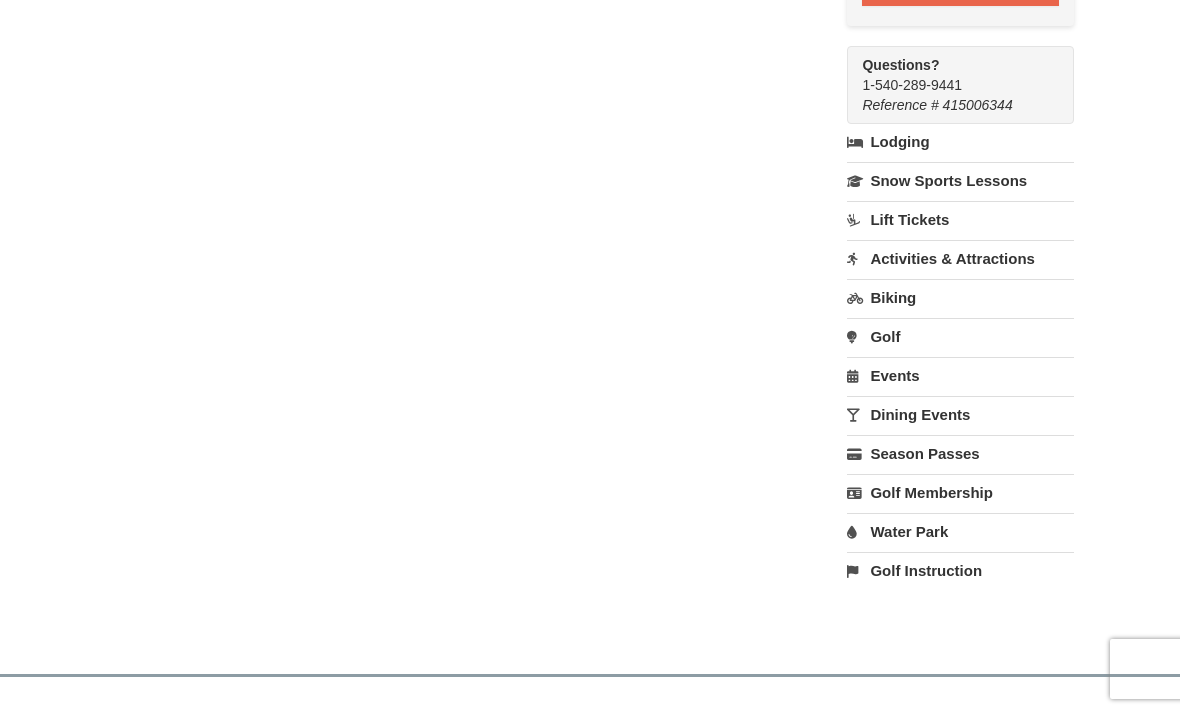 click on "Events" at bounding box center (960, 375) 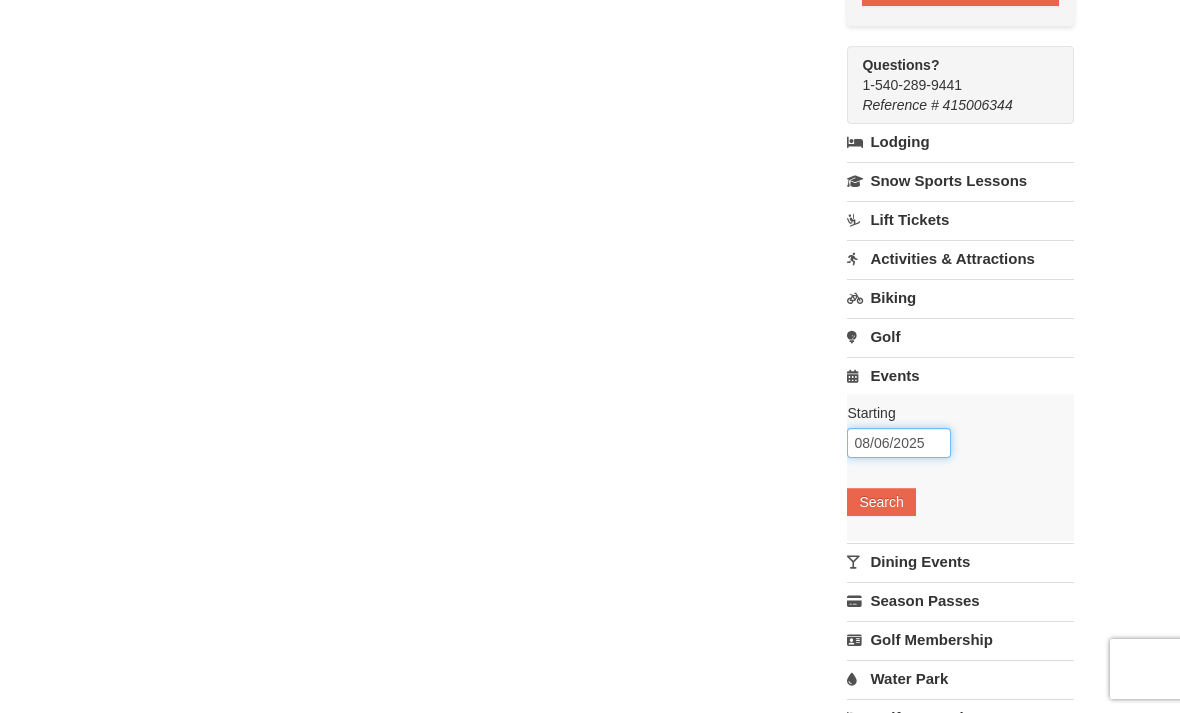 click on "08/06/2025" at bounding box center [899, 443] 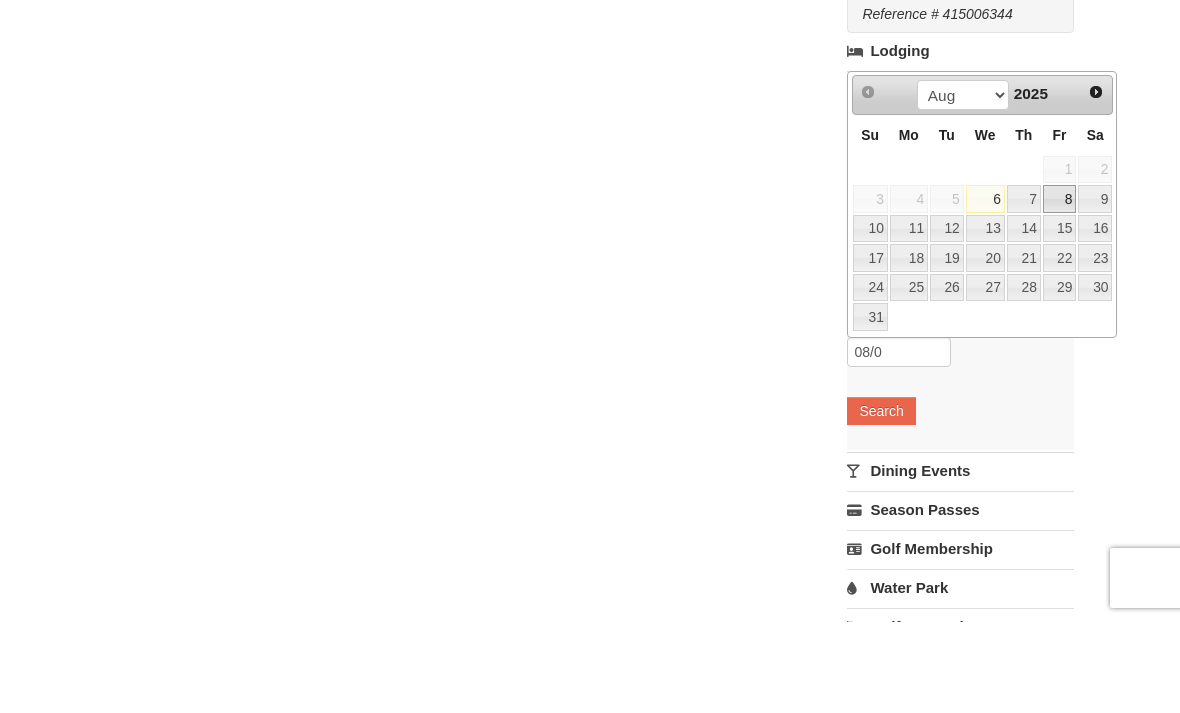click on "8" at bounding box center (1060, 290) 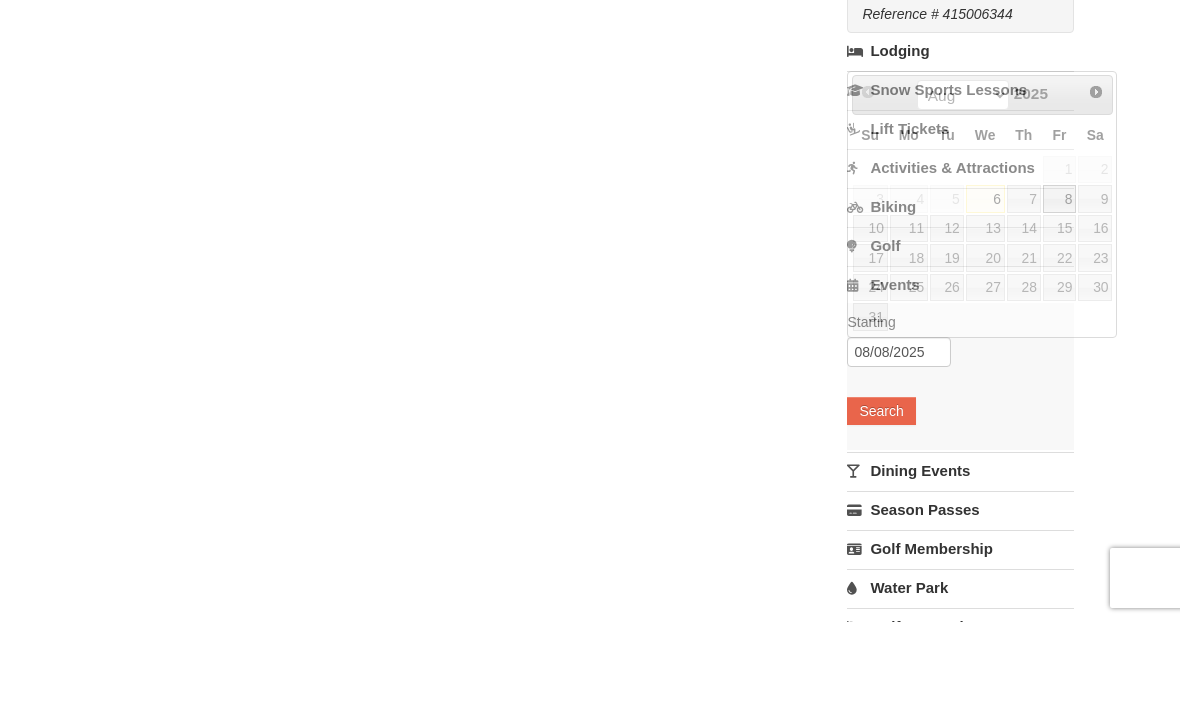 scroll, scrollTop: 1456, scrollLeft: 0, axis: vertical 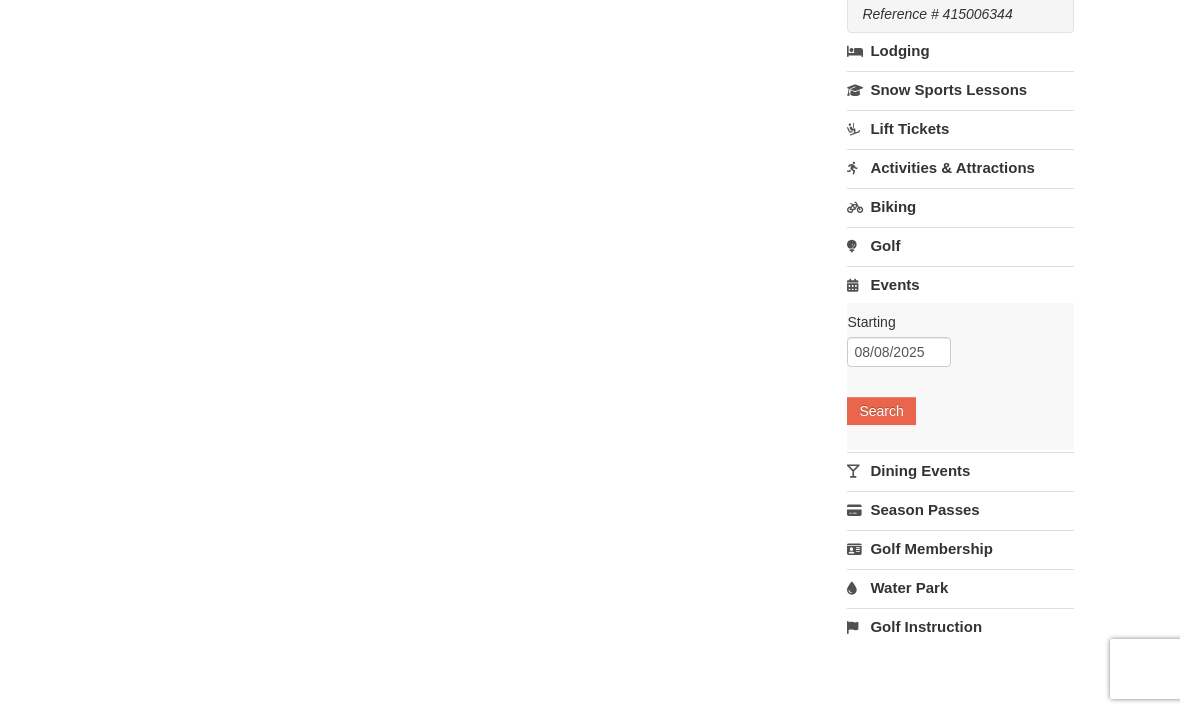 click on "Search" at bounding box center [881, 411] 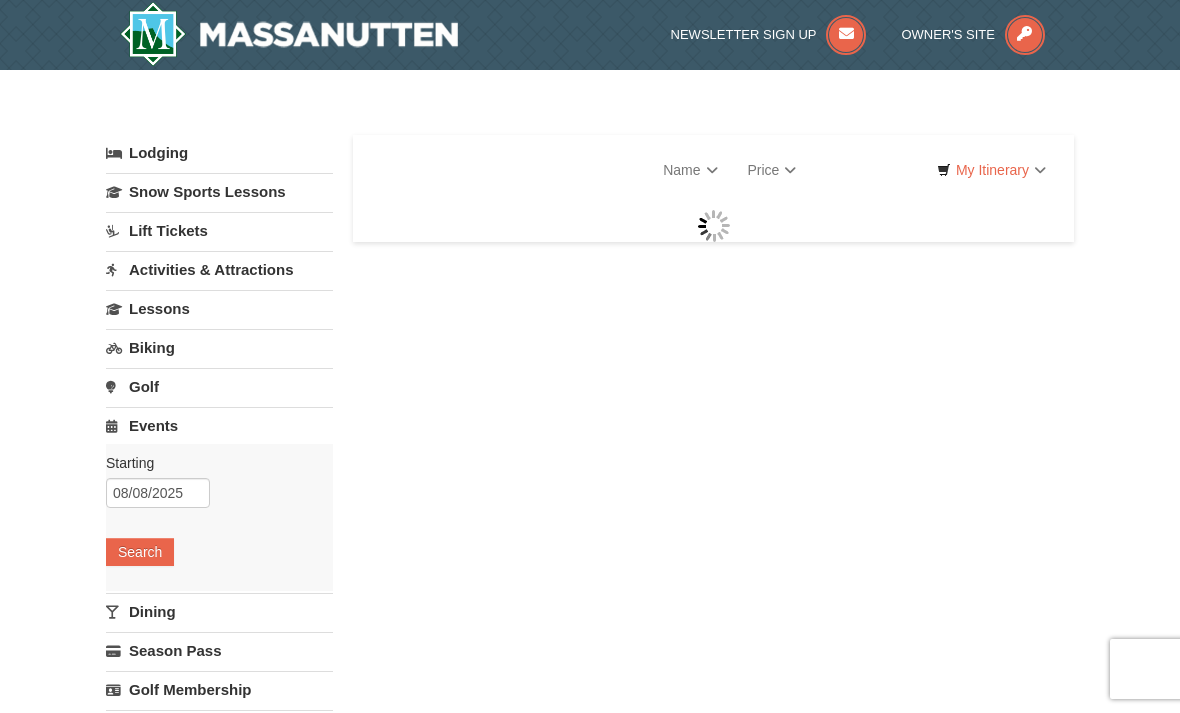 scroll, scrollTop: 0, scrollLeft: 0, axis: both 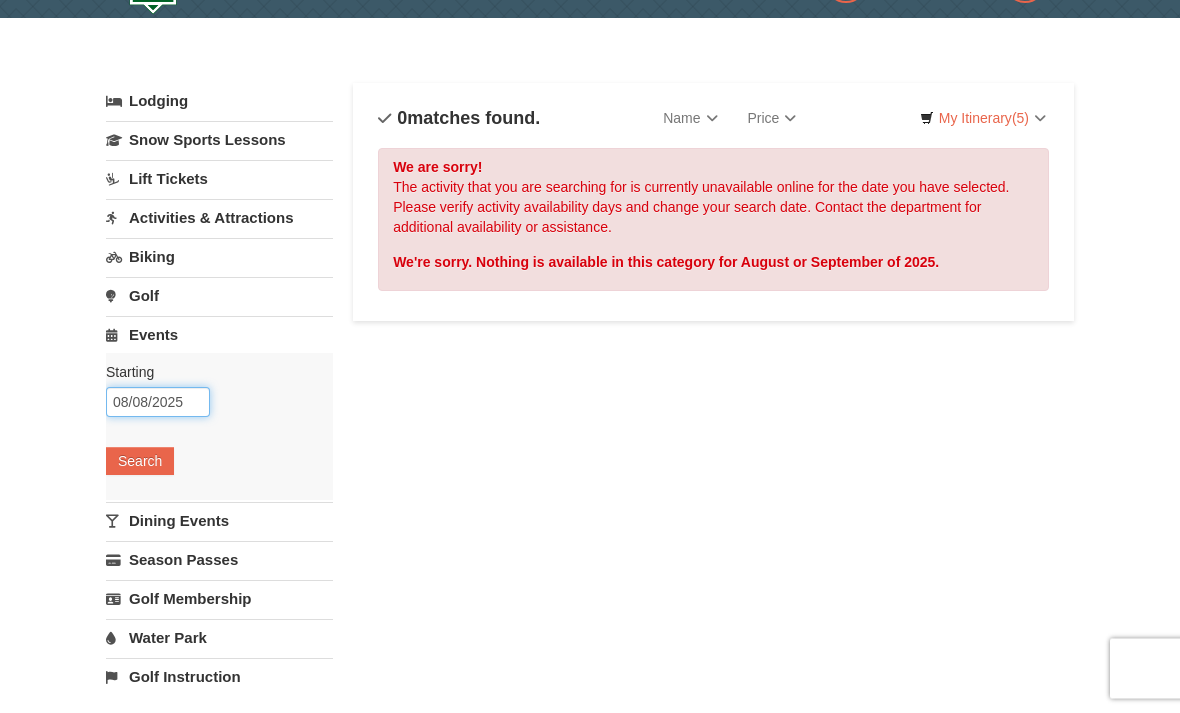 click on "08/08/2025" at bounding box center (158, 403) 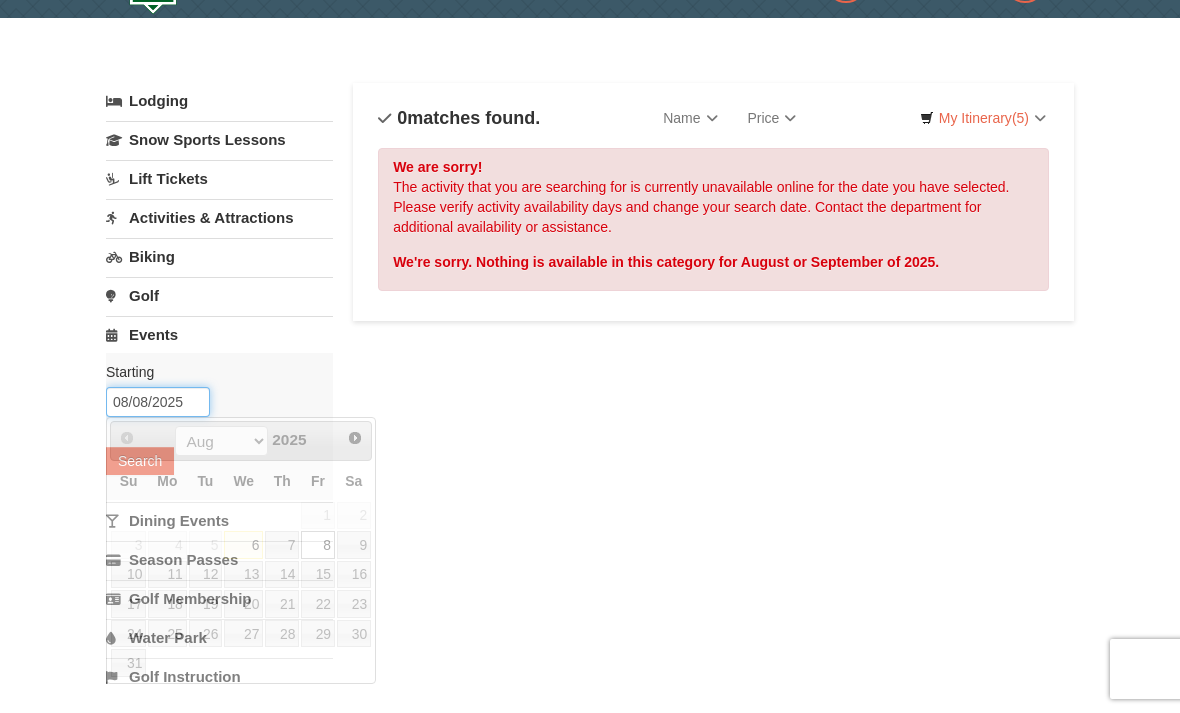 scroll, scrollTop: 51, scrollLeft: 0, axis: vertical 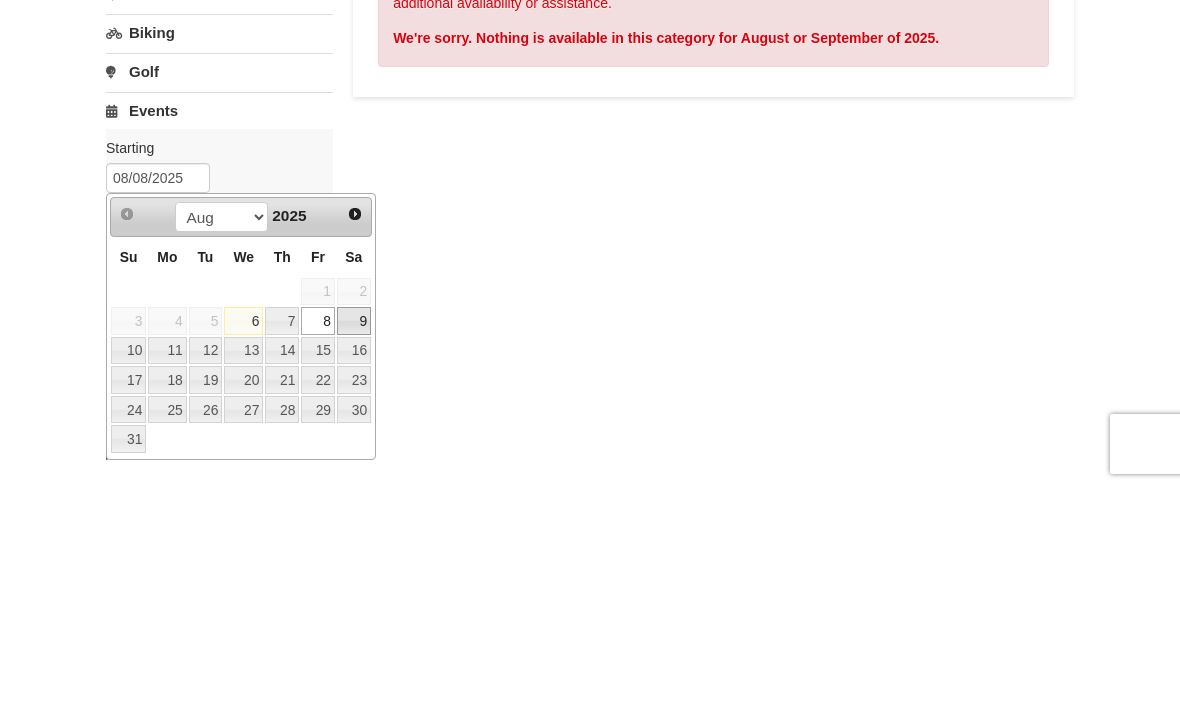 click on "9" at bounding box center (354, 546) 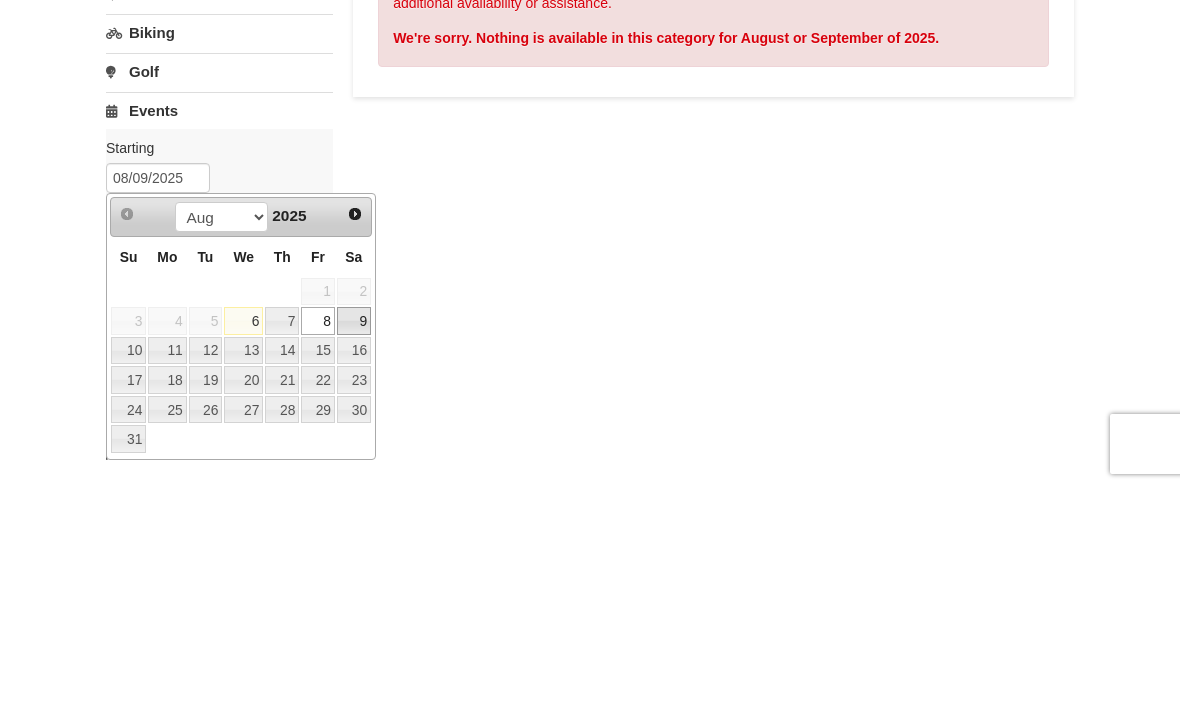scroll, scrollTop: 277, scrollLeft: 0, axis: vertical 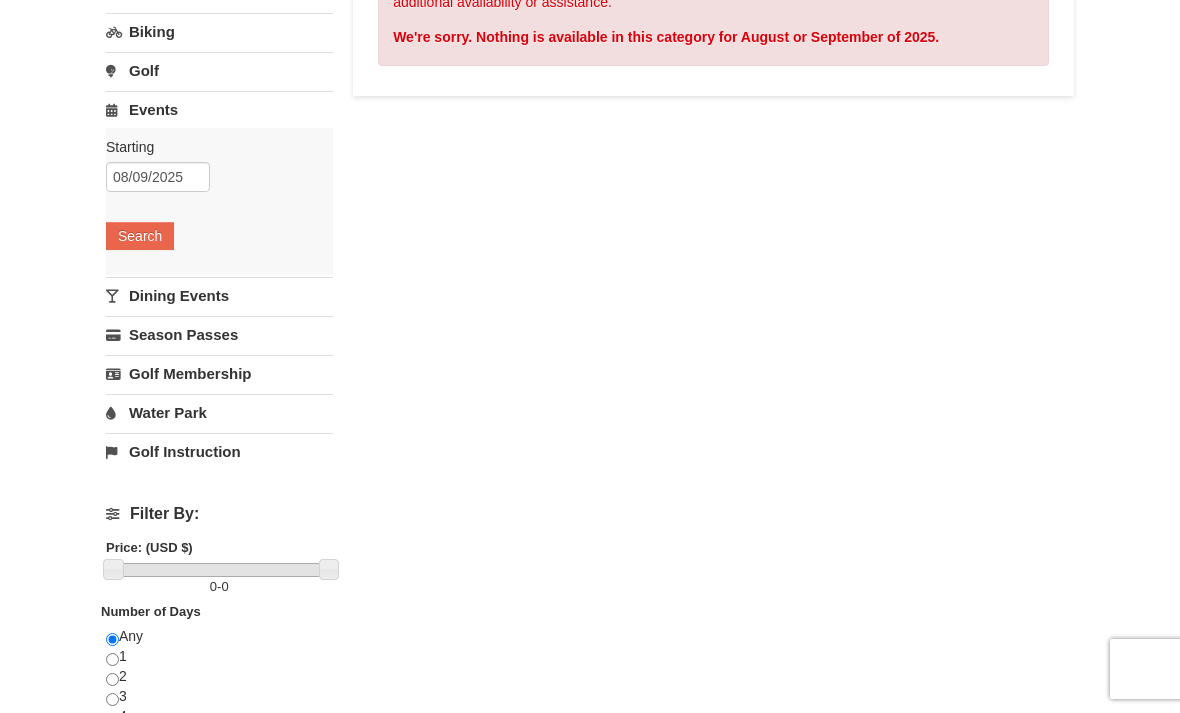 click on "Search" at bounding box center (140, 236) 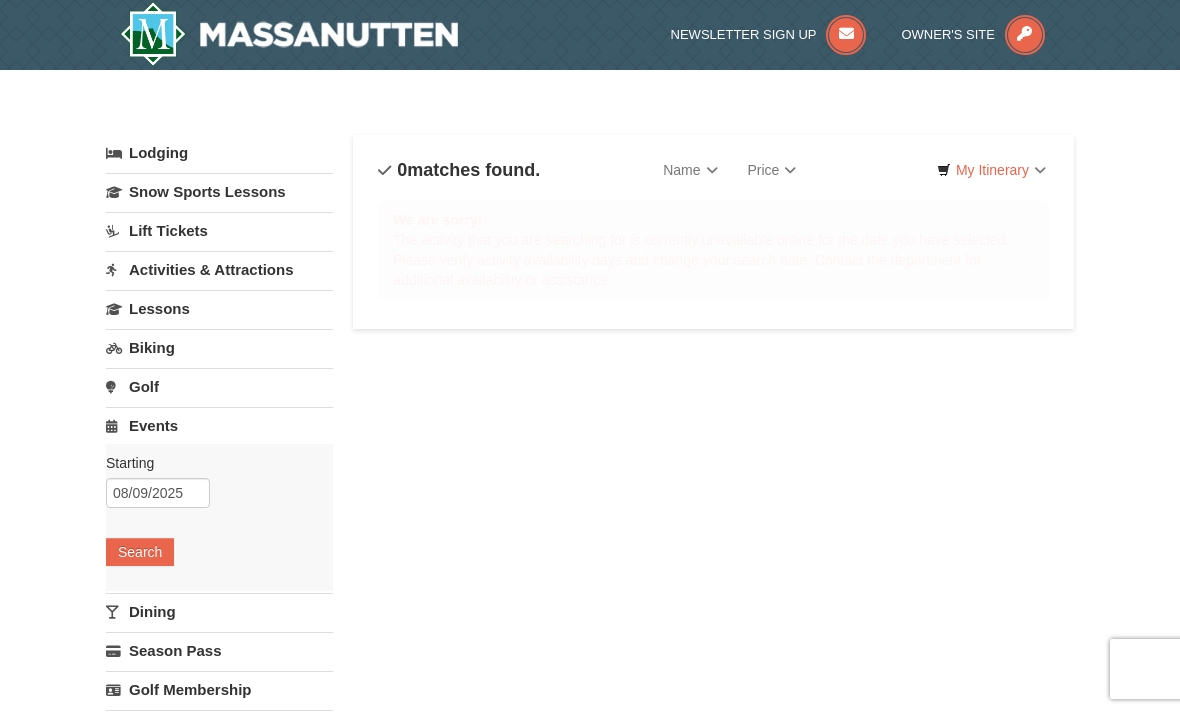 scroll, scrollTop: 0, scrollLeft: 0, axis: both 